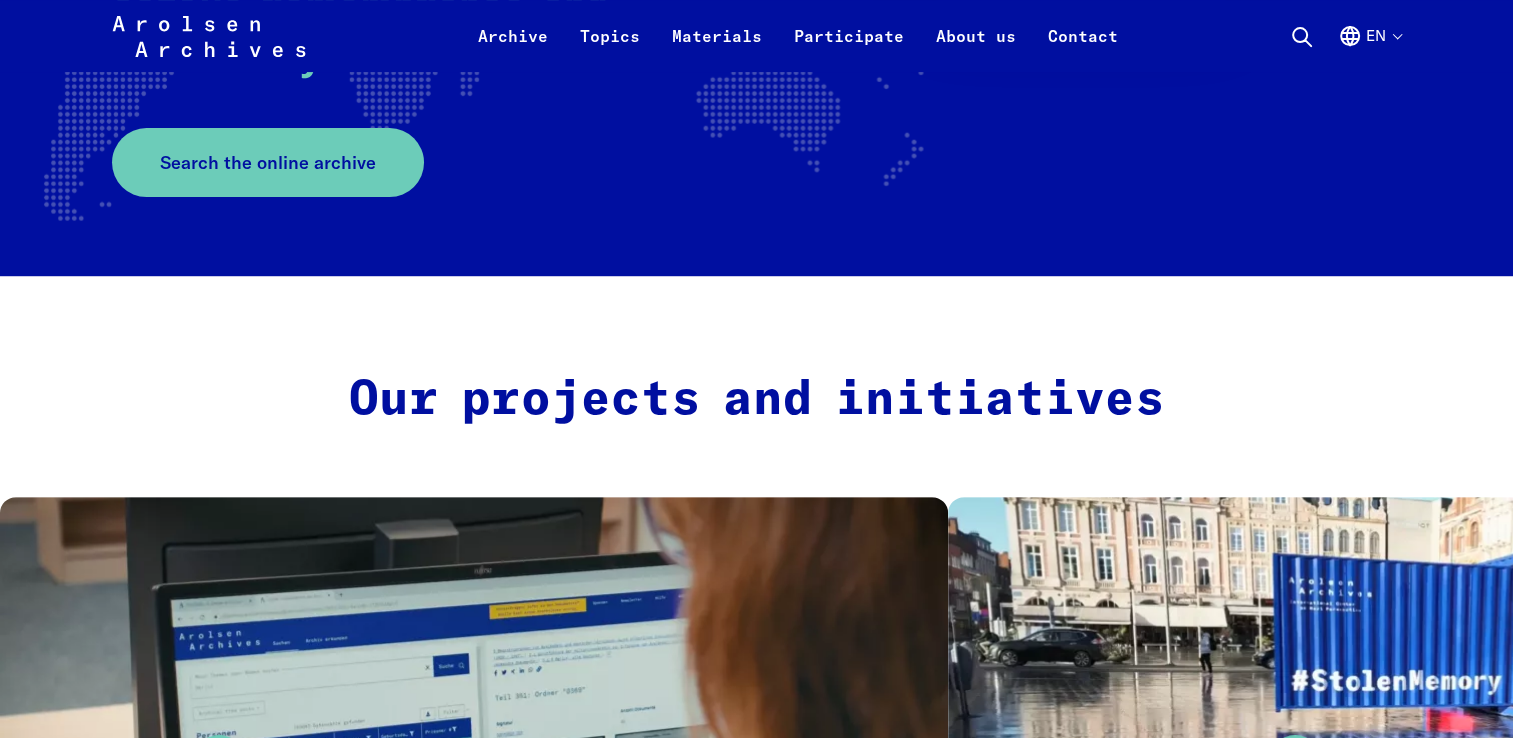 scroll, scrollTop: 500, scrollLeft: 0, axis: vertical 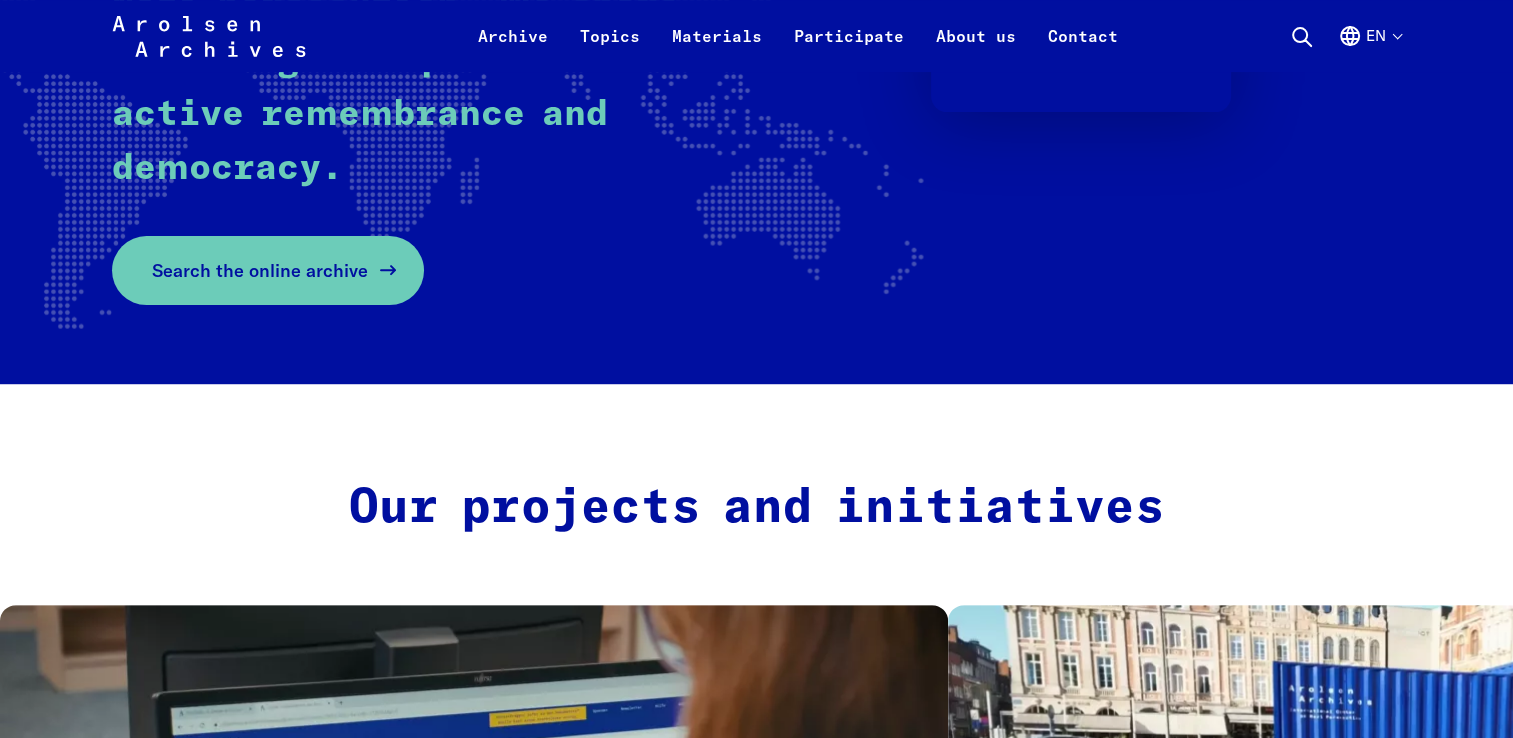 click on "Search the online archive" at bounding box center [260, 270] 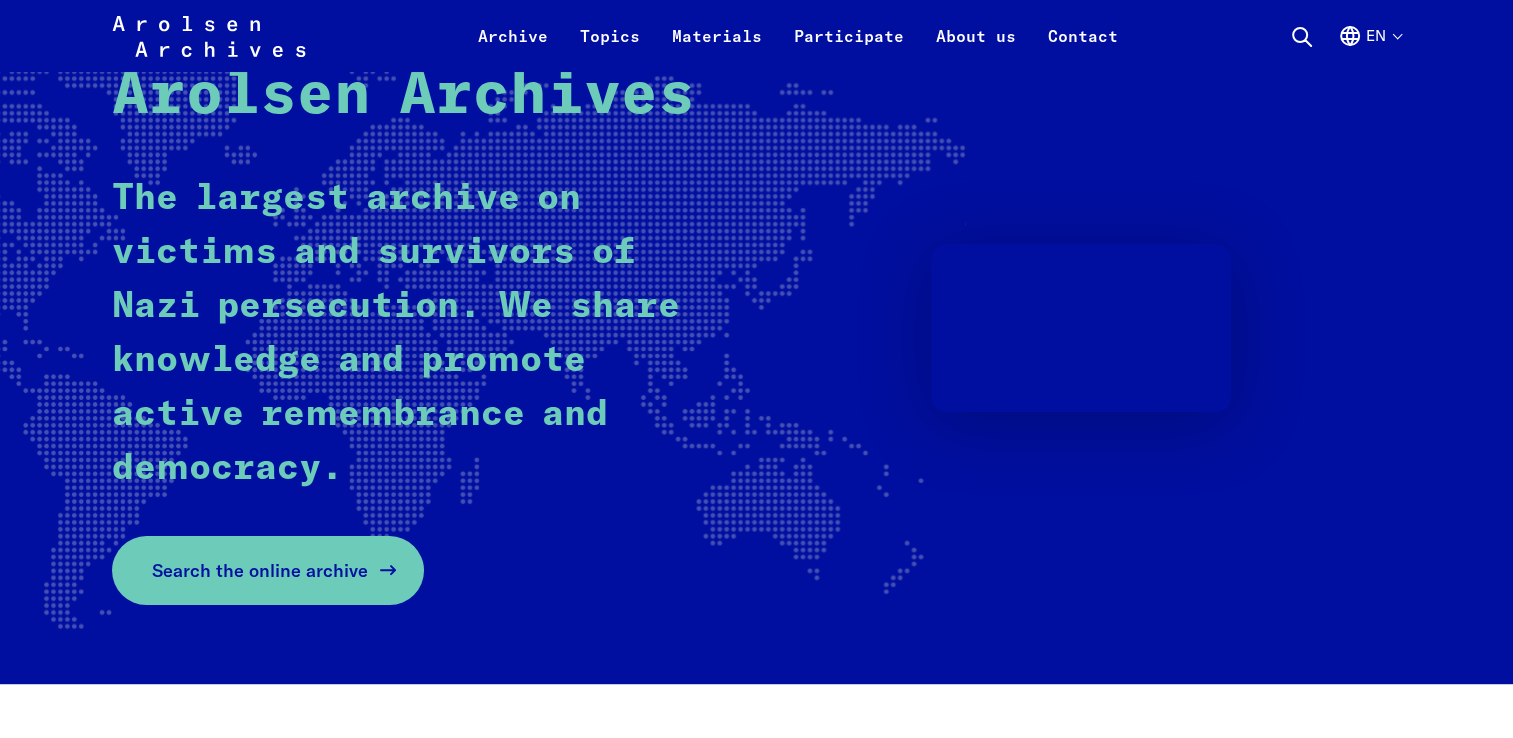 scroll, scrollTop: 300, scrollLeft: 0, axis: vertical 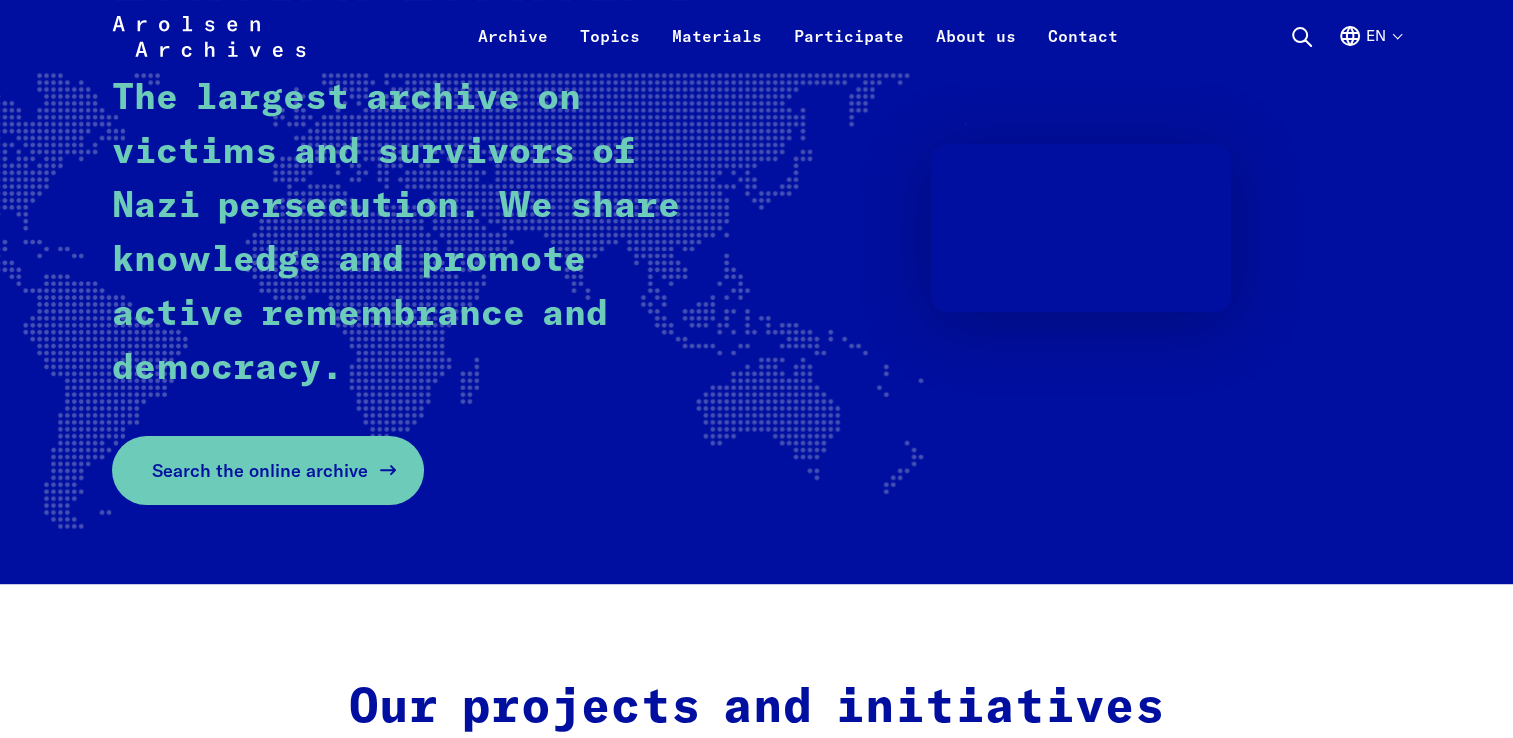 click on "Search the online archive" at bounding box center [268, 470] 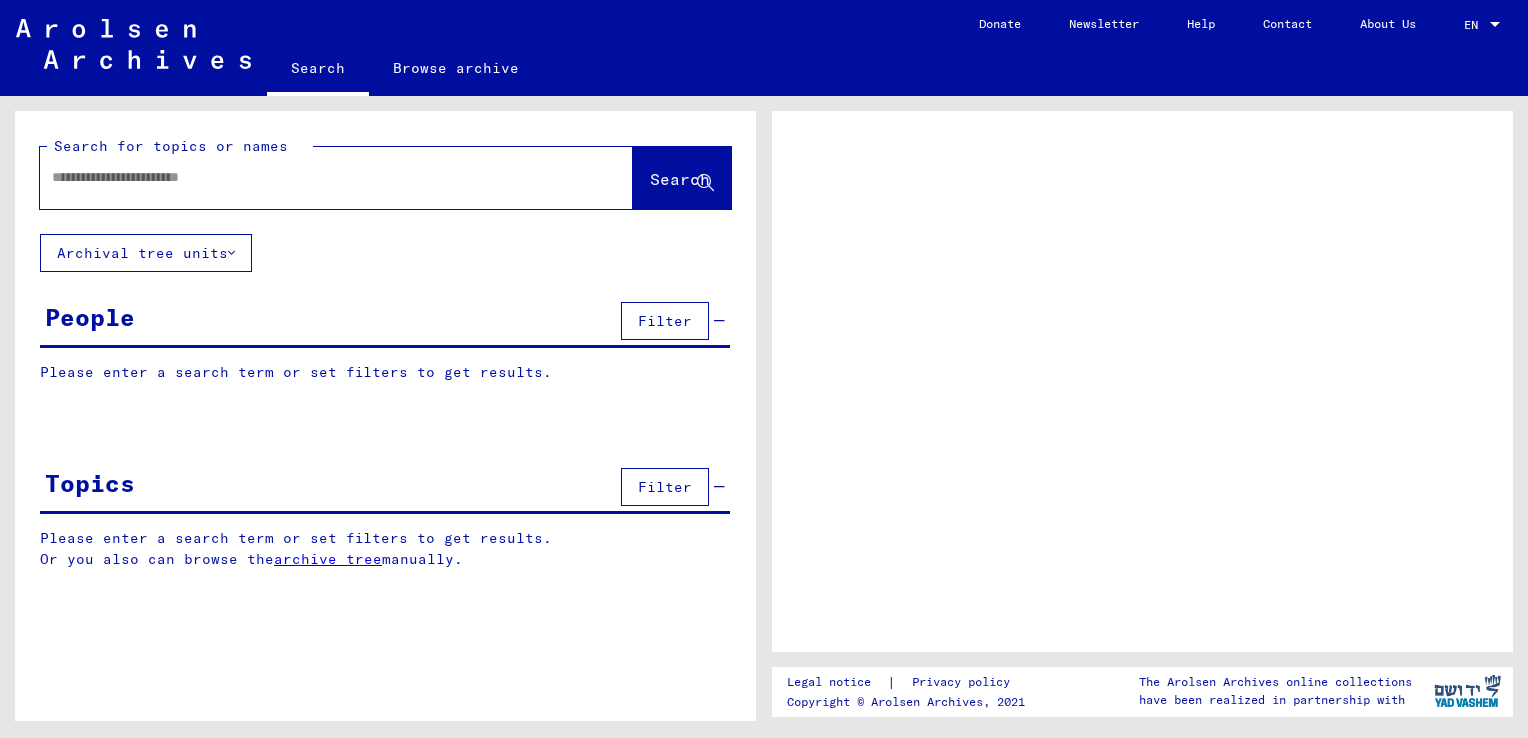 scroll, scrollTop: 0, scrollLeft: 0, axis: both 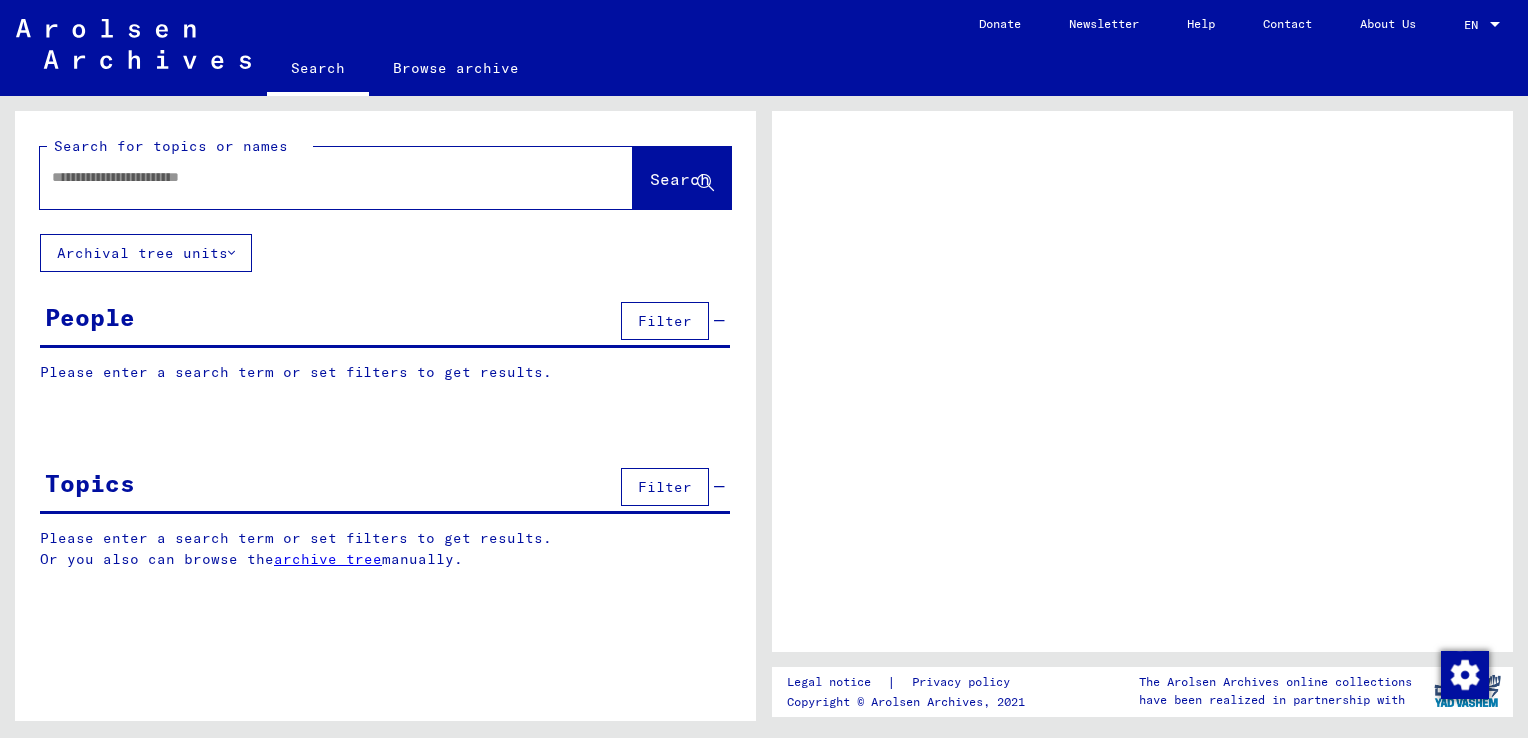 click at bounding box center [318, 177] 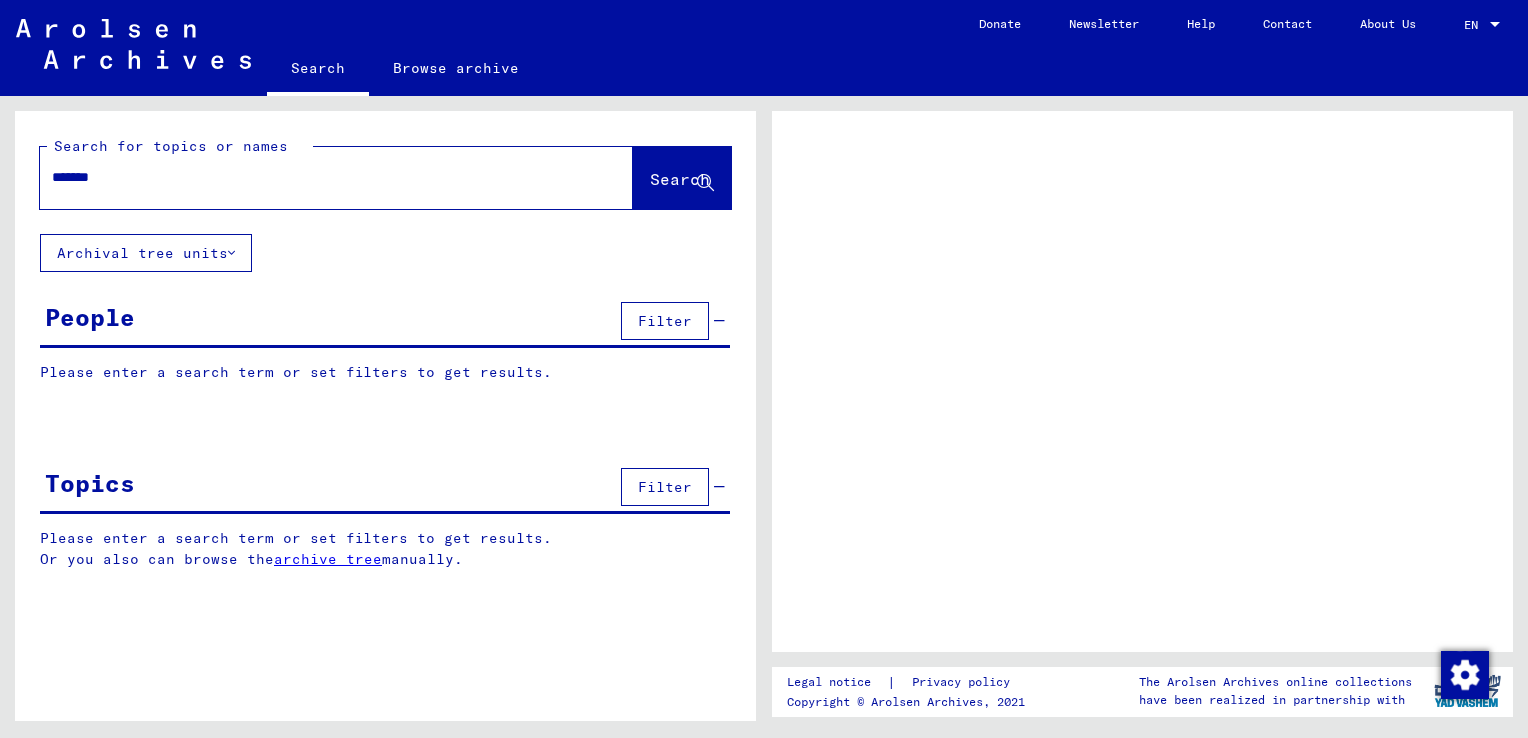 type on "*******" 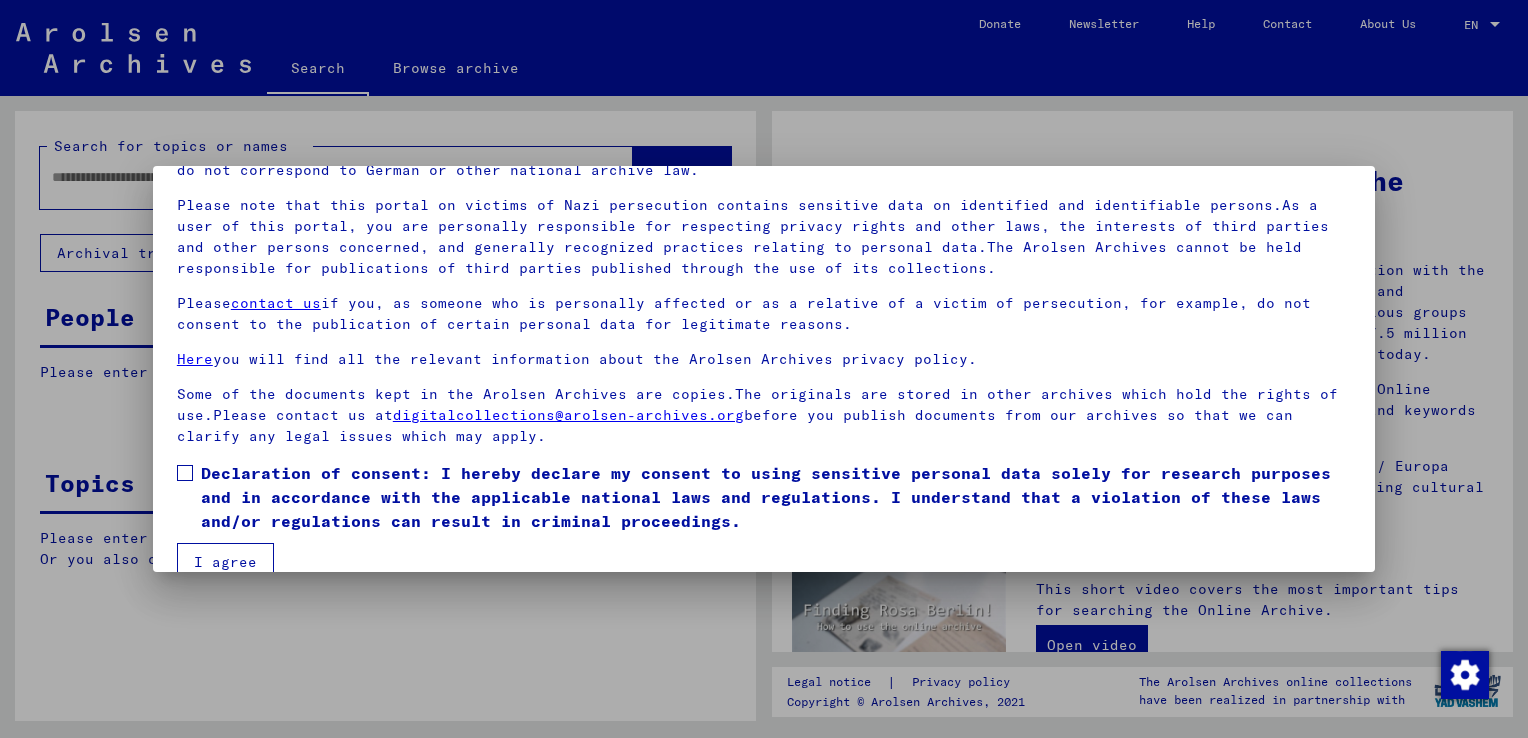 scroll, scrollTop: 149, scrollLeft: 0, axis: vertical 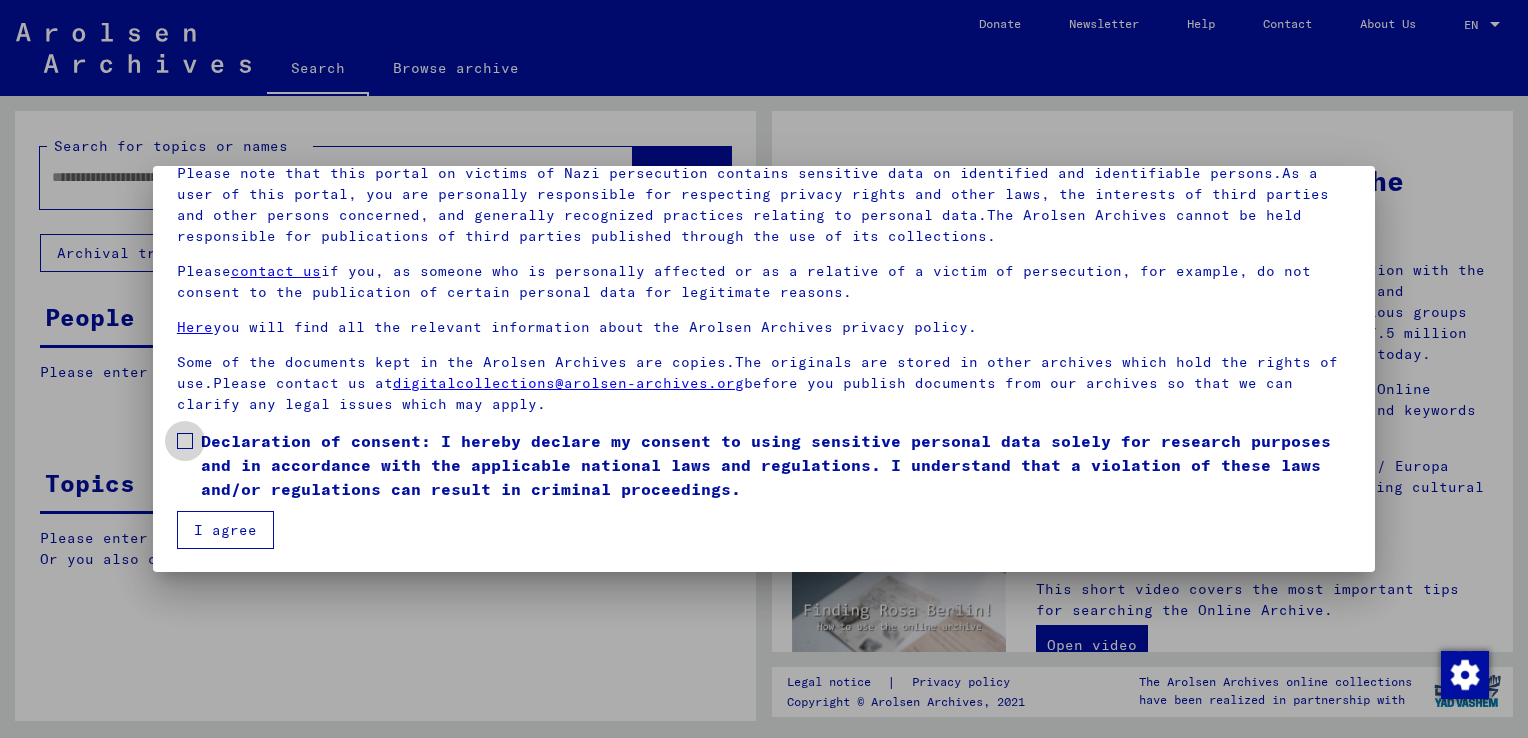 click at bounding box center (185, 441) 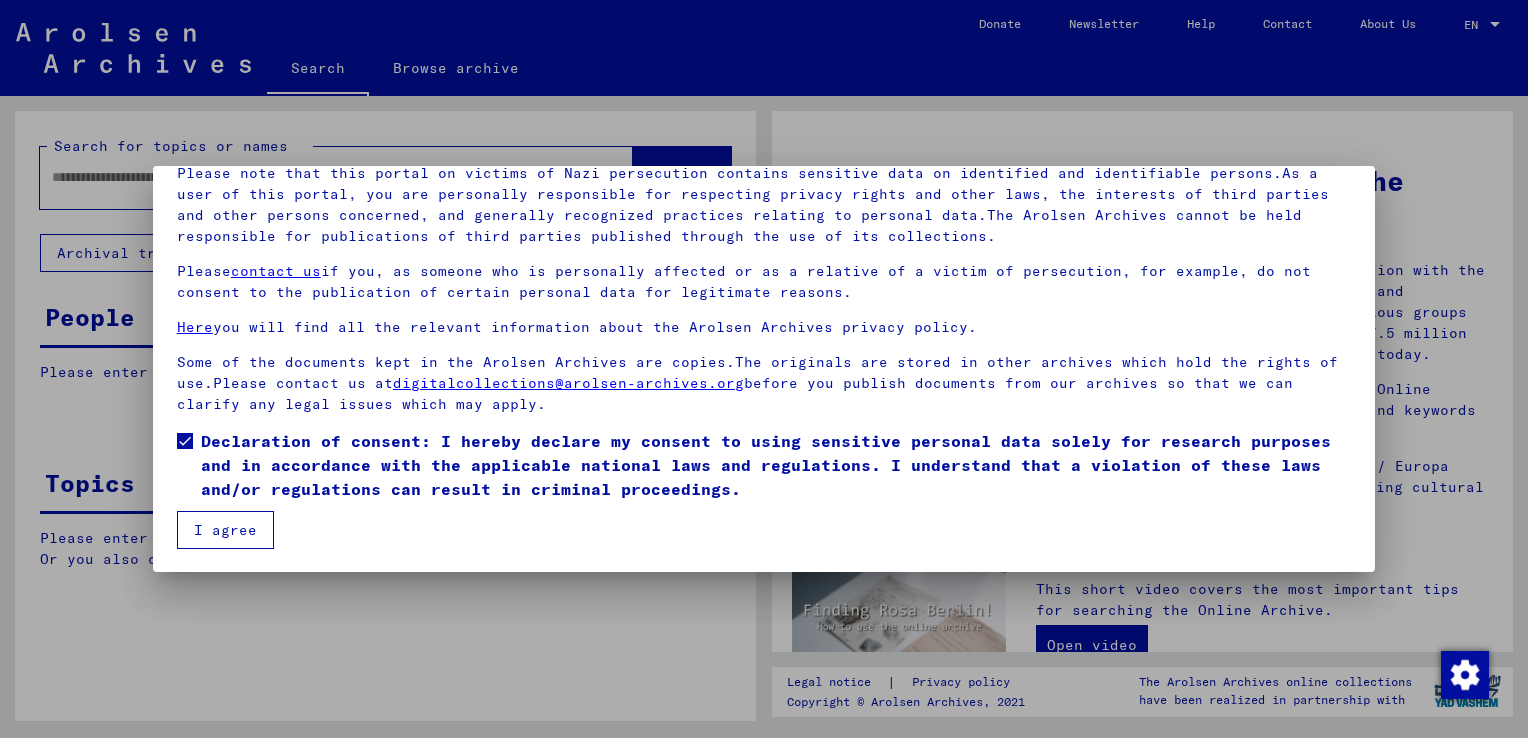 click on "I agree" at bounding box center (225, 530) 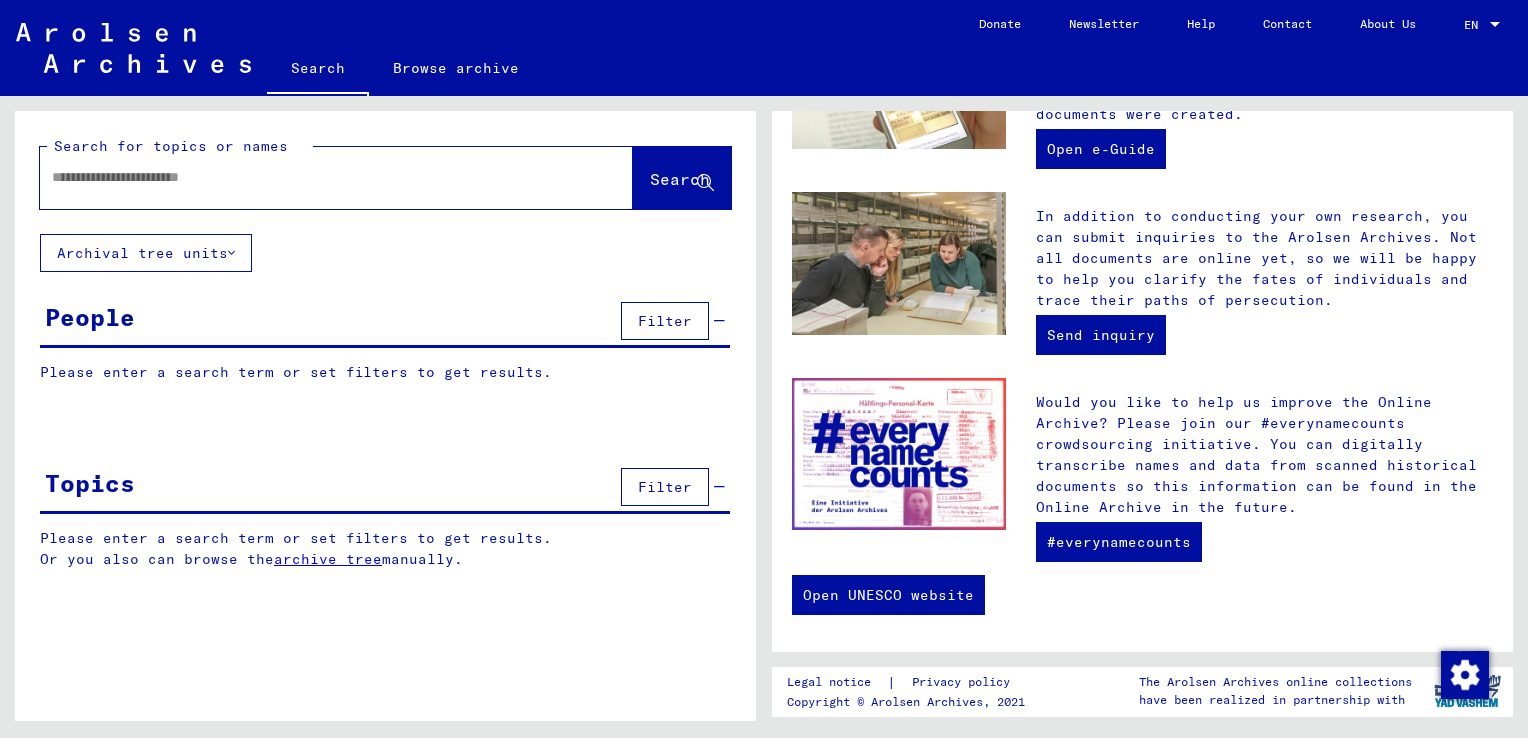 scroll, scrollTop: 709, scrollLeft: 0, axis: vertical 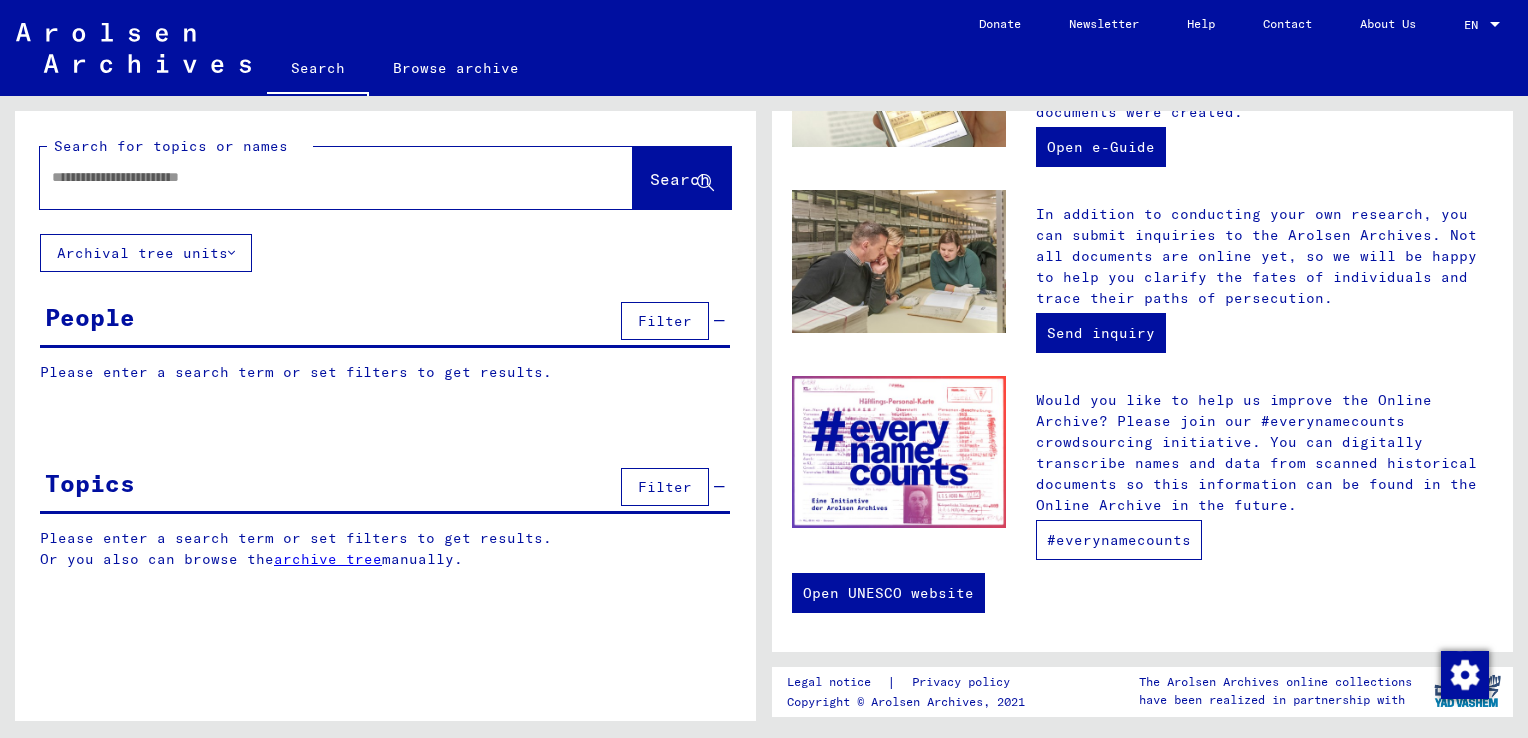 click on "#everynamecounts" at bounding box center (1119, 540) 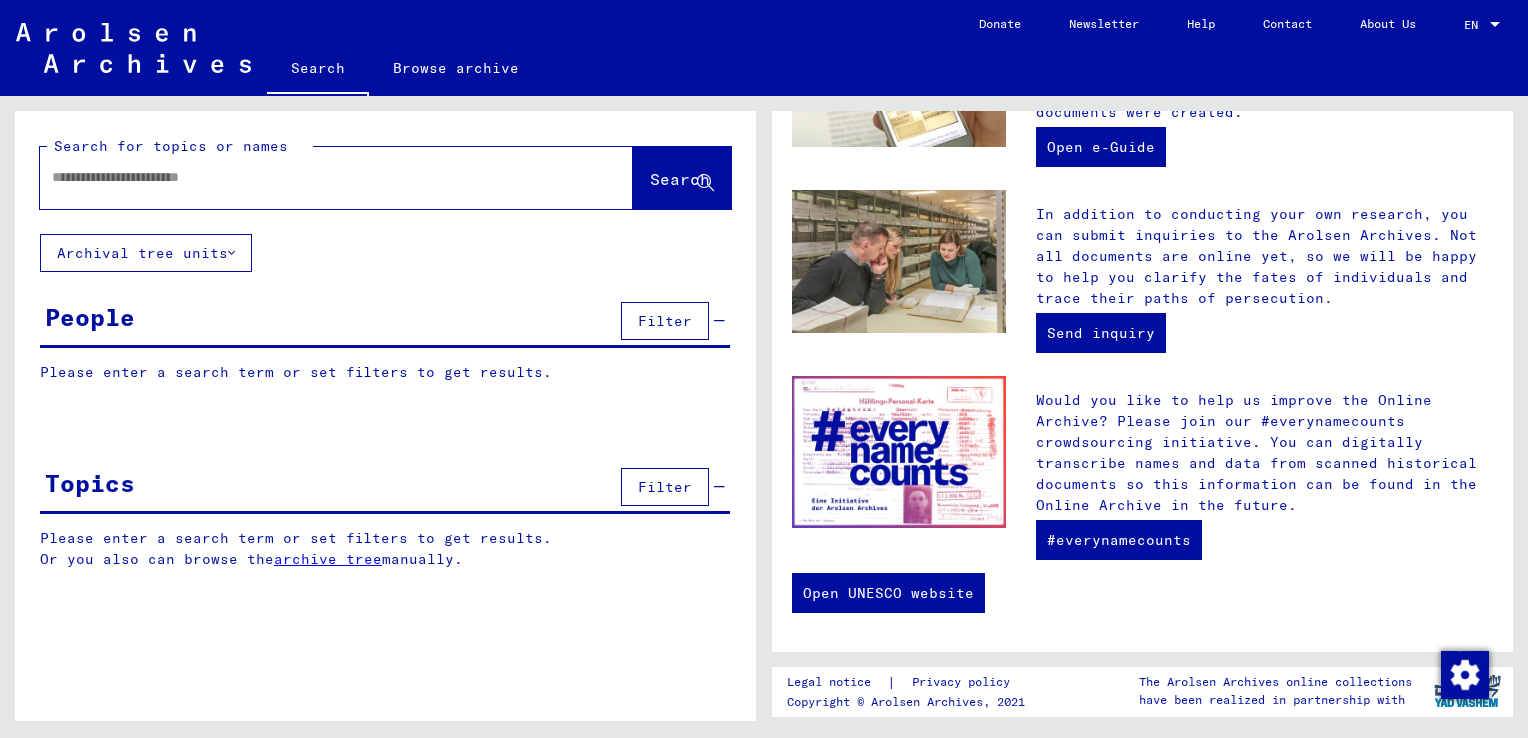 click at bounding box center (312, 177) 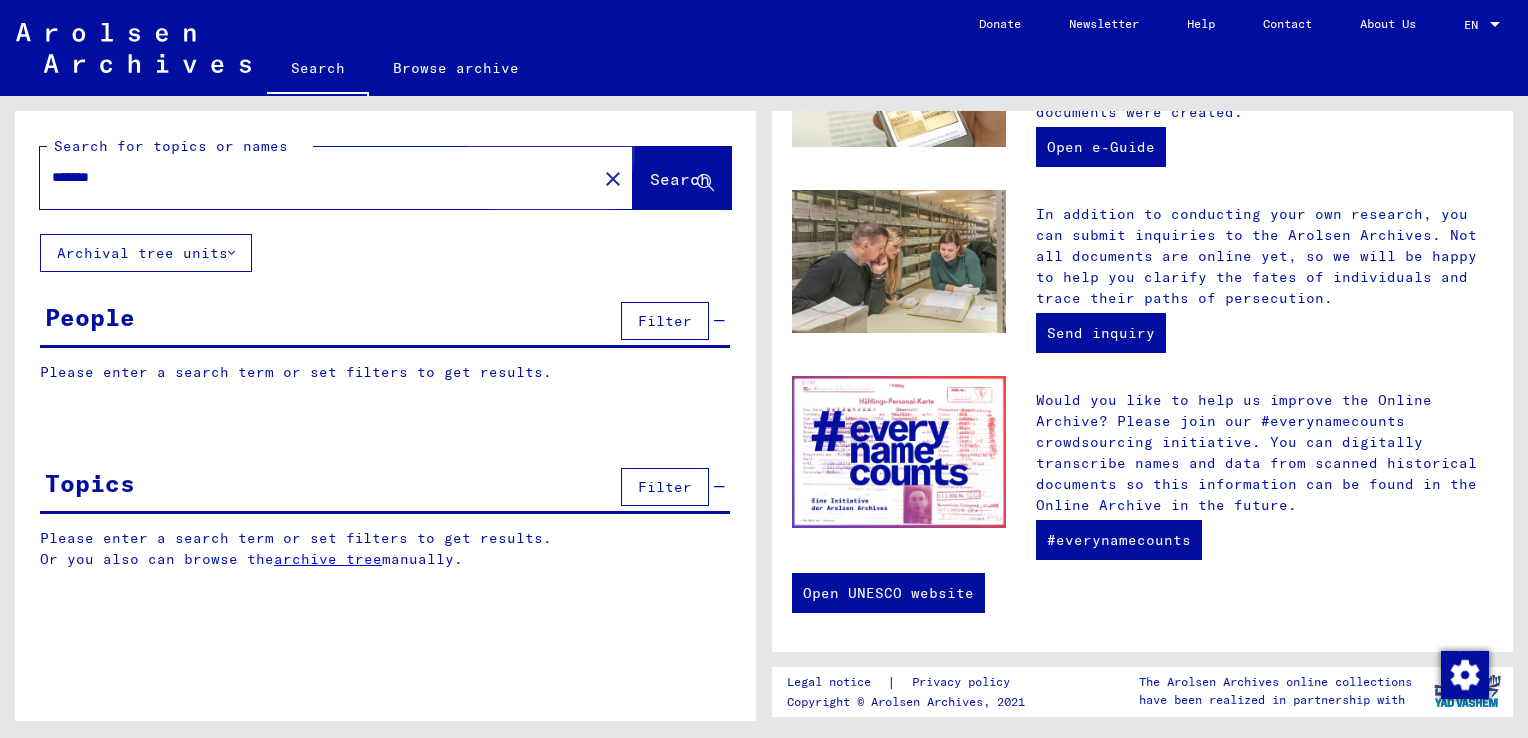click on "Search" 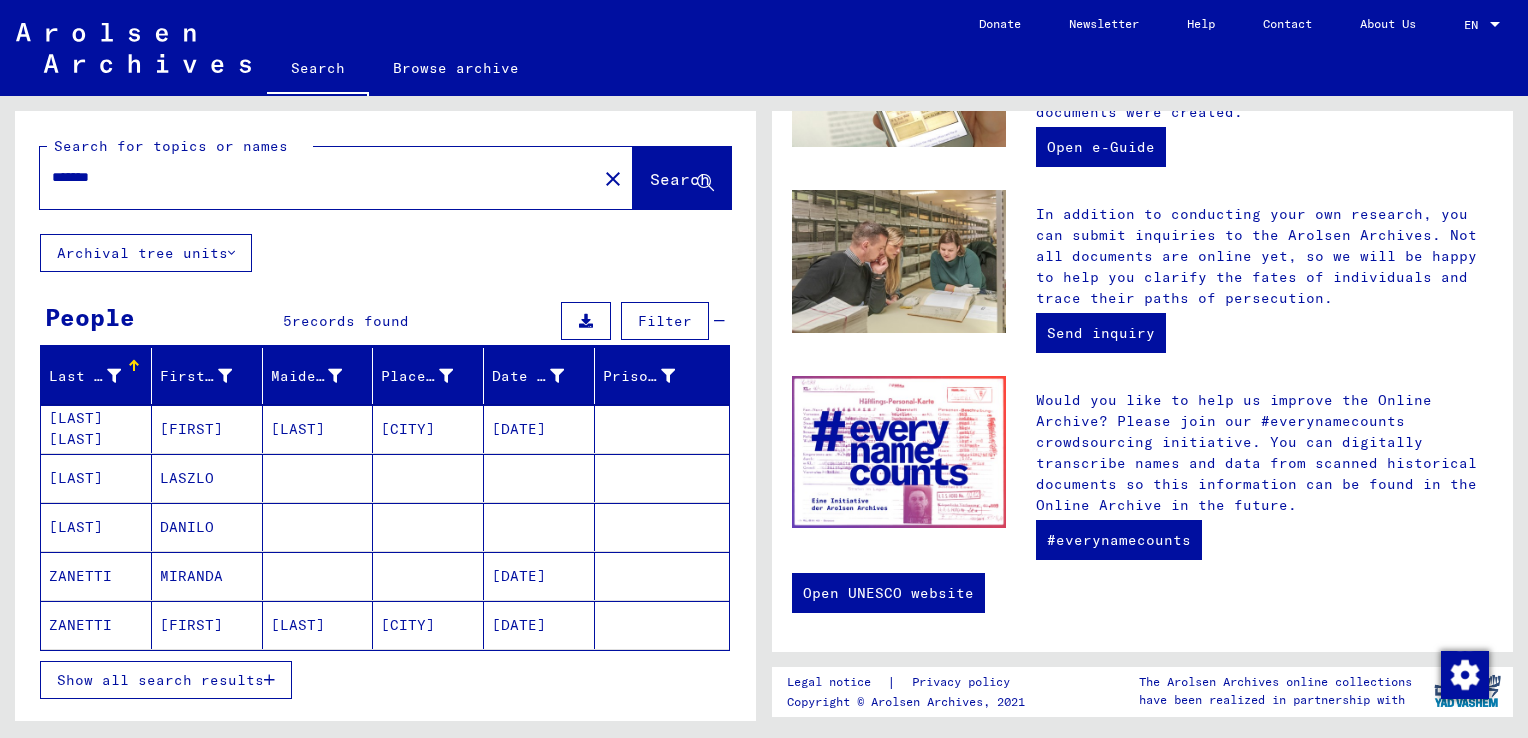 click on "Show all search results" at bounding box center (160, 680) 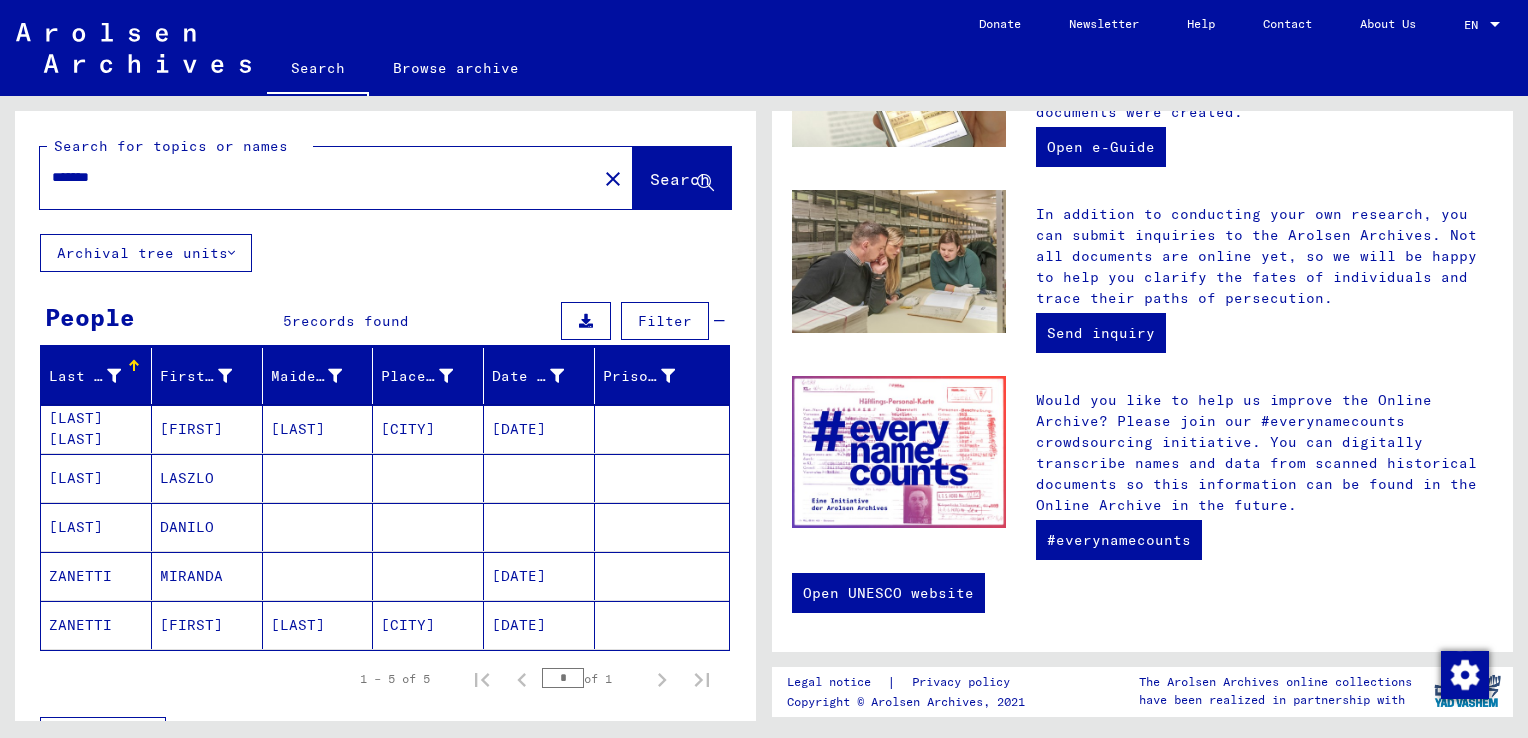 scroll, scrollTop: 100, scrollLeft: 0, axis: vertical 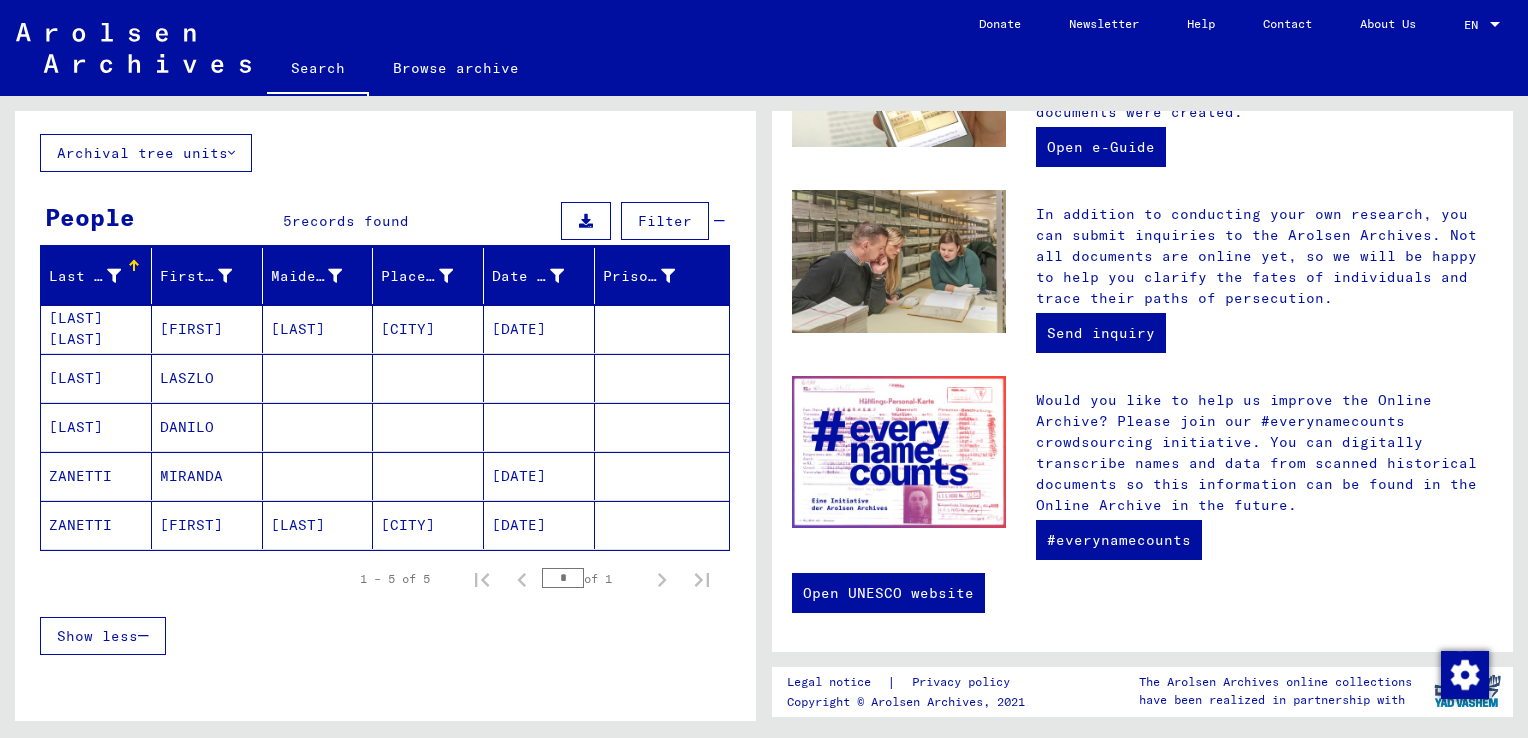 click on "[LAST]" at bounding box center (96, 427) 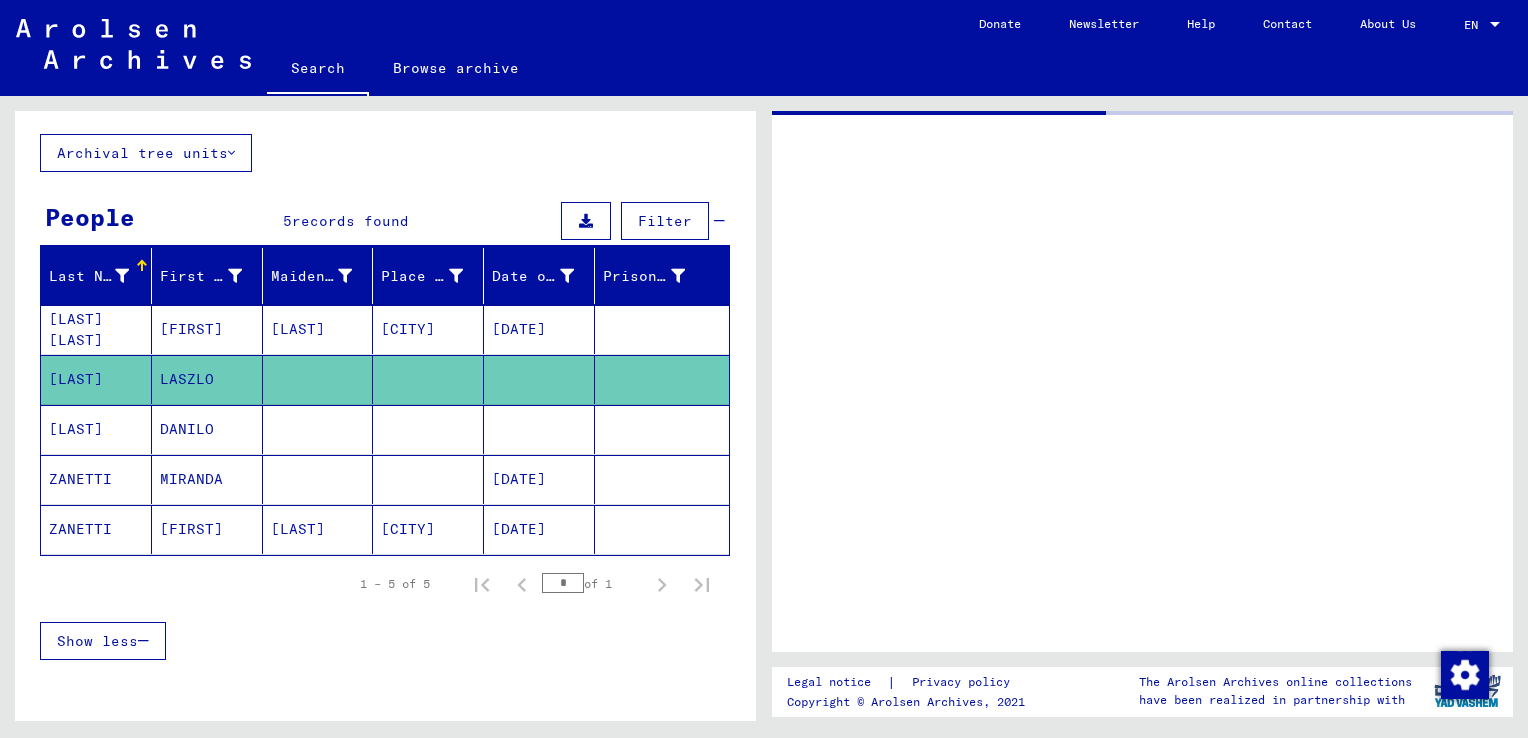 scroll, scrollTop: 0, scrollLeft: 0, axis: both 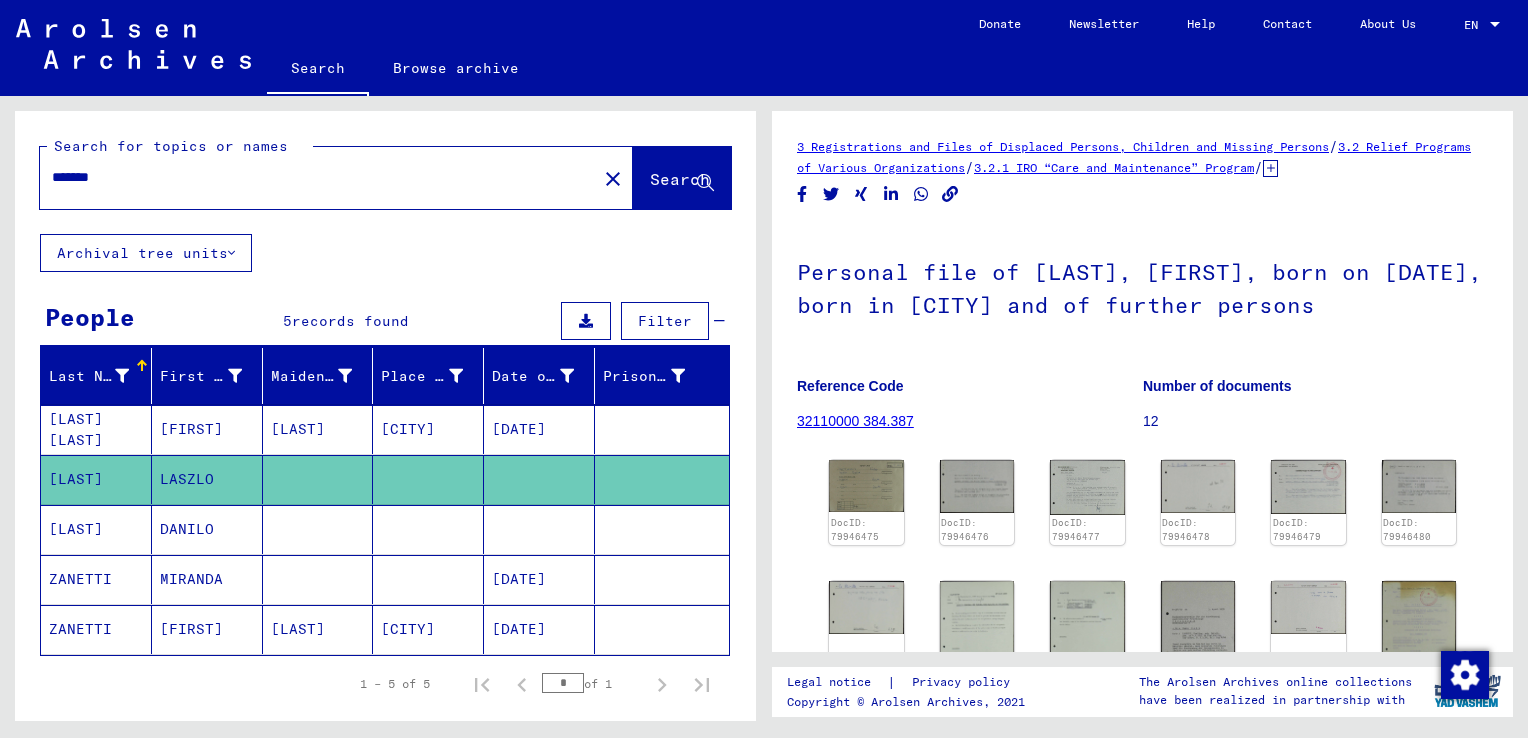 drag, startPoint x: 140, startPoint y: 170, endPoint x: 19, endPoint y: 173, distance: 121.037186 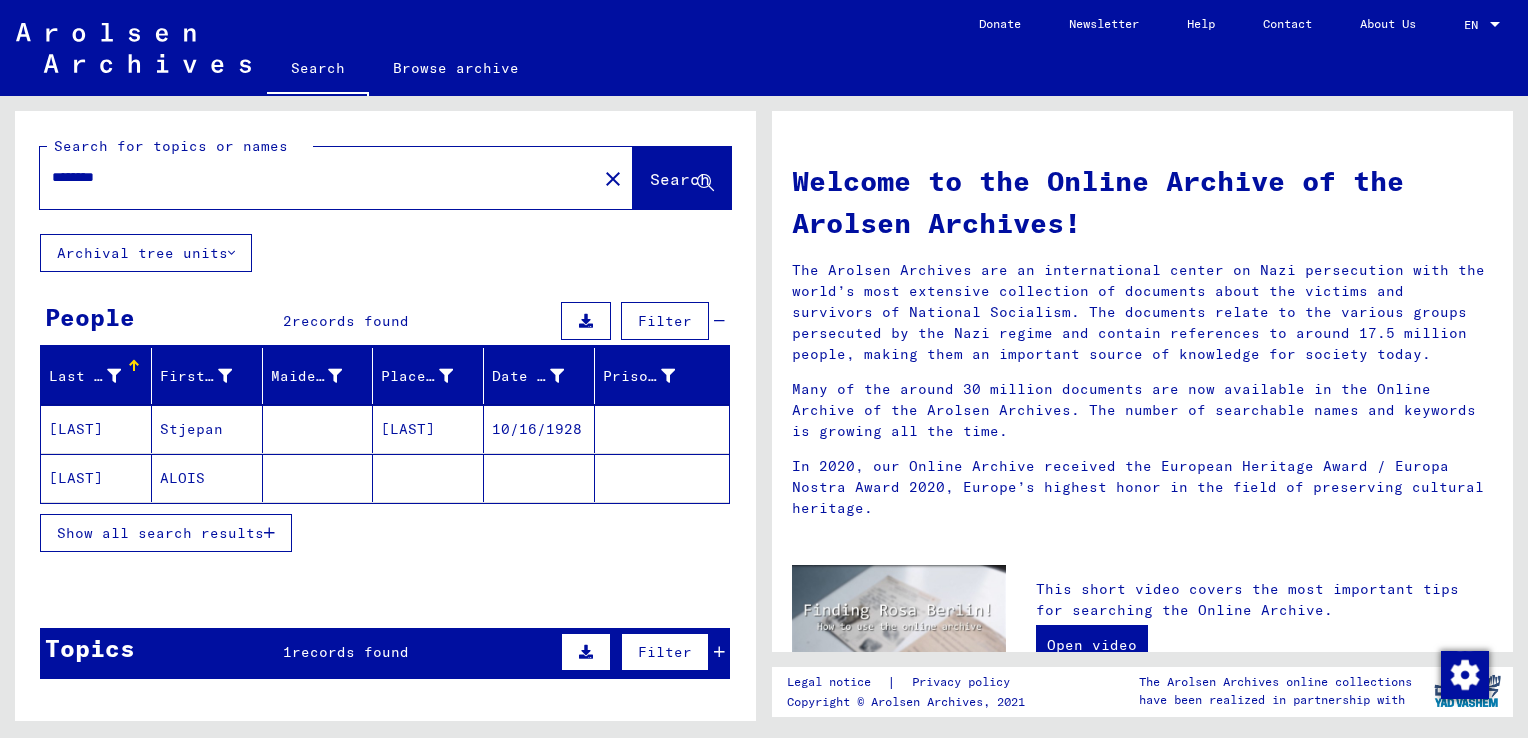 click on "[LAST]" at bounding box center [96, 478] 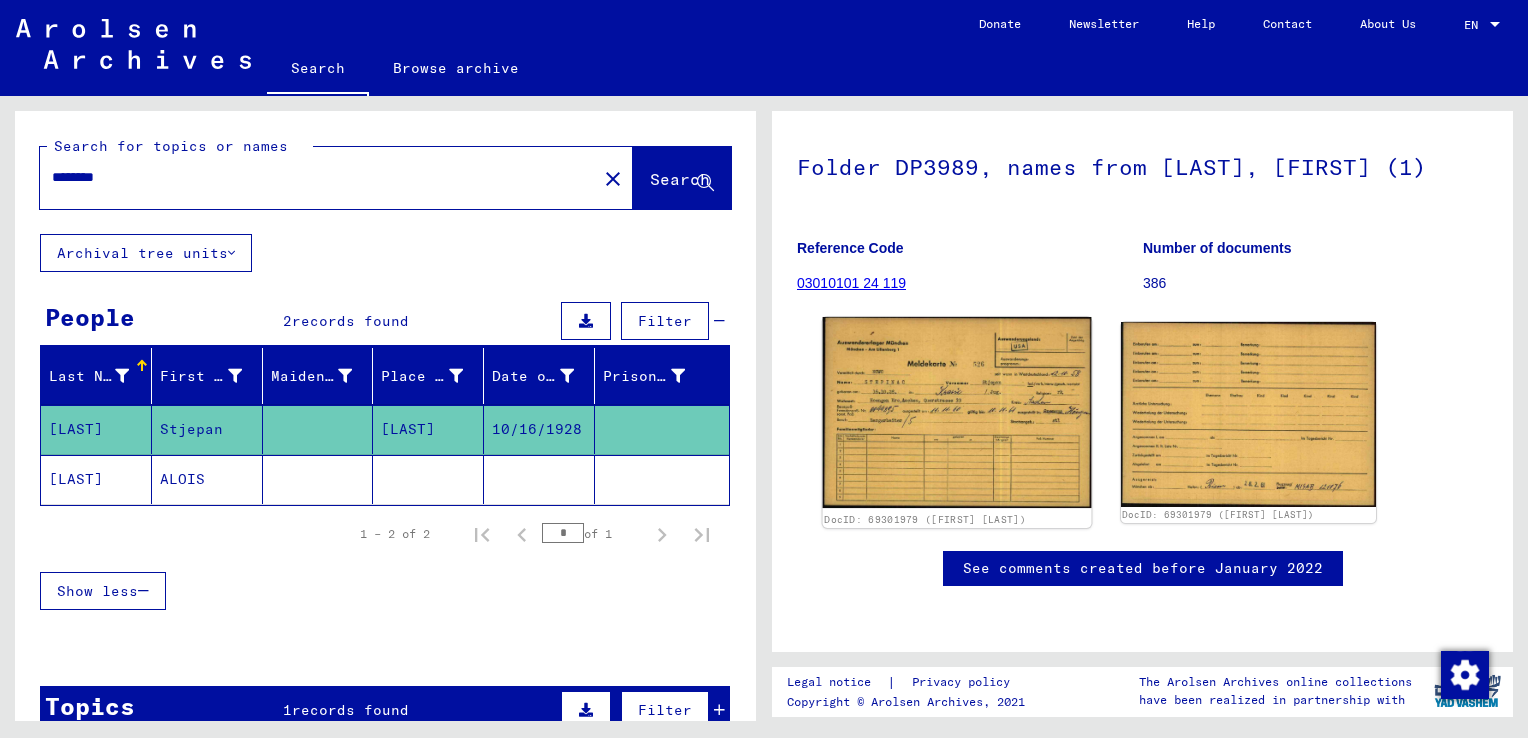 scroll, scrollTop: 200, scrollLeft: 0, axis: vertical 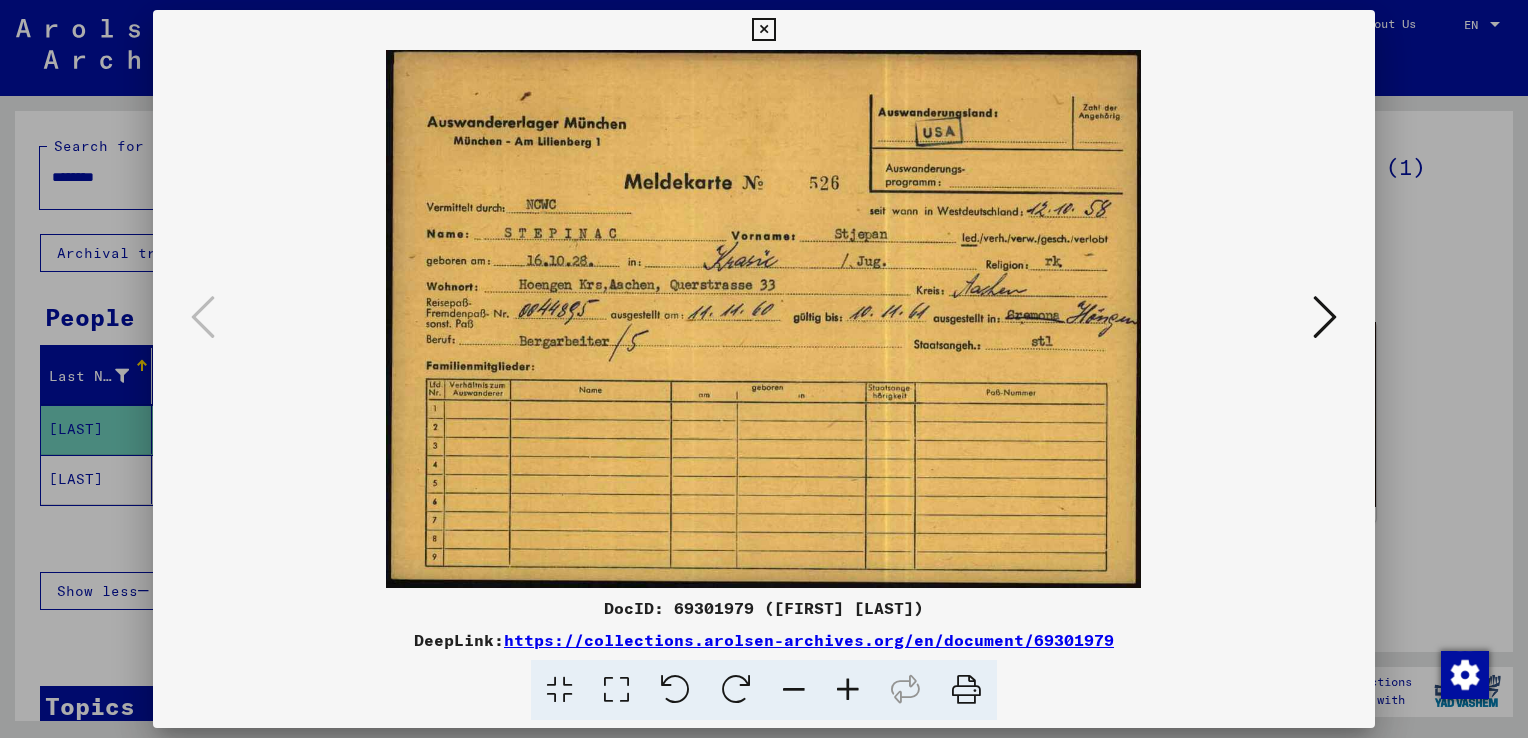 click at bounding box center [1325, 317] 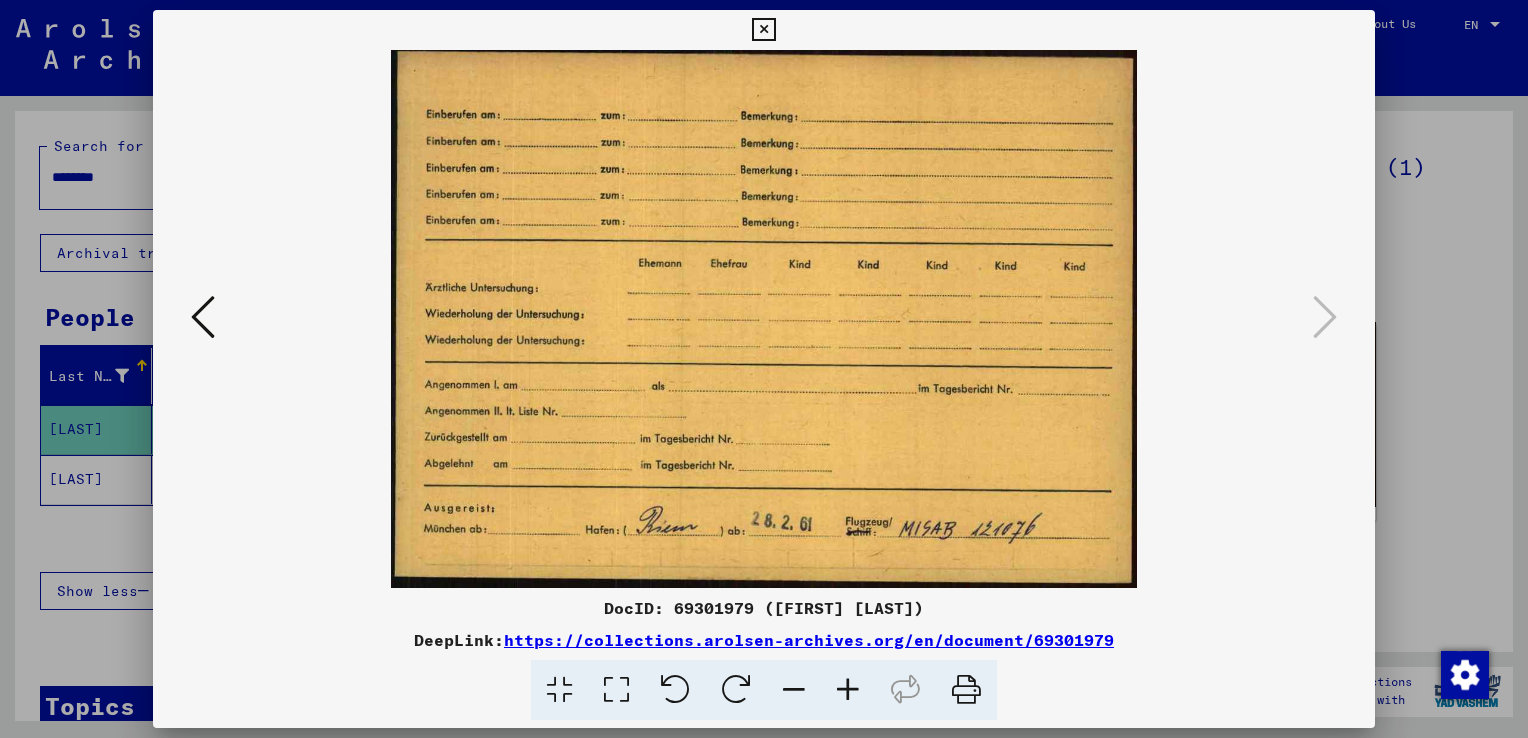 click at bounding box center [764, 369] 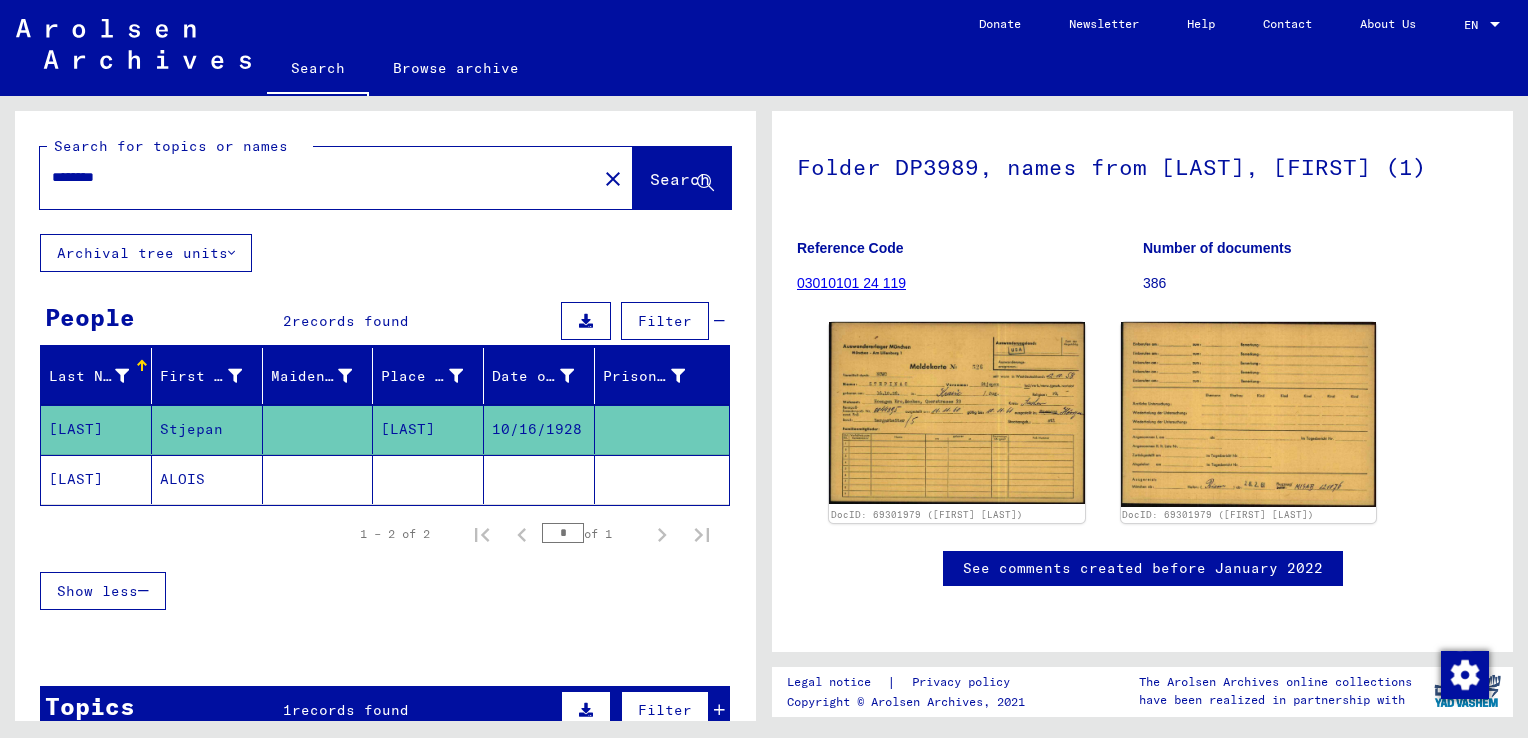 click on "[LAST]" 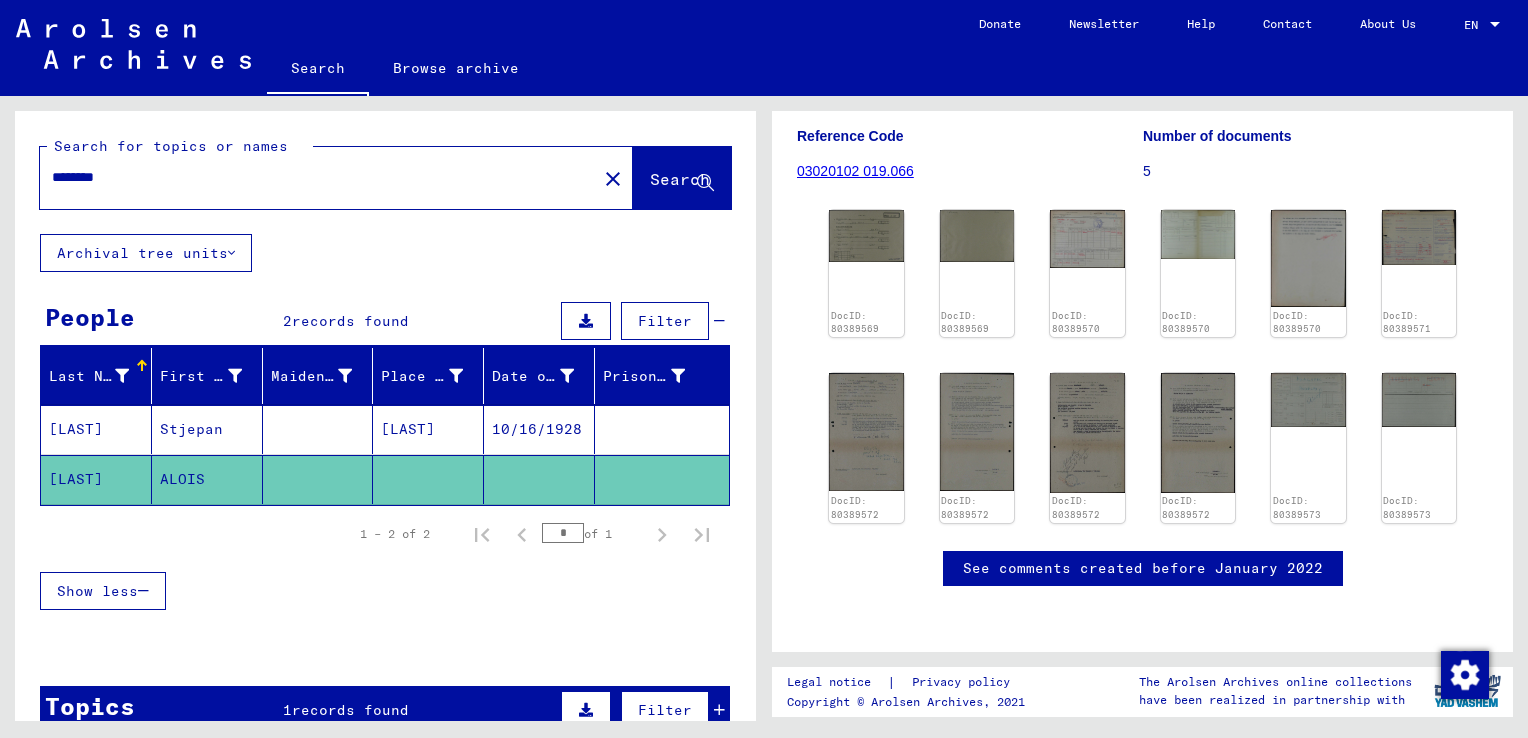 scroll, scrollTop: 0, scrollLeft: 0, axis: both 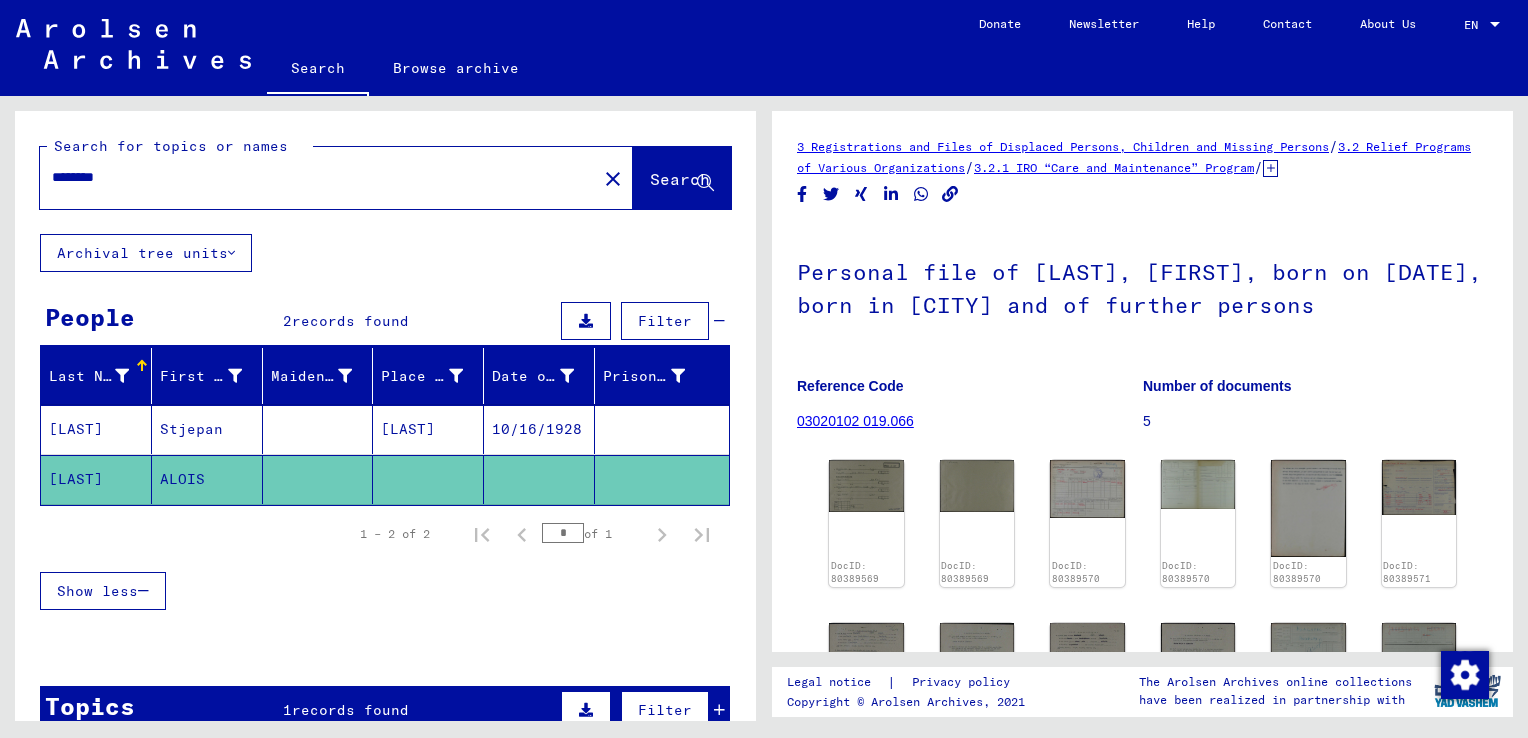 drag, startPoint x: 135, startPoint y: 191, endPoint x: 0, endPoint y: 186, distance: 135.09256 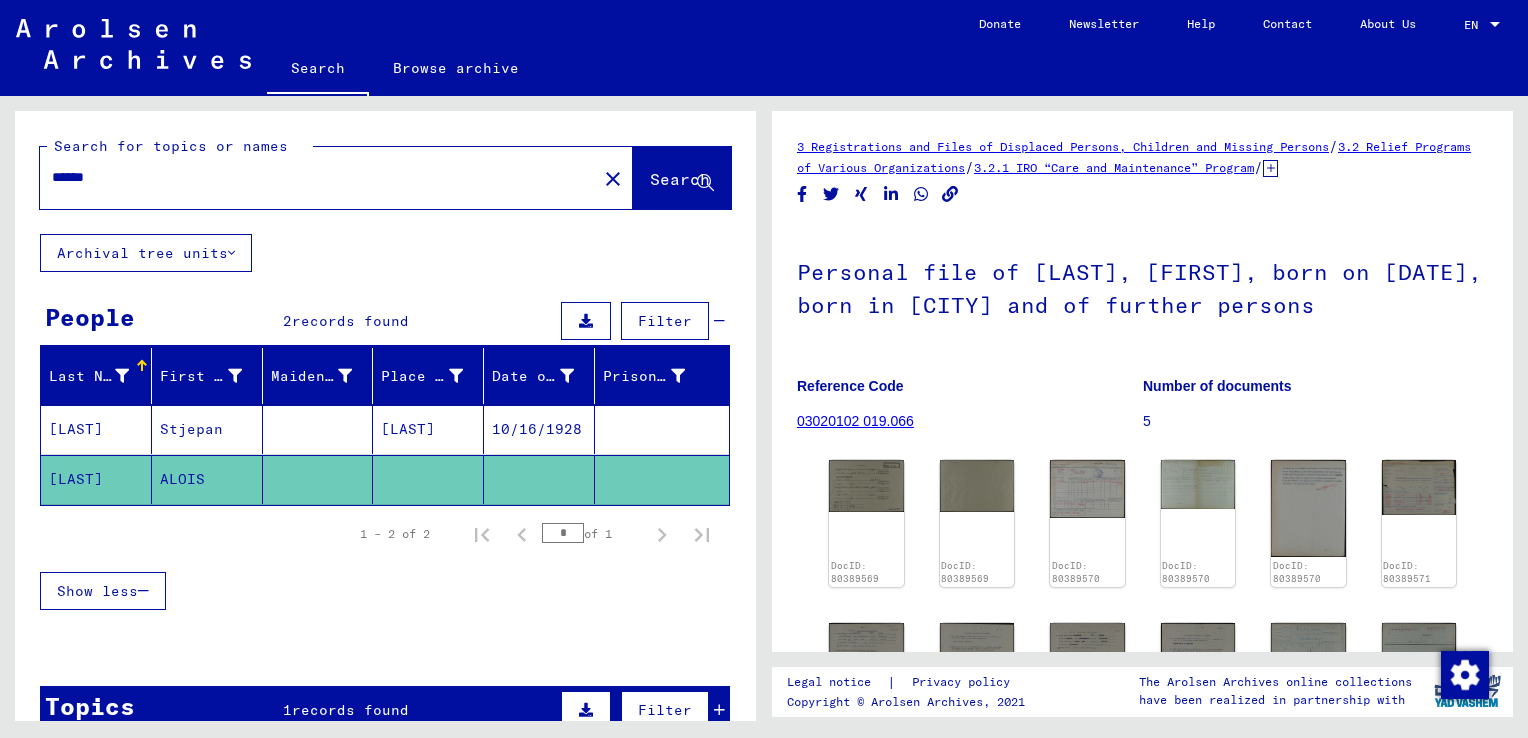 type on "******" 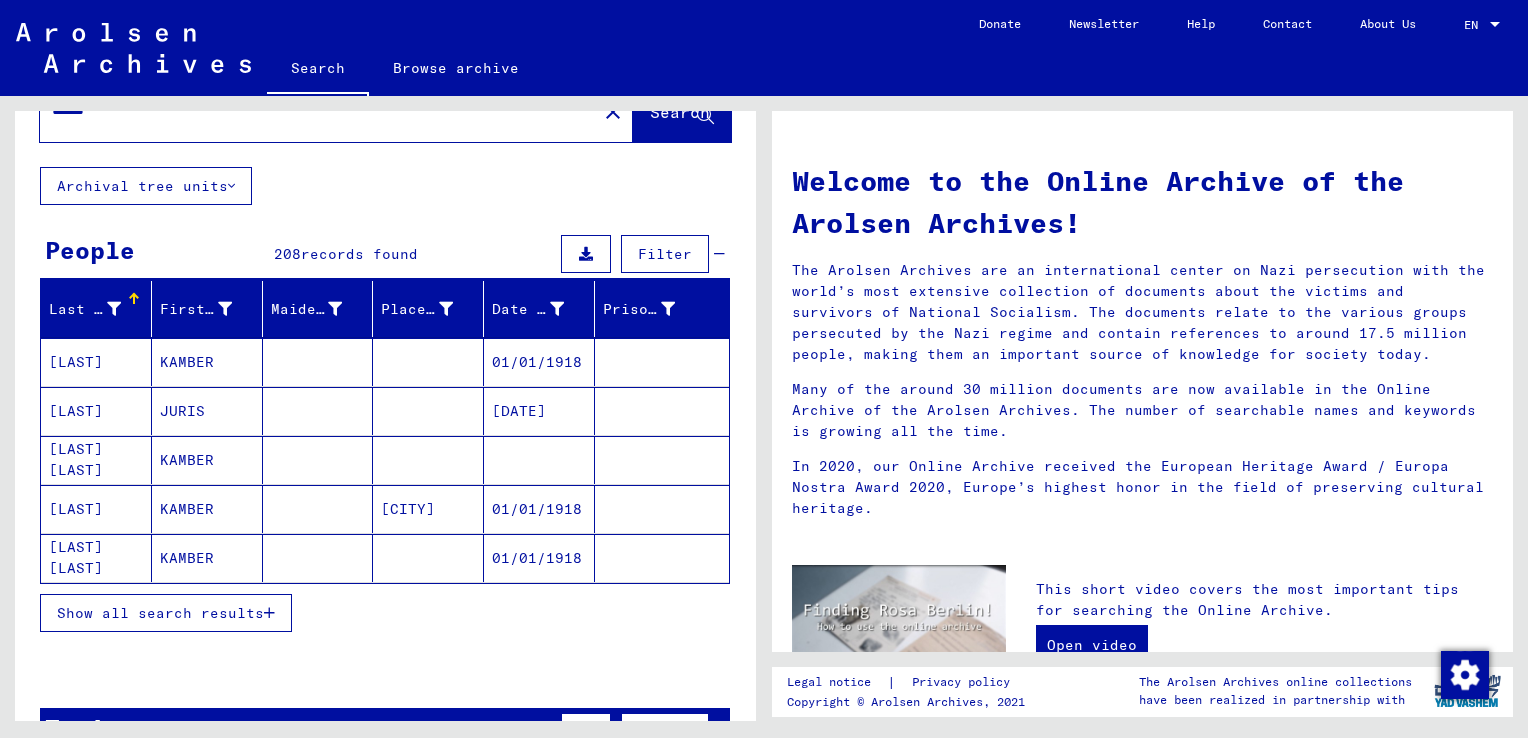 scroll, scrollTop: 100, scrollLeft: 0, axis: vertical 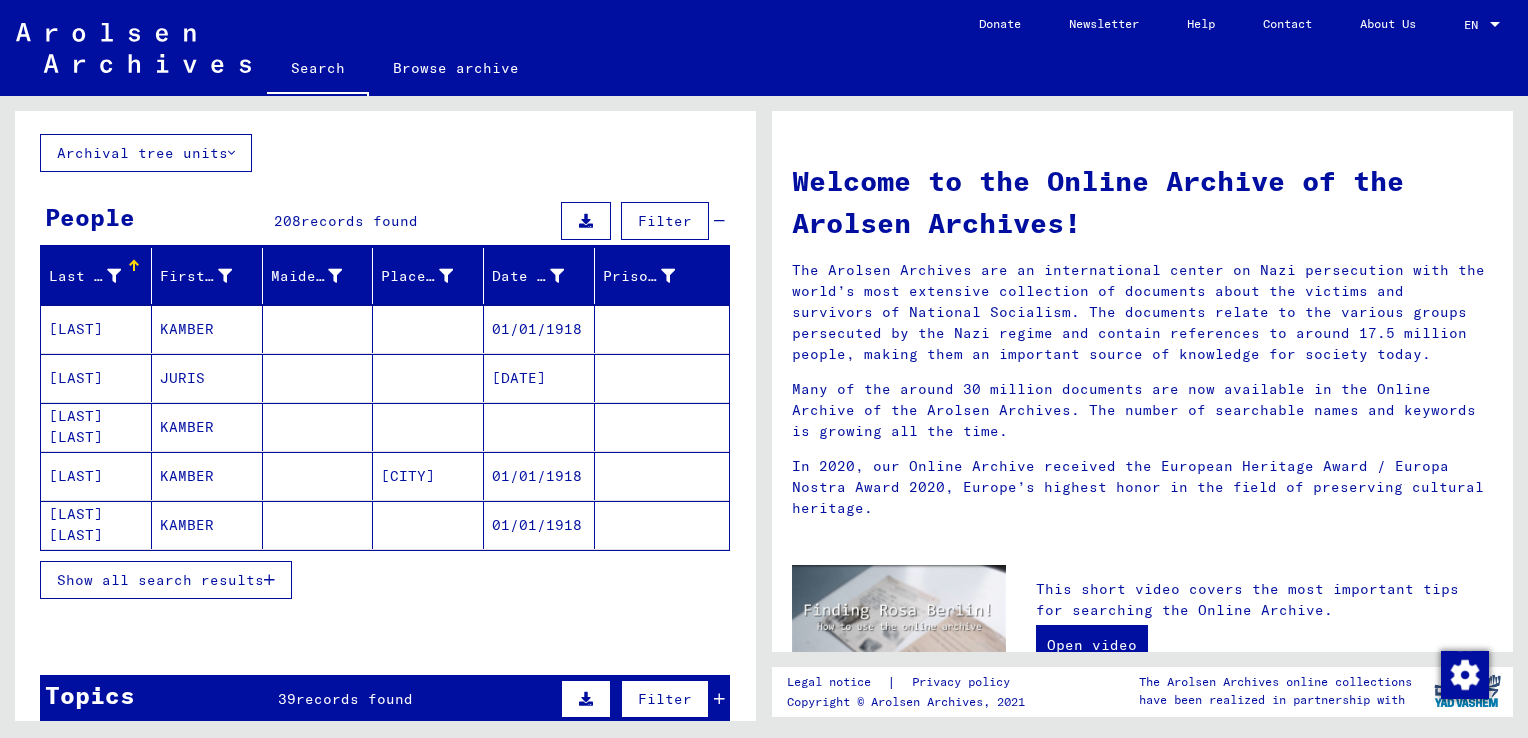 click at bounding box center [269, 580] 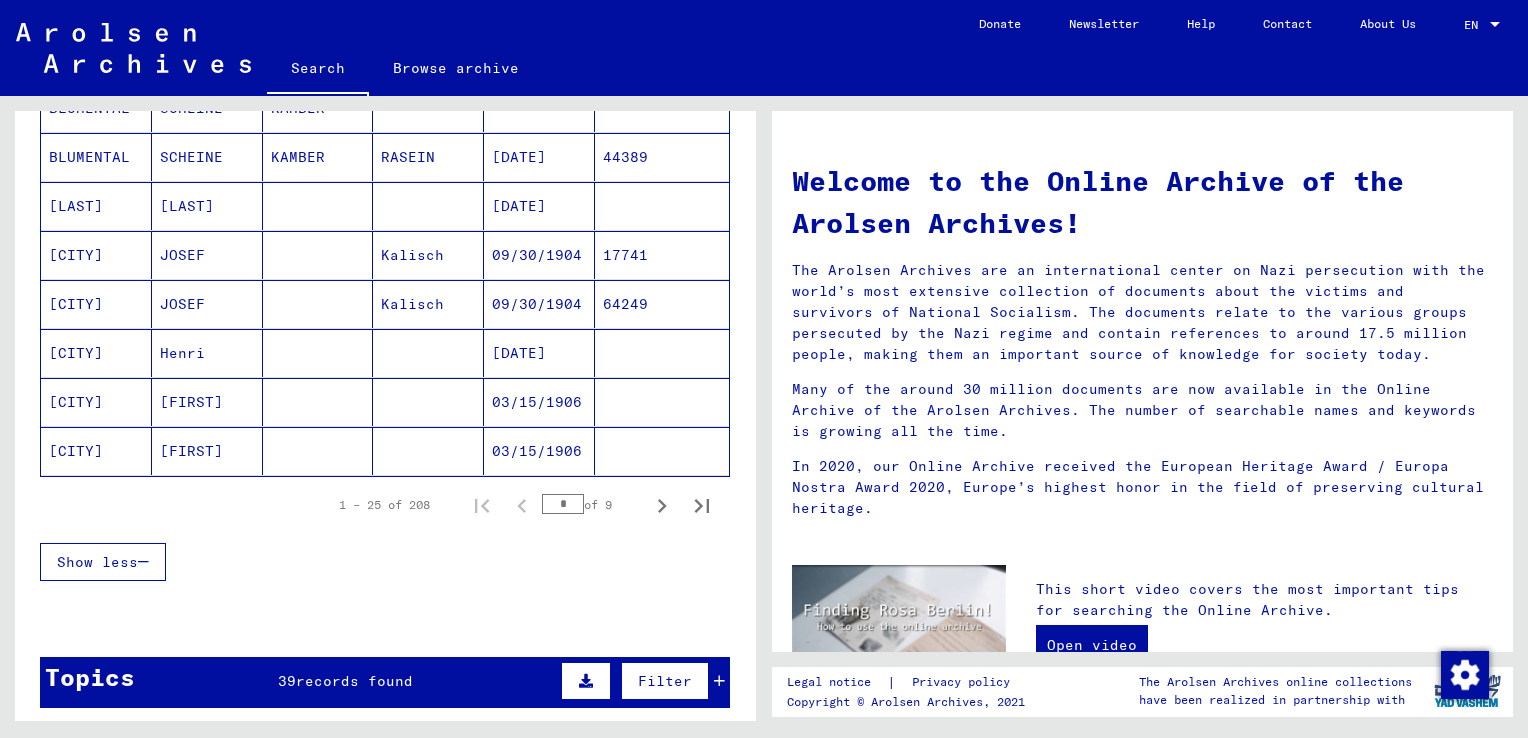 scroll, scrollTop: 1100, scrollLeft: 0, axis: vertical 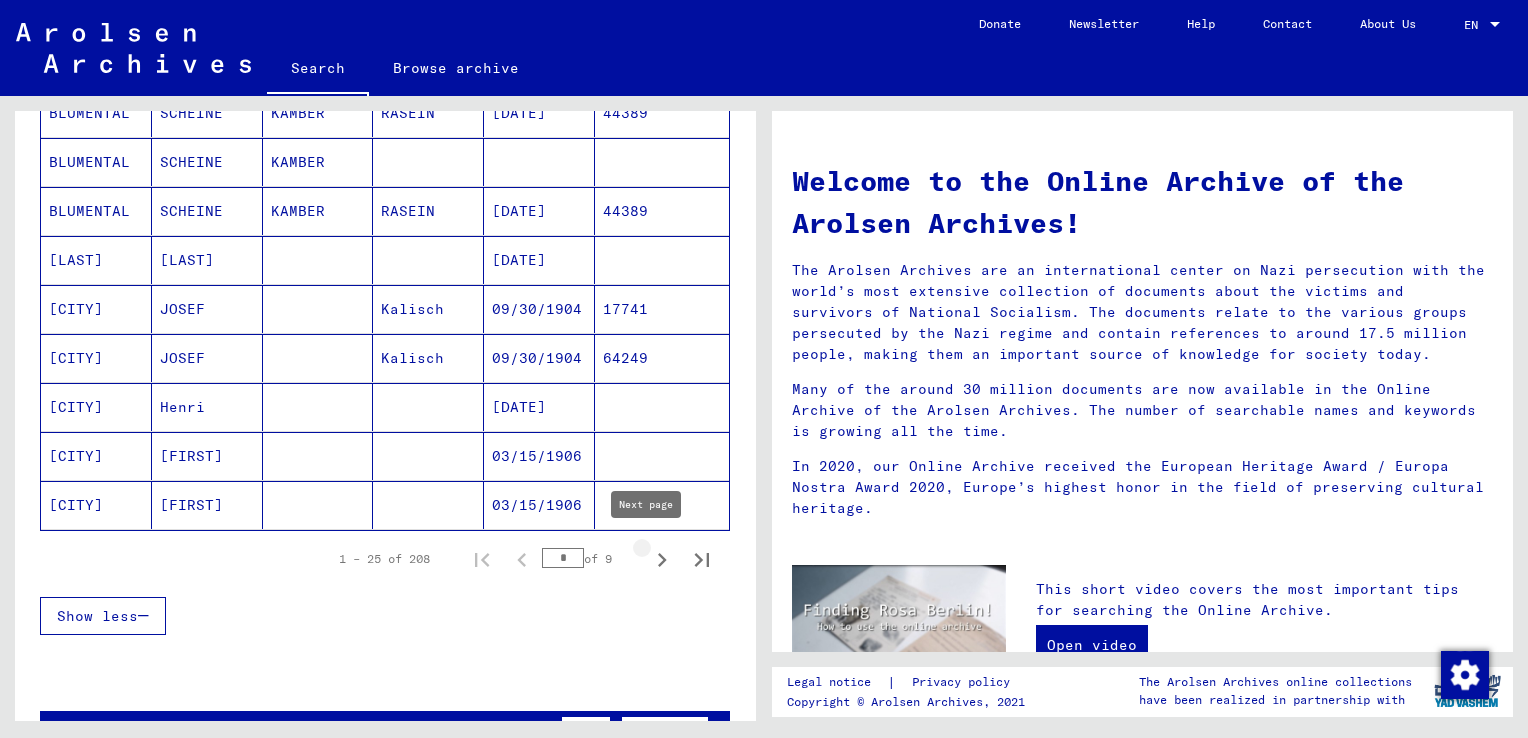 click 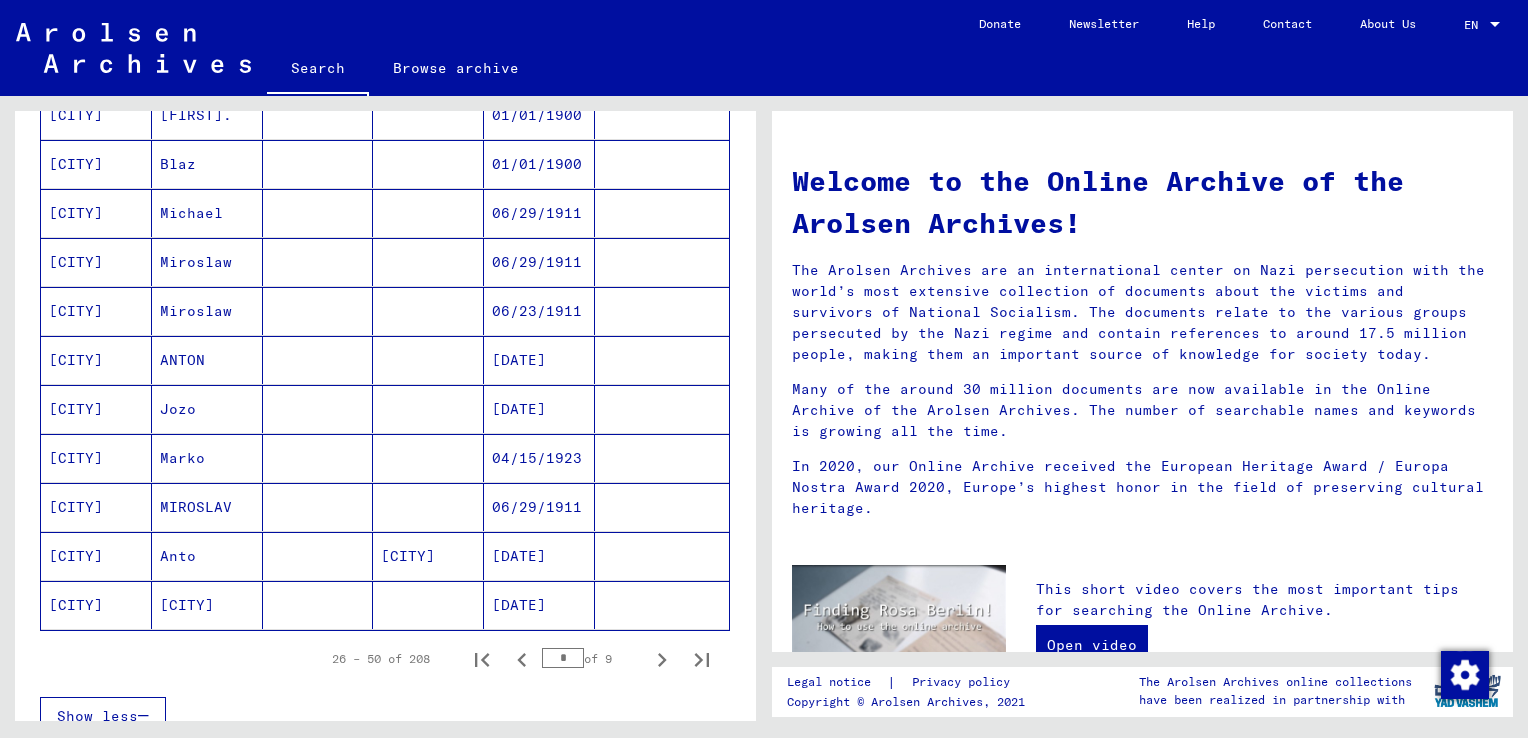 scroll, scrollTop: 1300, scrollLeft: 0, axis: vertical 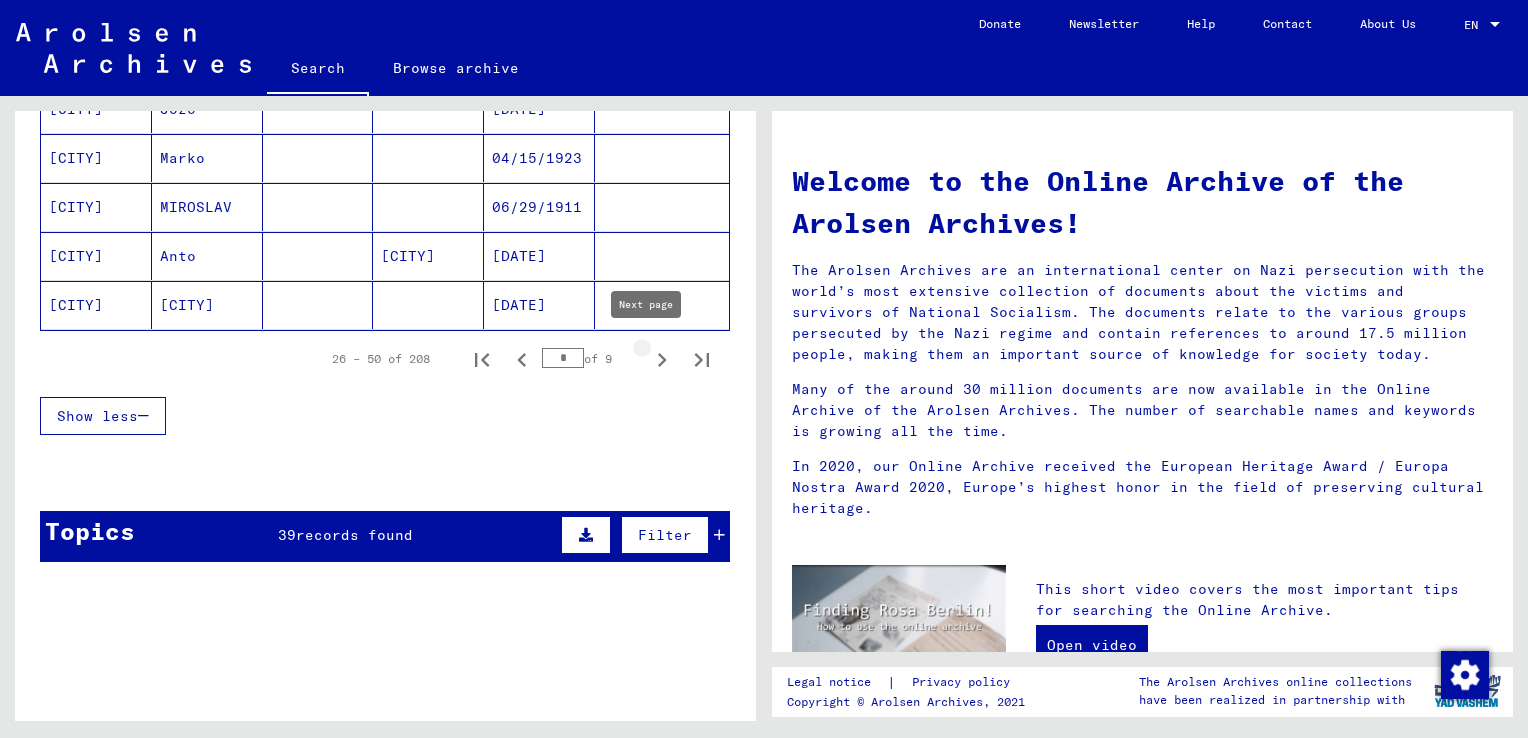 click 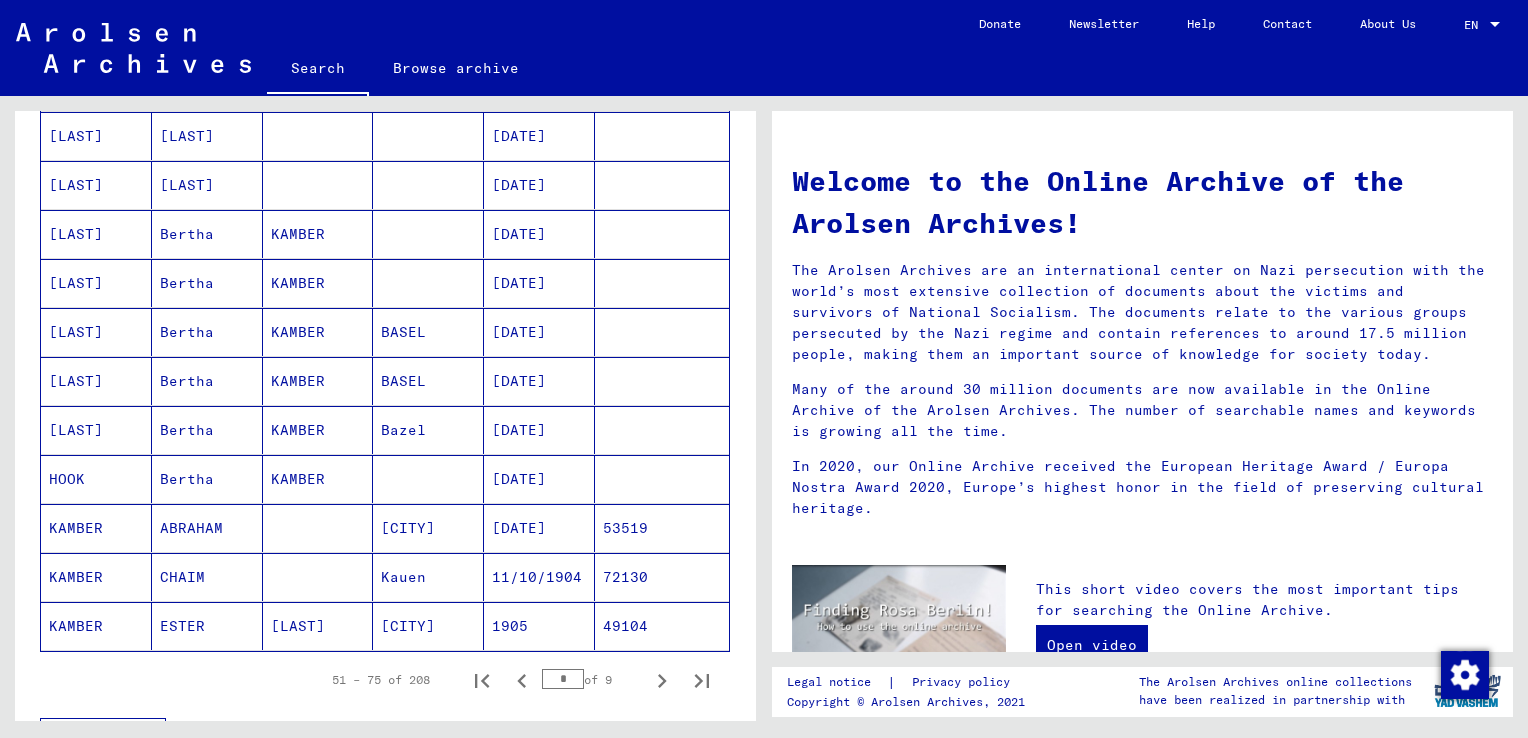scroll, scrollTop: 1000, scrollLeft: 0, axis: vertical 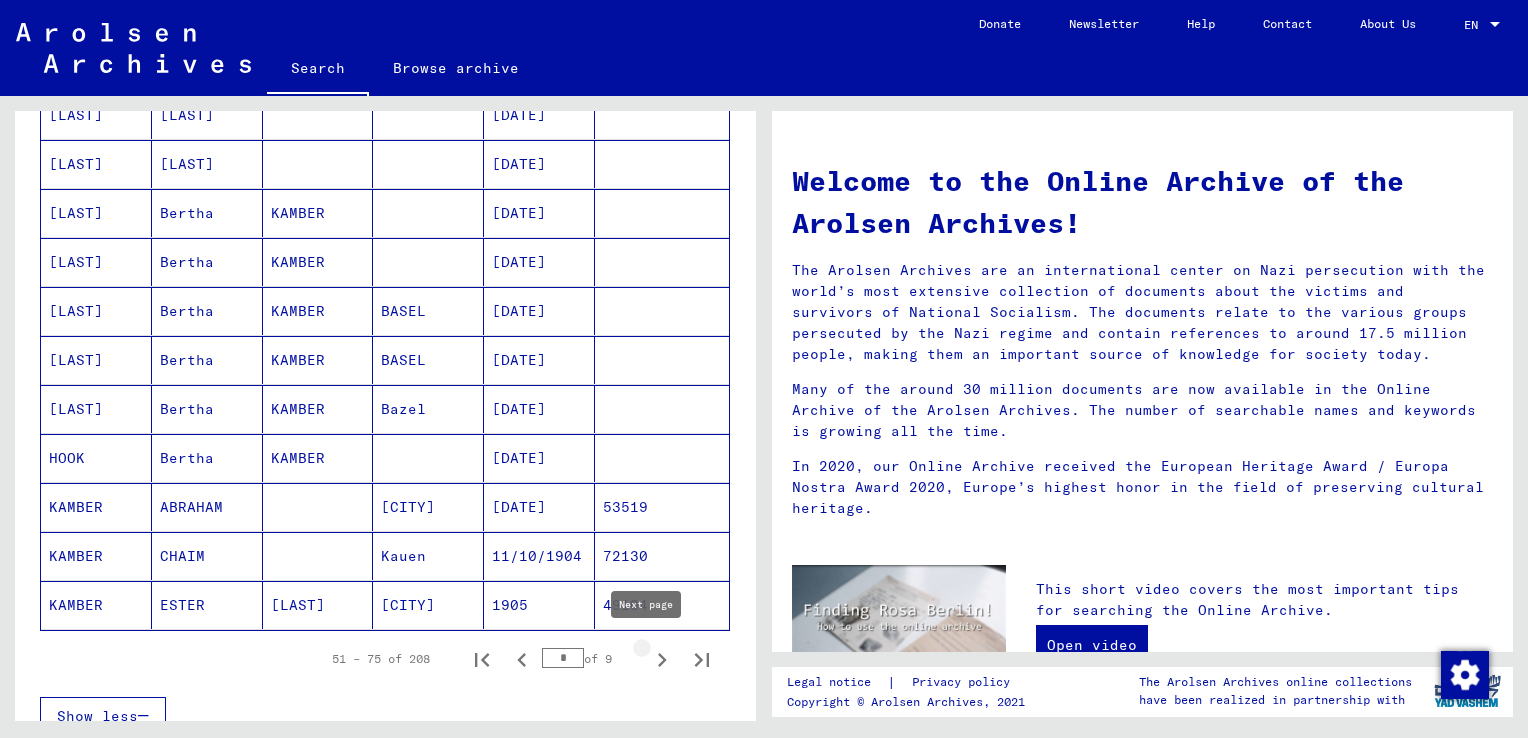 click 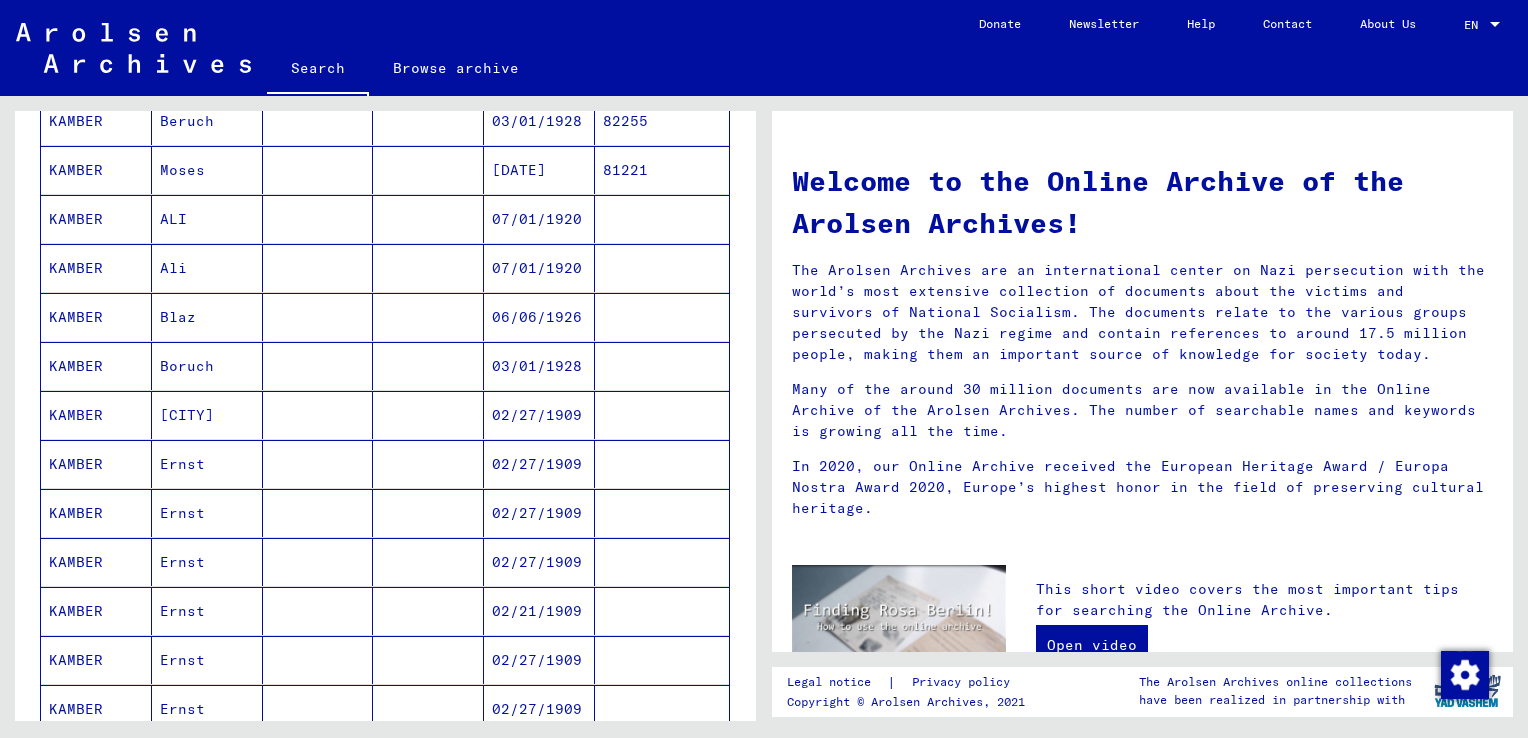 scroll, scrollTop: 1200, scrollLeft: 0, axis: vertical 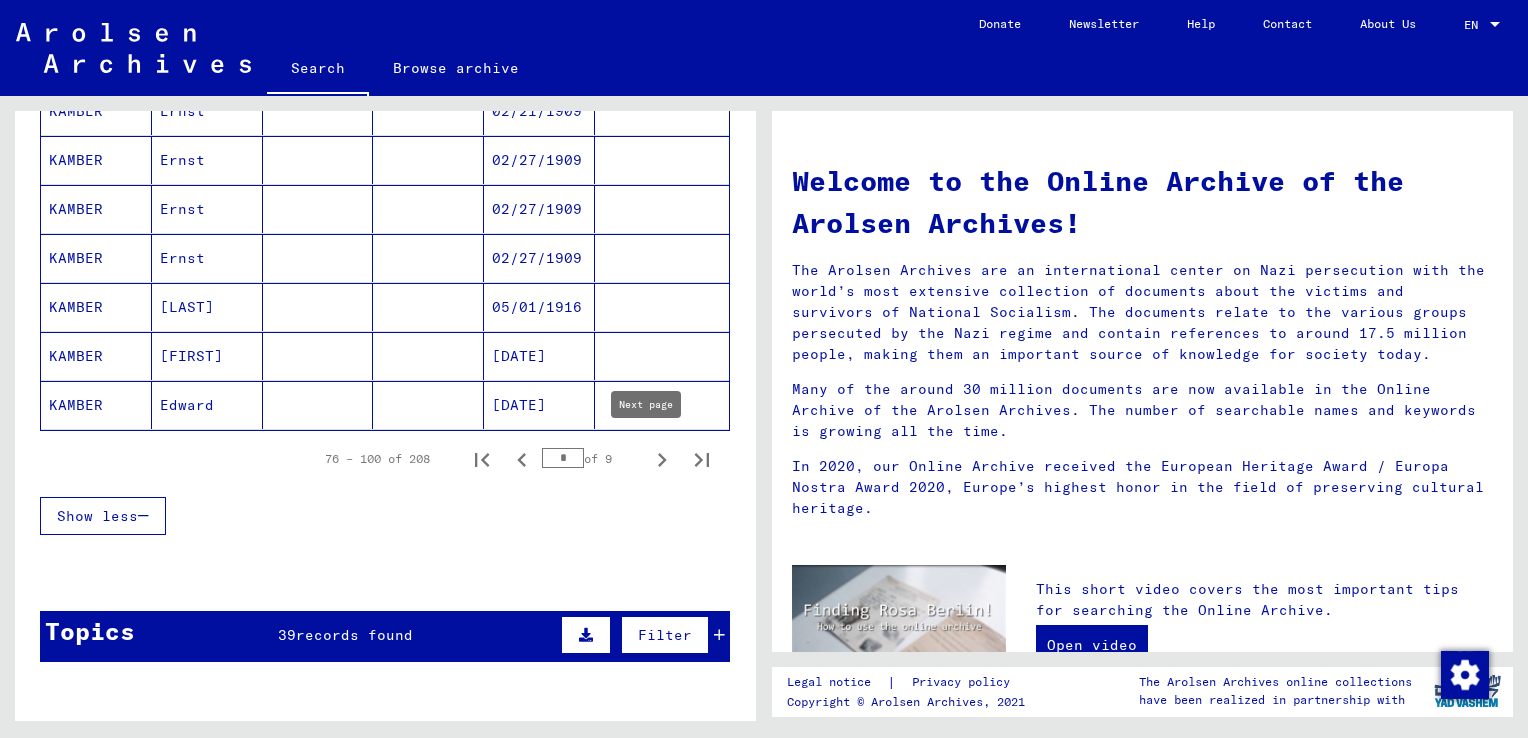 click 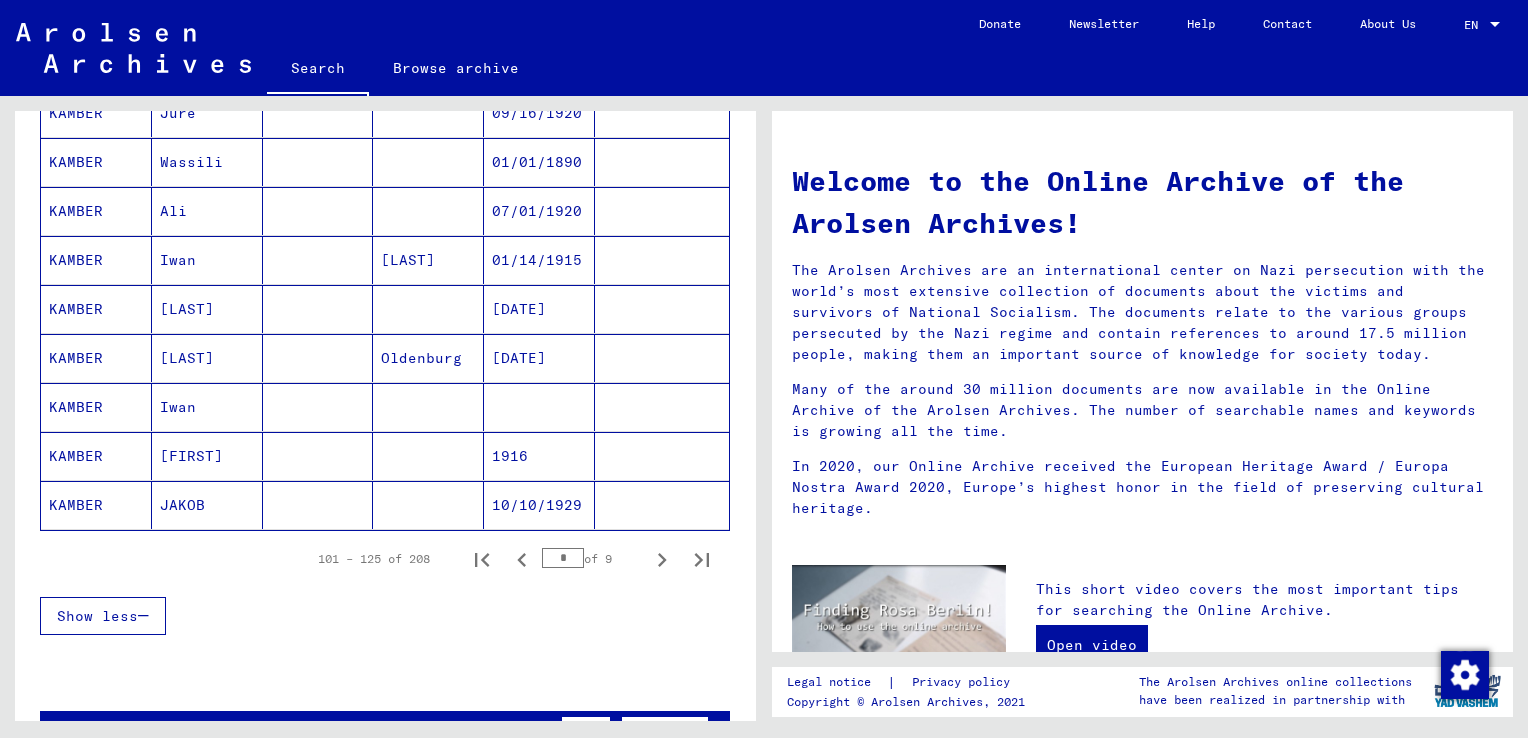 scroll, scrollTop: 1300, scrollLeft: 0, axis: vertical 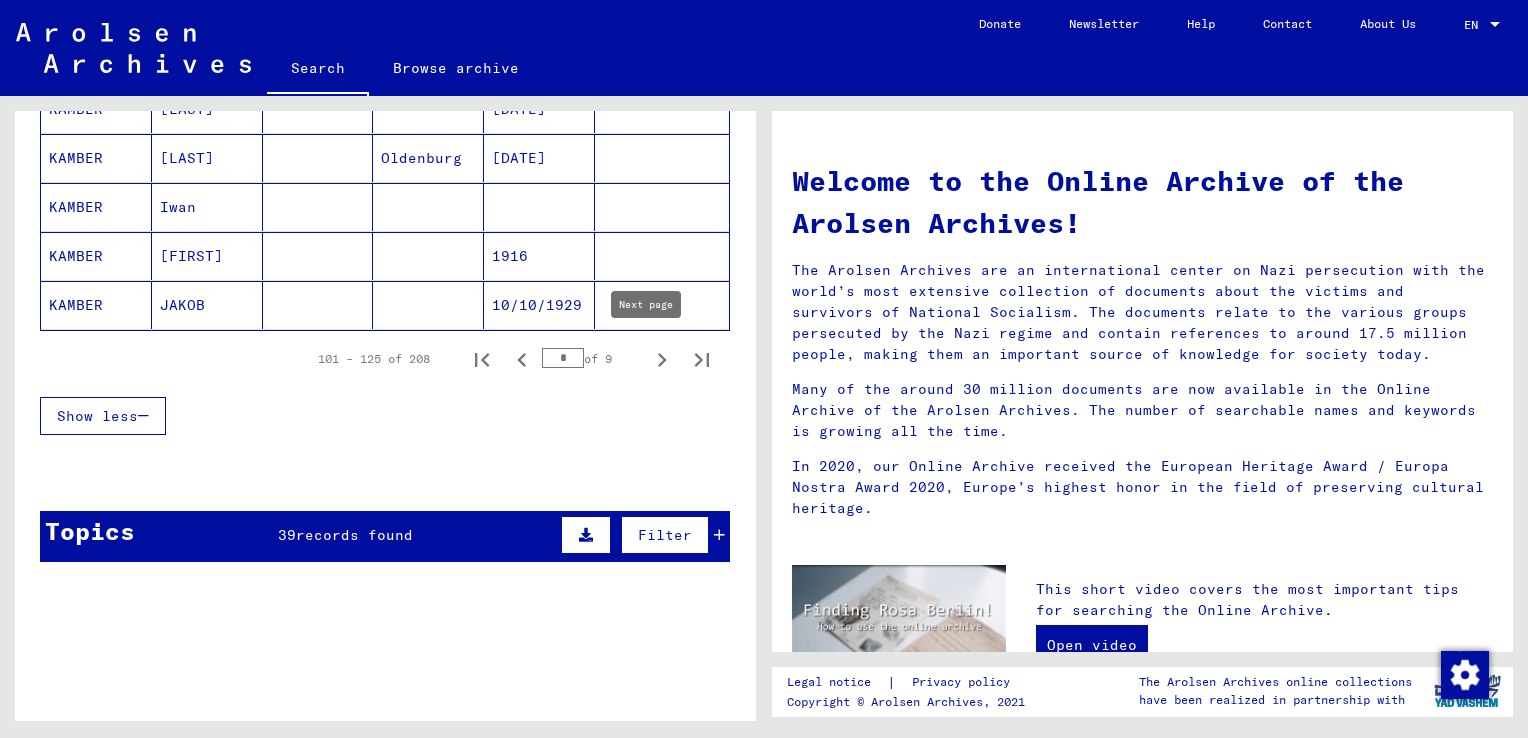 click 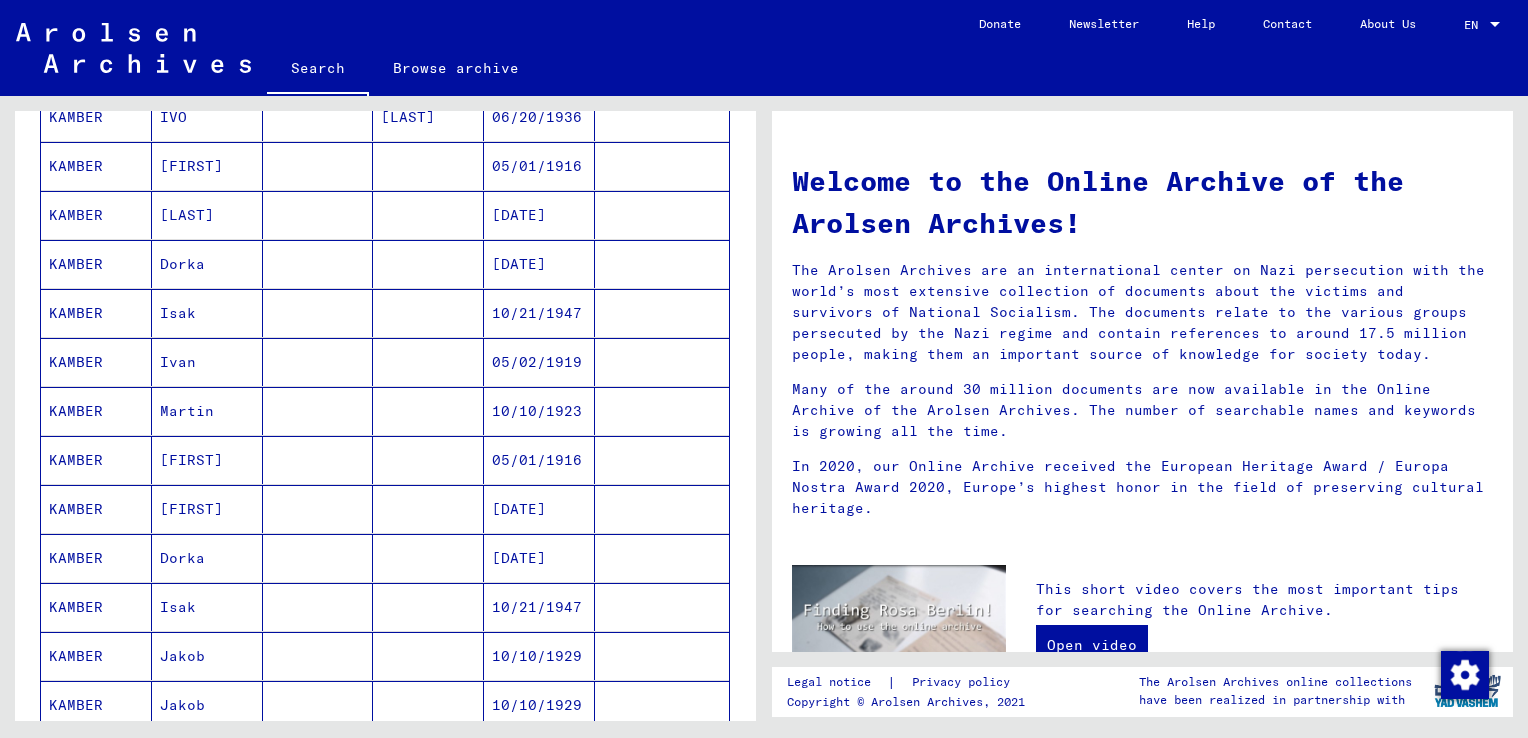 scroll, scrollTop: 1300, scrollLeft: 0, axis: vertical 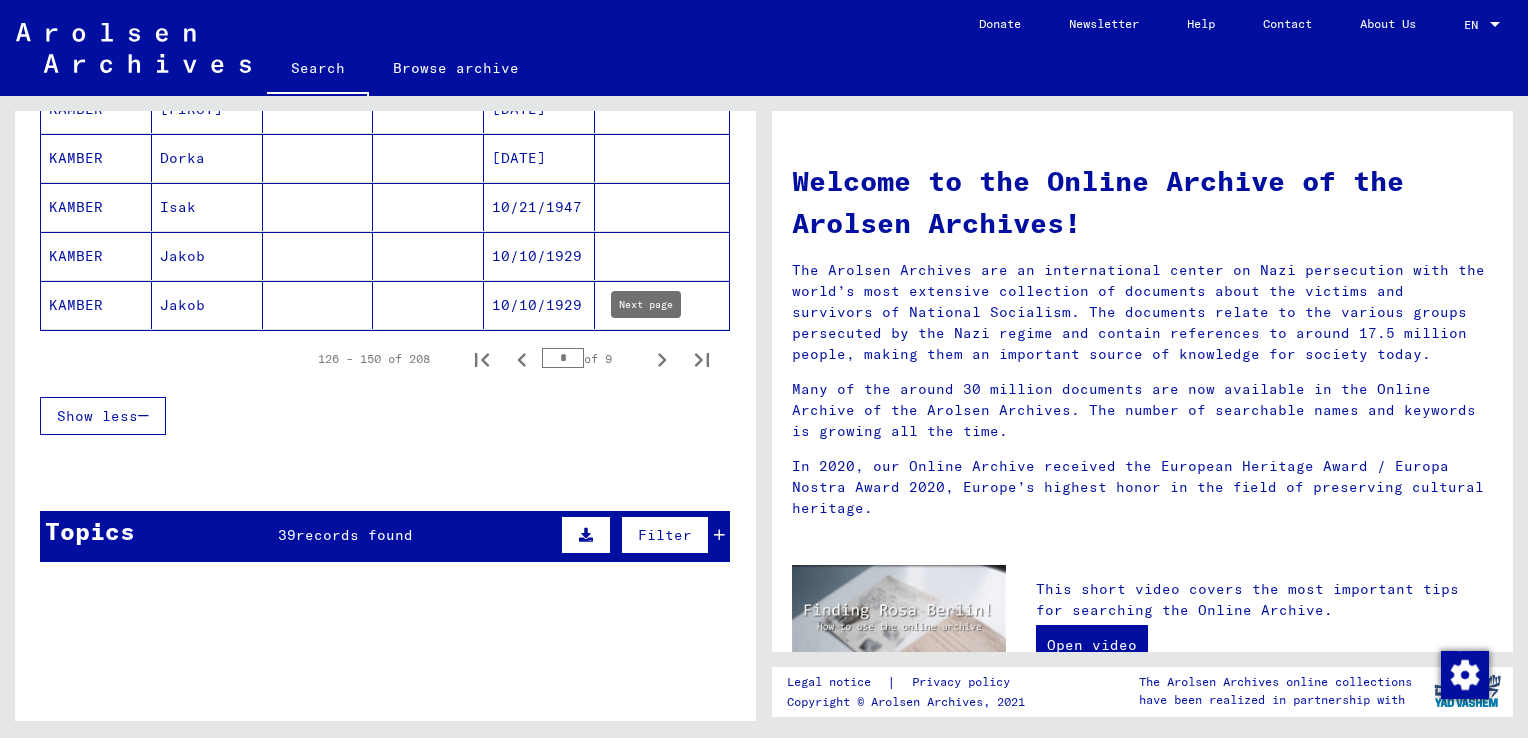 click 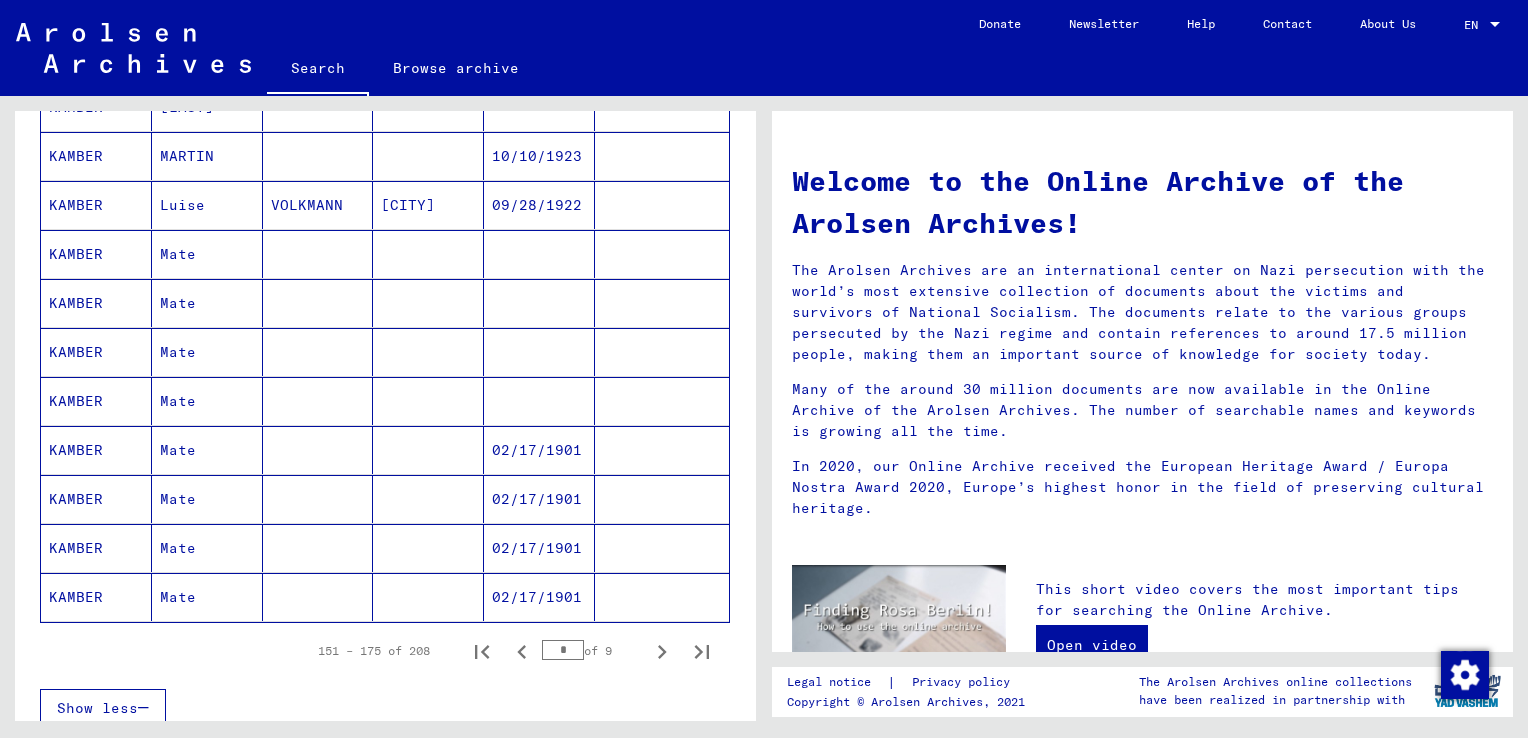 scroll, scrollTop: 1200, scrollLeft: 0, axis: vertical 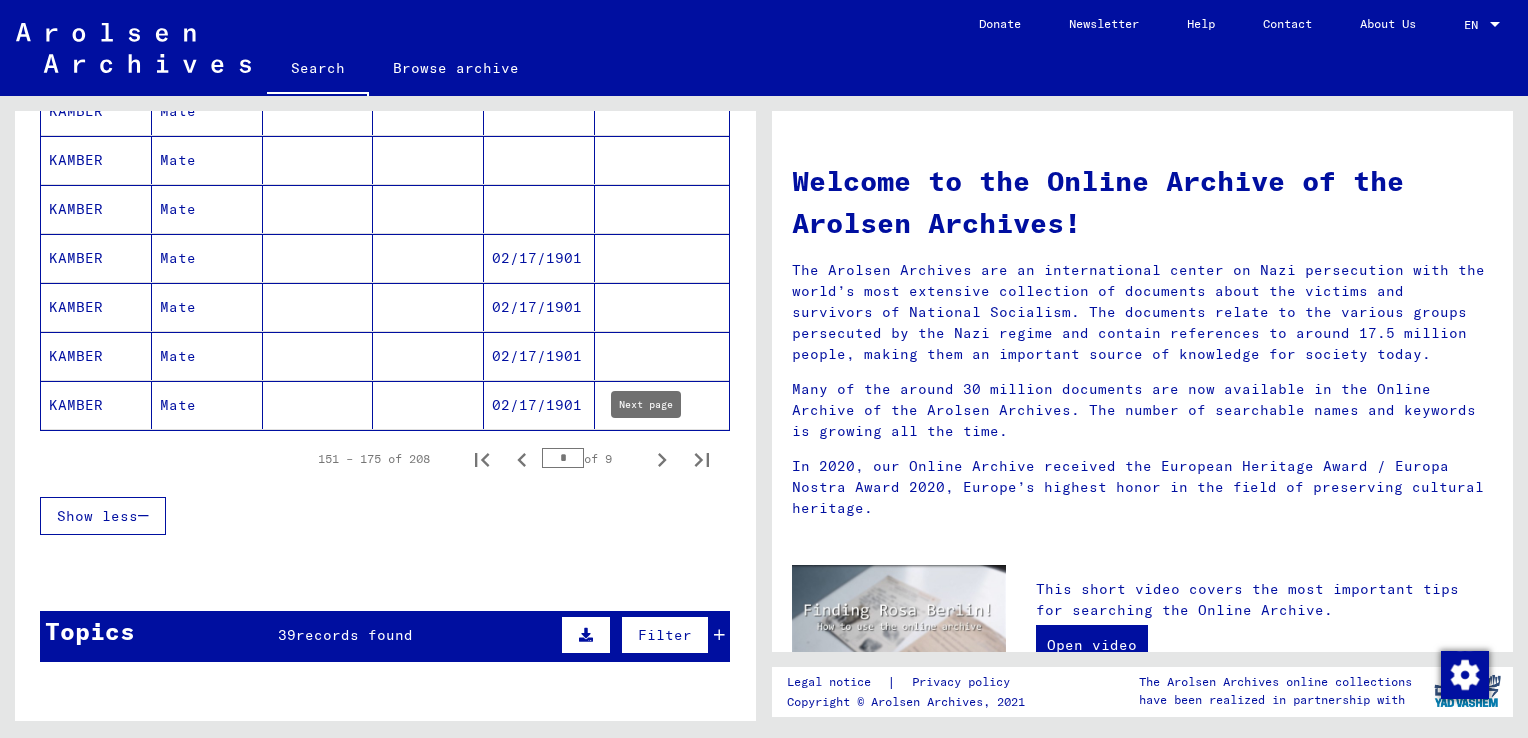 click 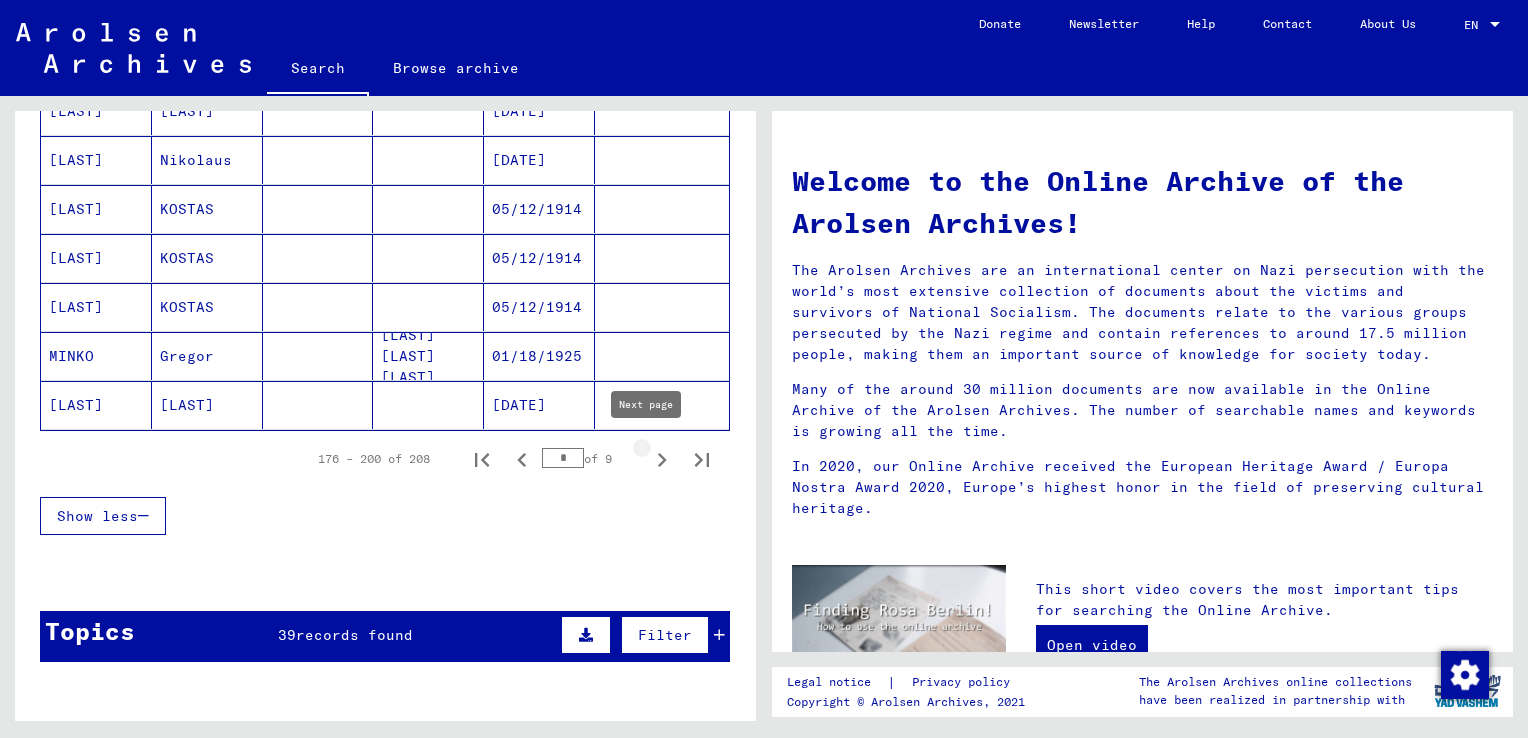 type on "*" 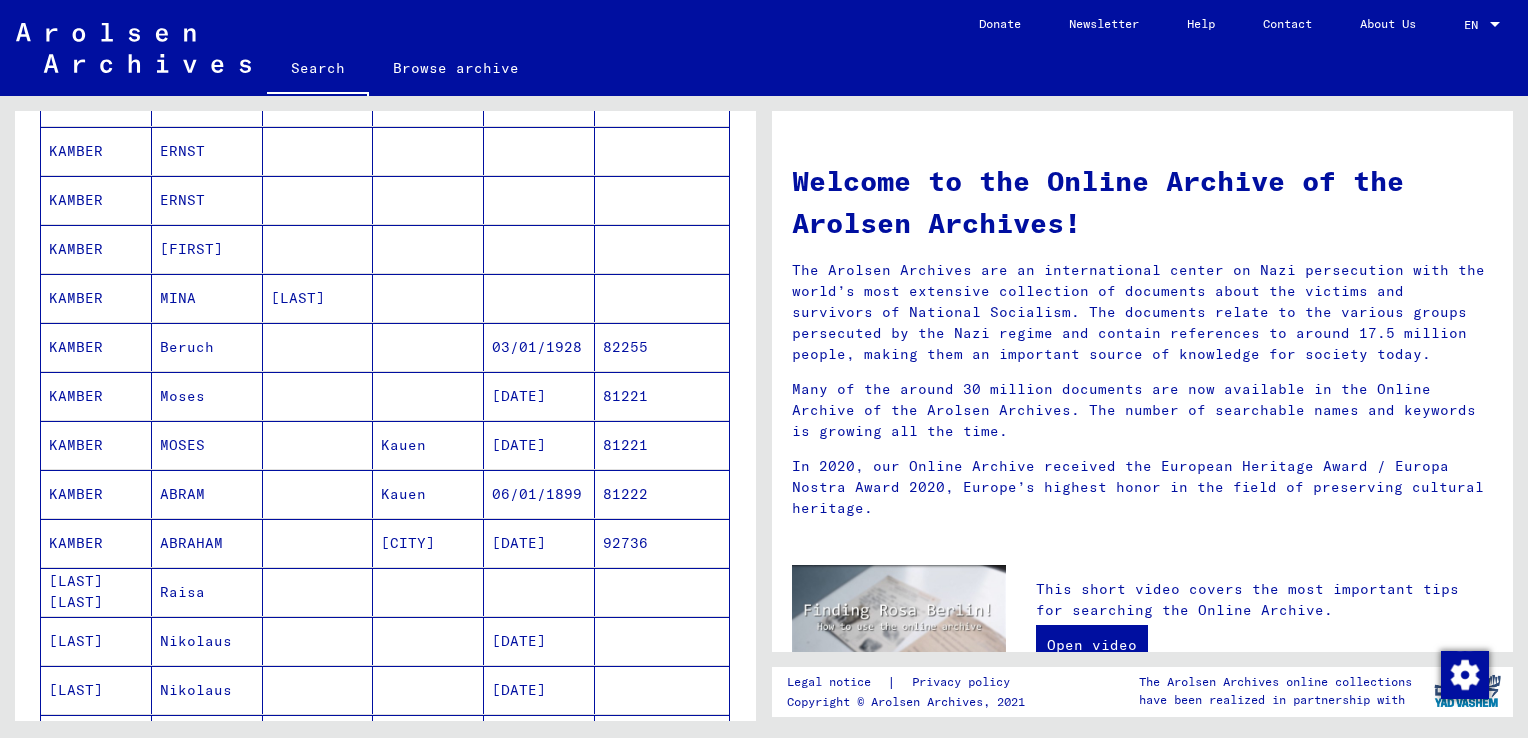 scroll, scrollTop: 300, scrollLeft: 0, axis: vertical 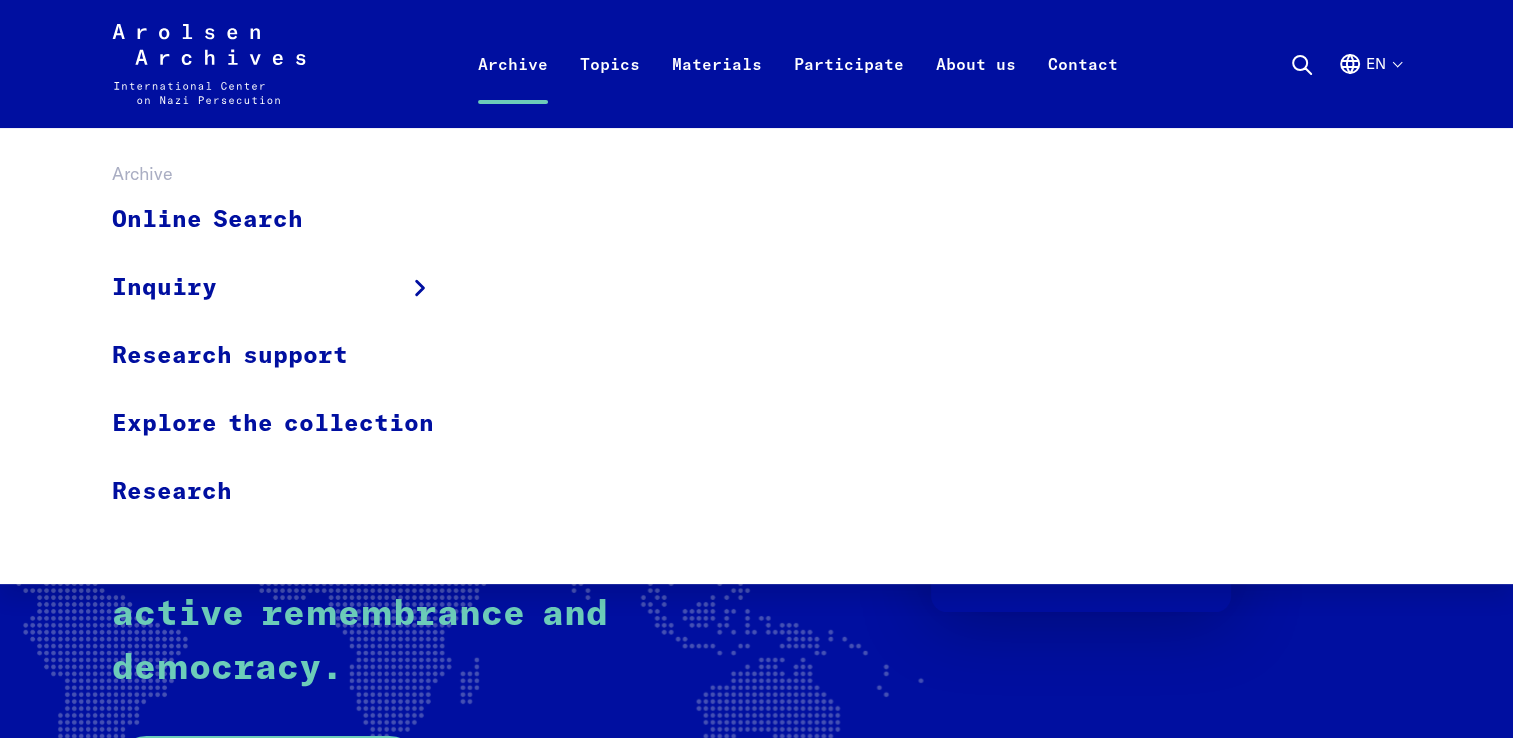 click on "Archive" at bounding box center [513, 88] 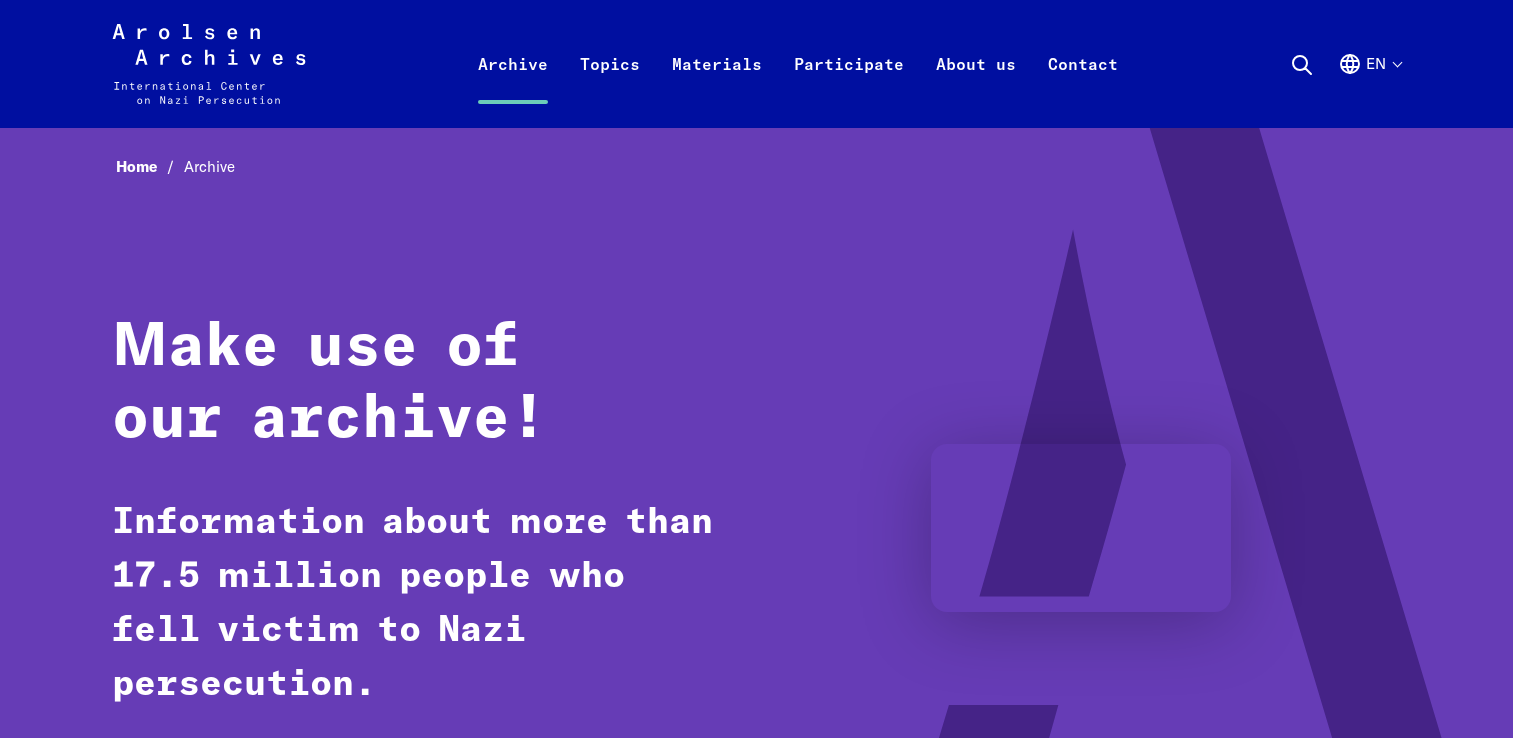 scroll, scrollTop: 0, scrollLeft: 0, axis: both 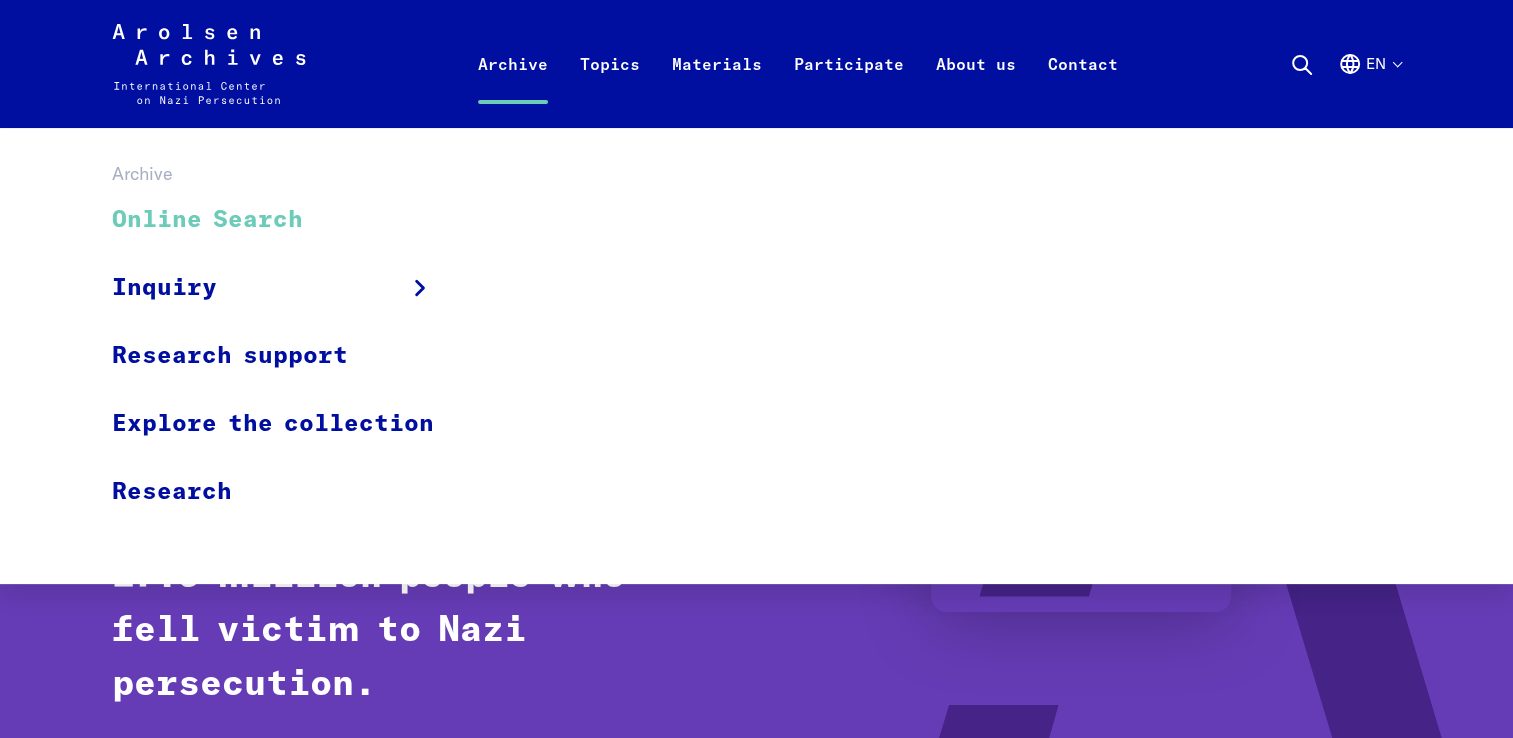 click on "Online Search" at bounding box center (286, 220) 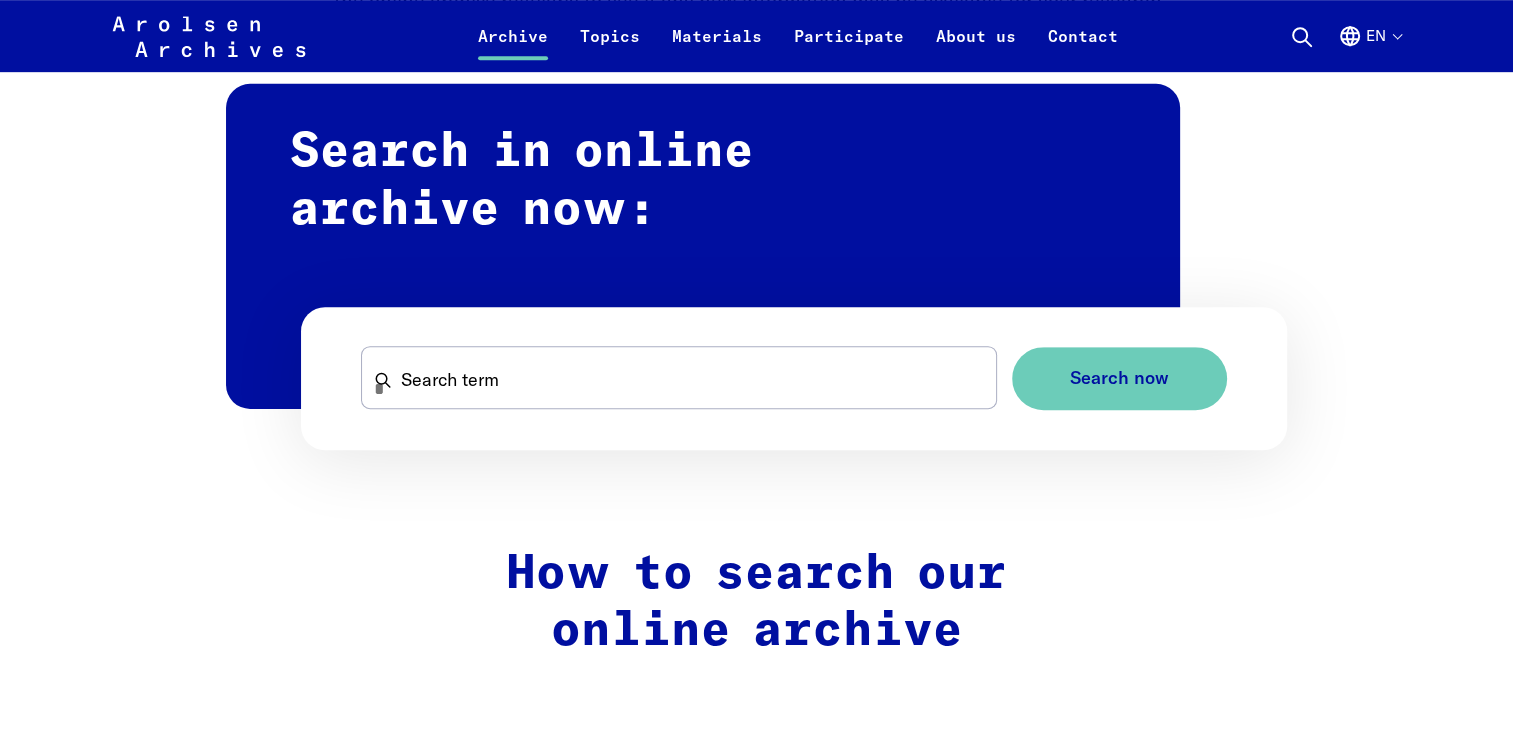 scroll, scrollTop: 1200, scrollLeft: 0, axis: vertical 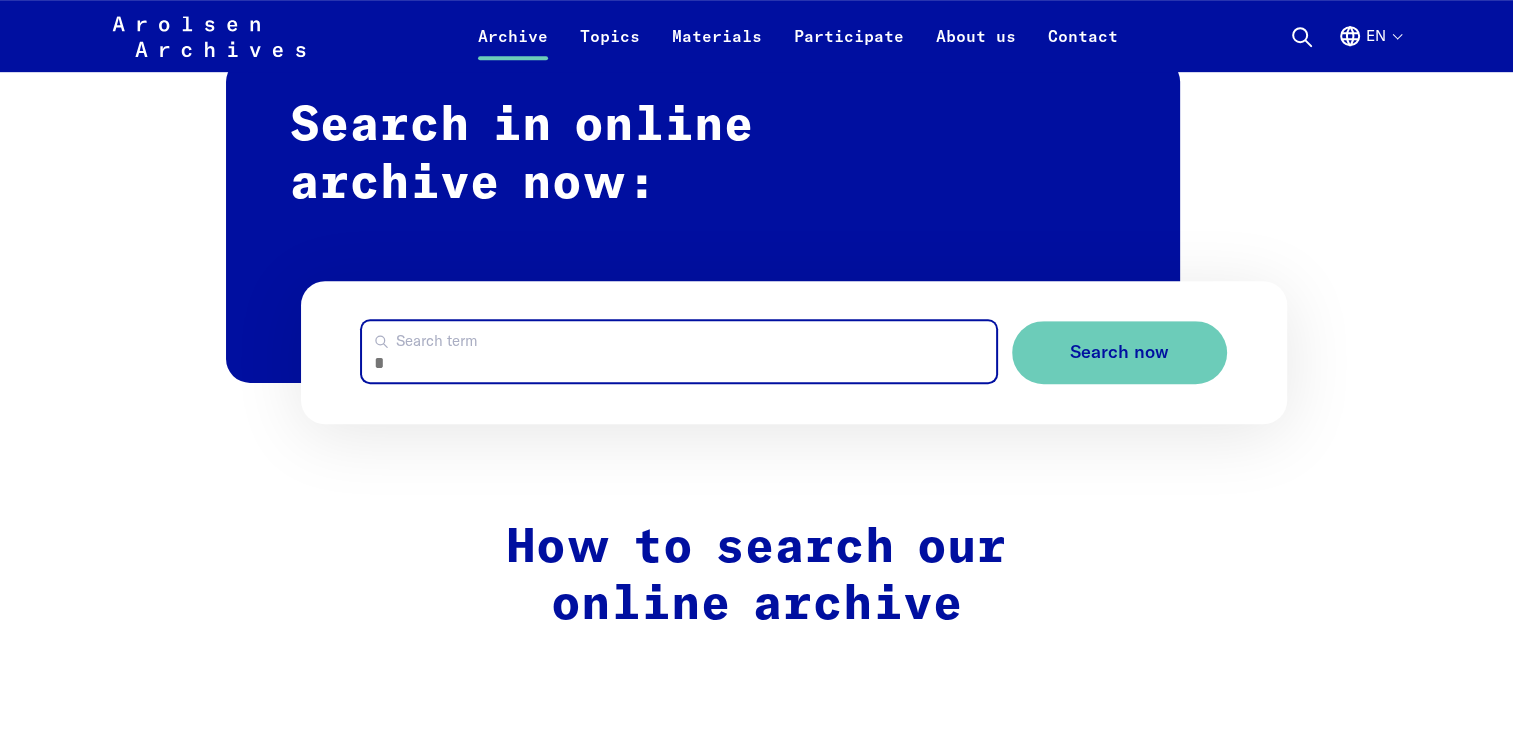 click on "Search term" at bounding box center [679, 351] 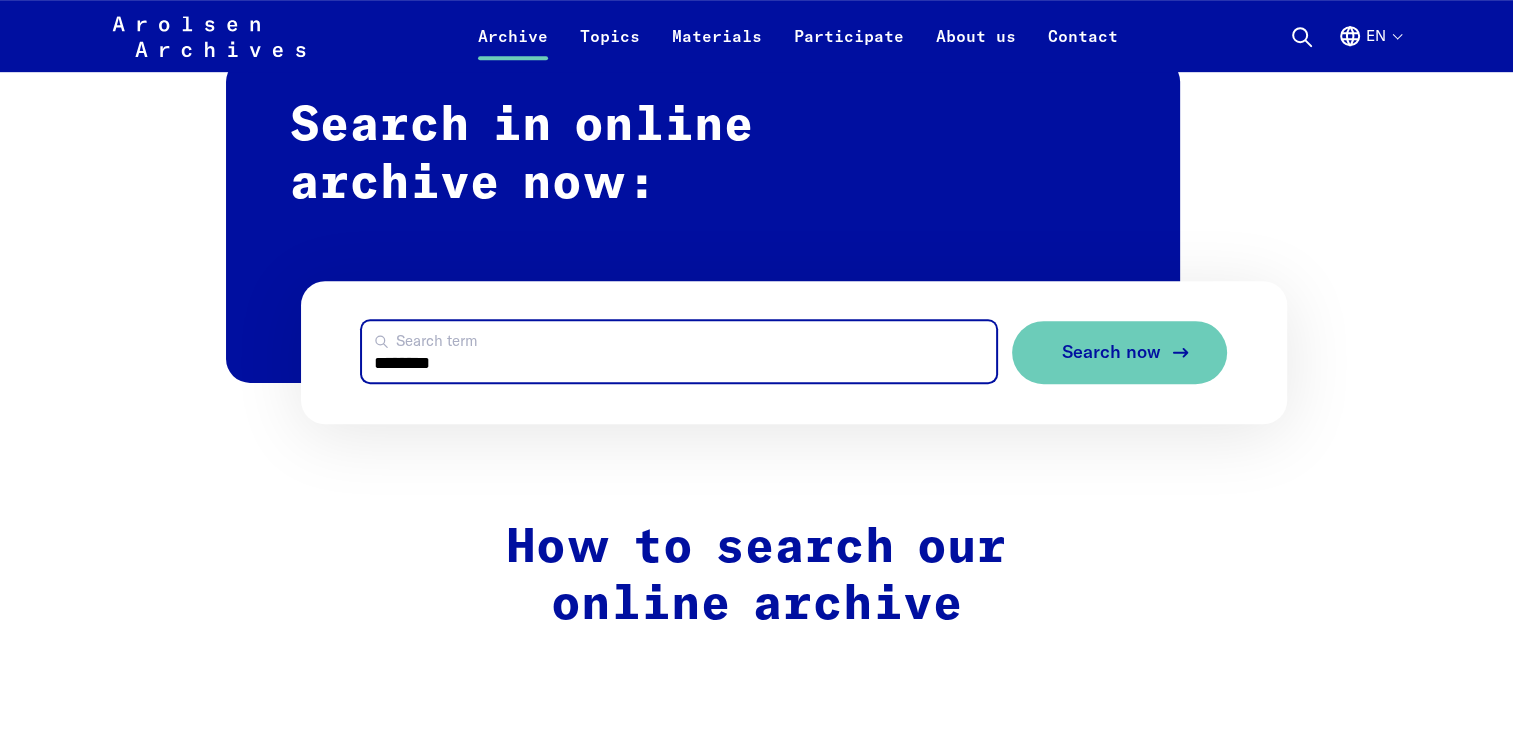 type on "********" 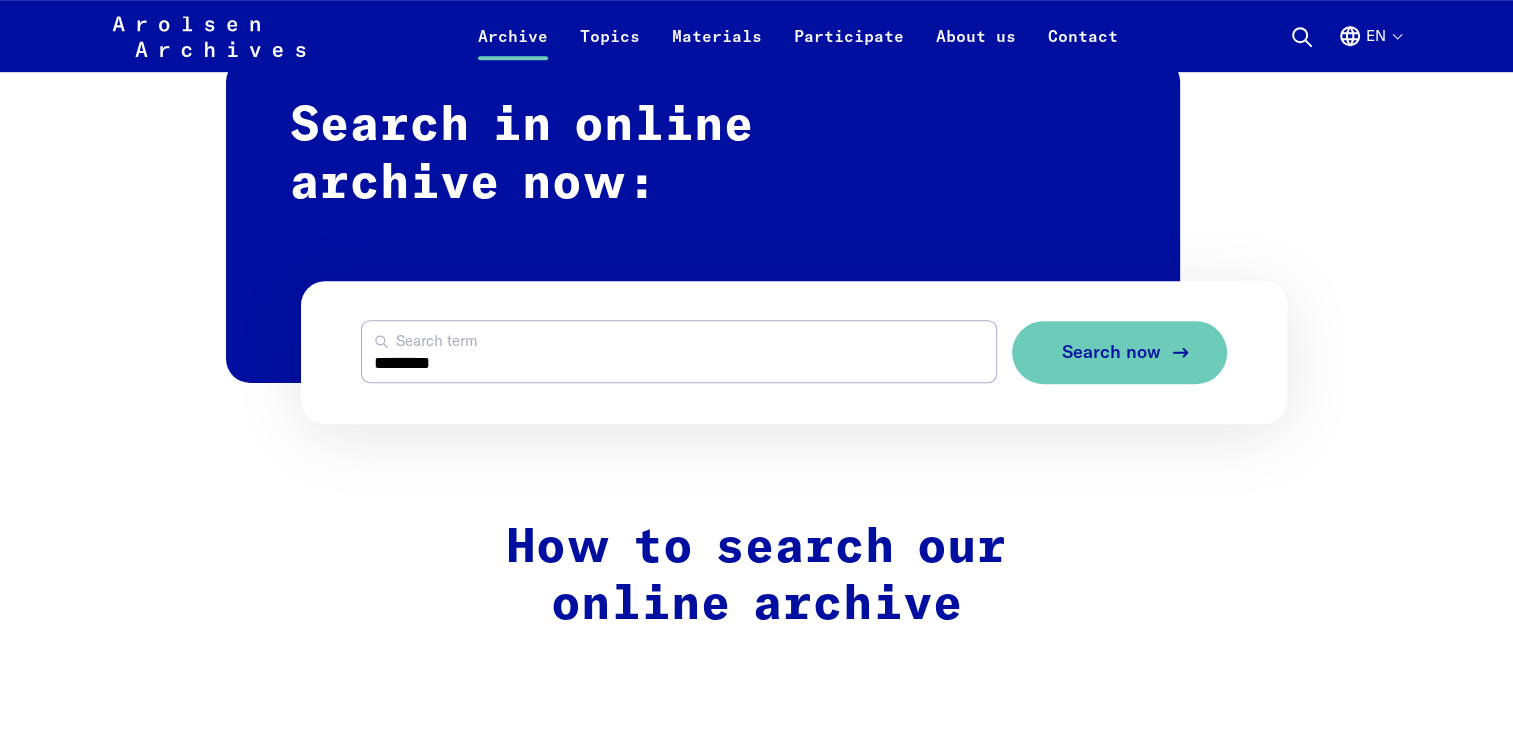 click on "Search now" at bounding box center [1111, 352] 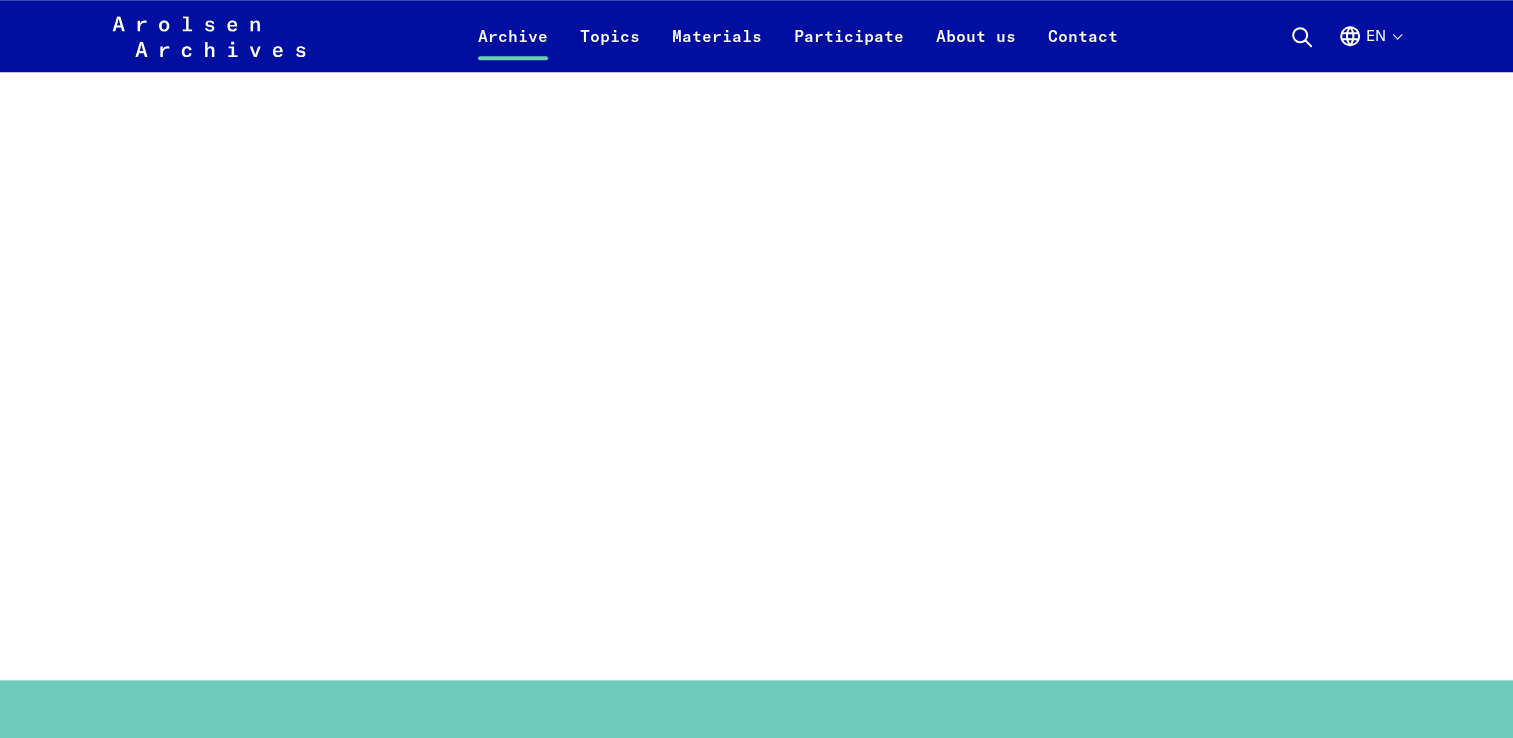 scroll, scrollTop: 1400, scrollLeft: 0, axis: vertical 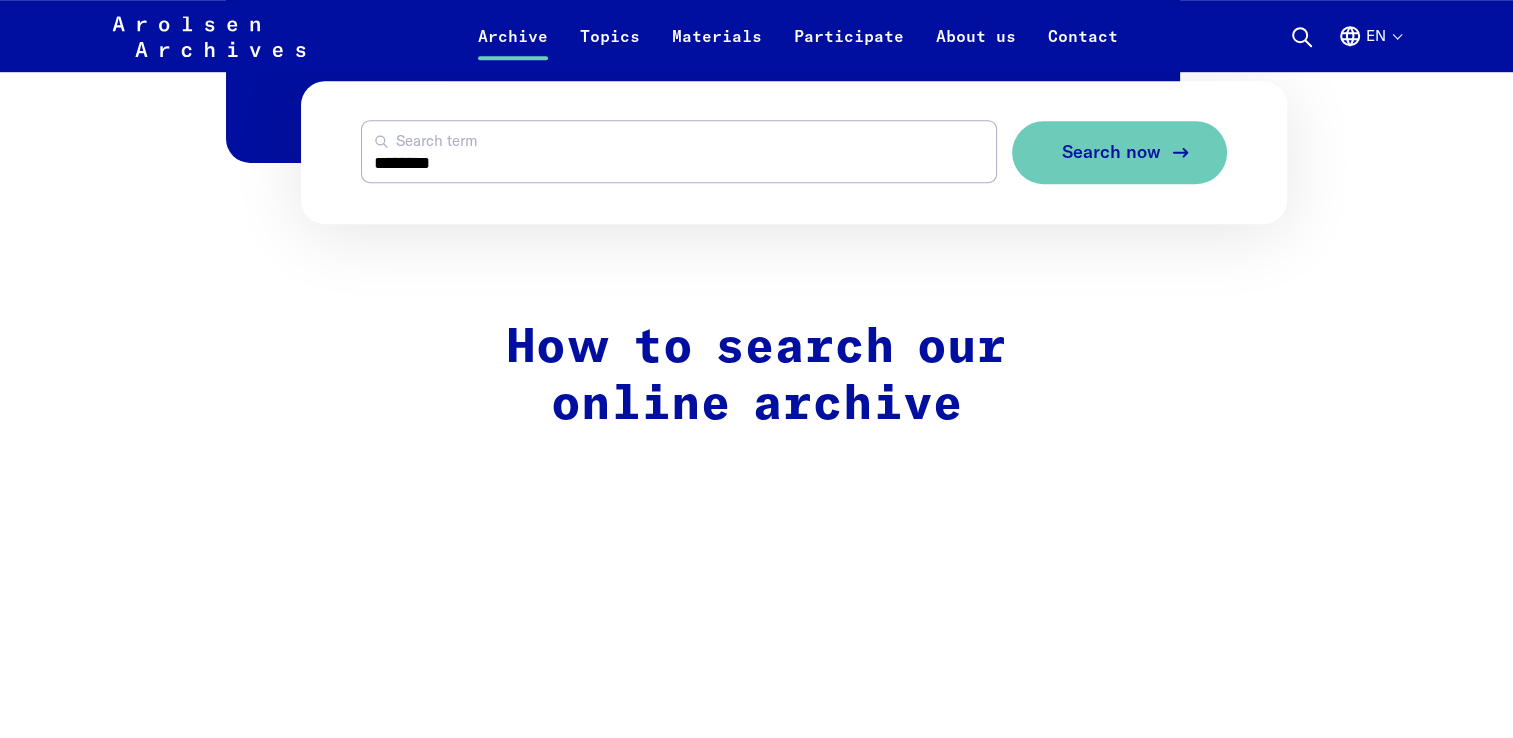 type 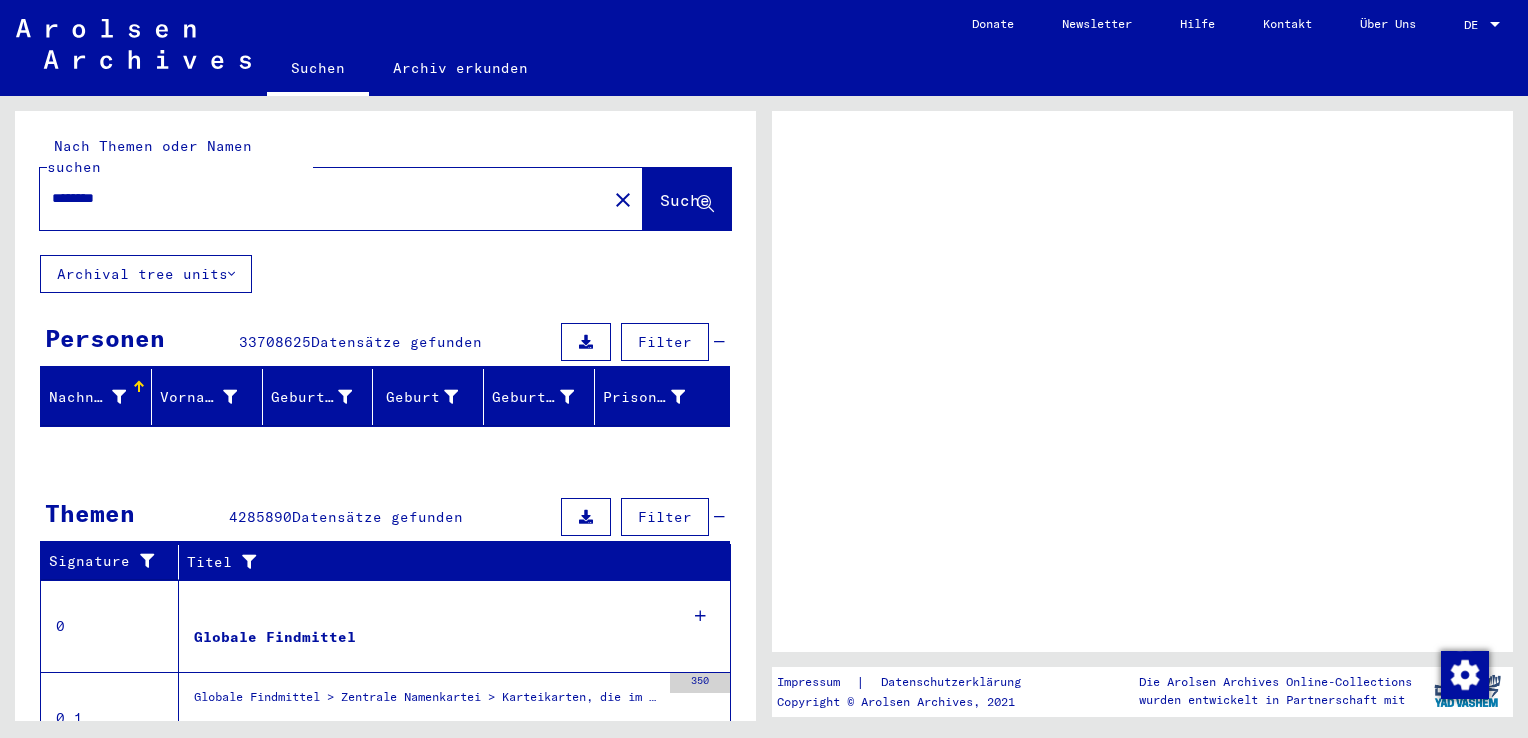 scroll, scrollTop: 0, scrollLeft: 0, axis: both 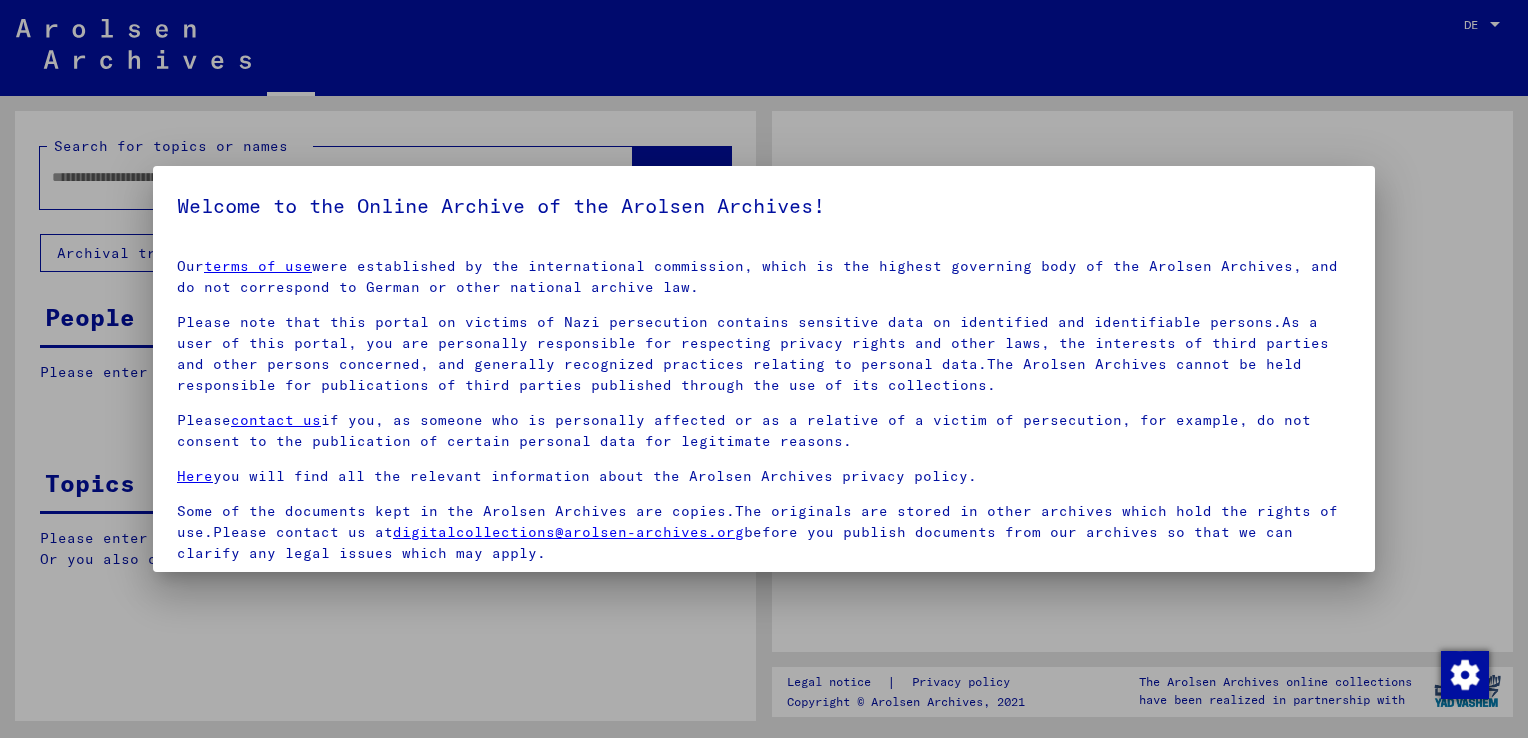 type on "********" 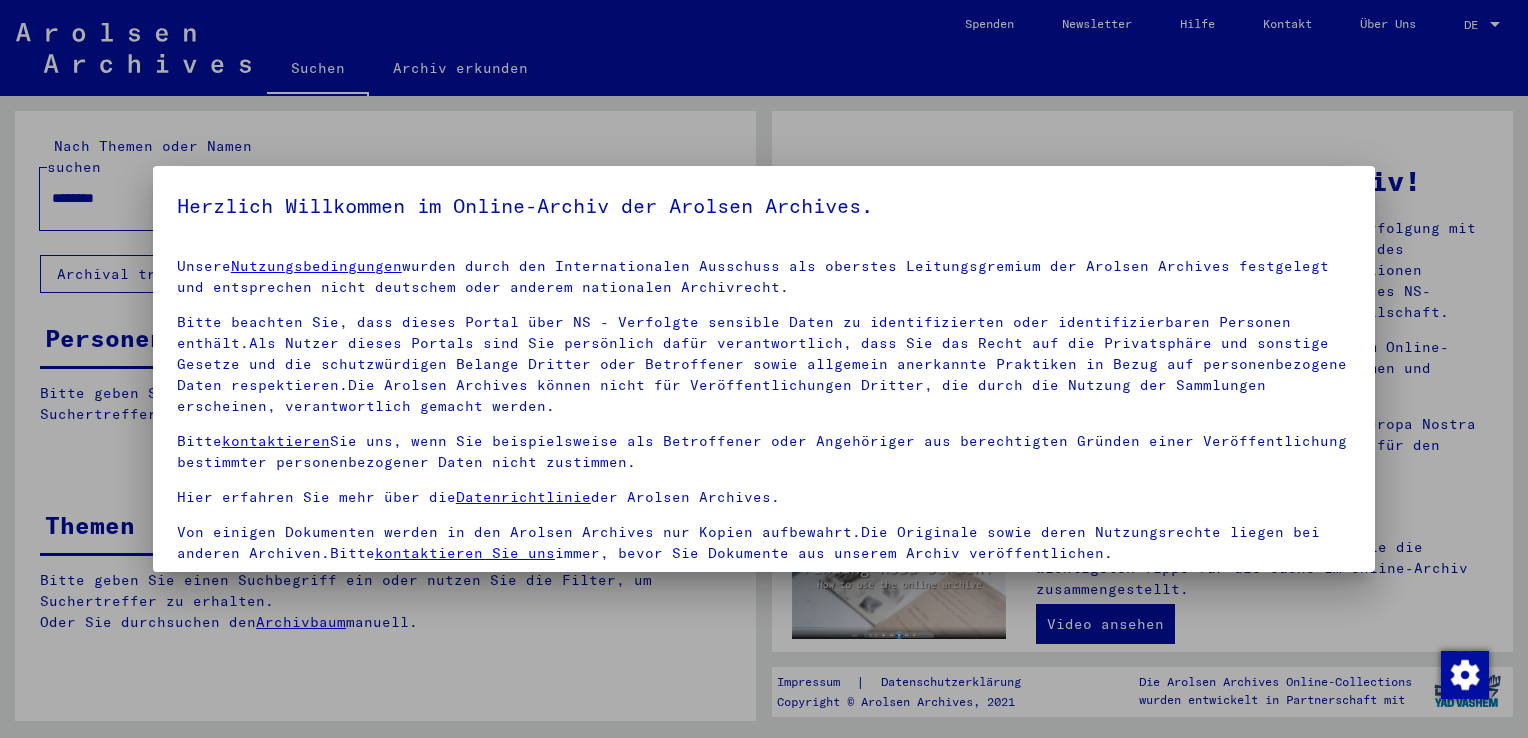 scroll, scrollTop: 173, scrollLeft: 0, axis: vertical 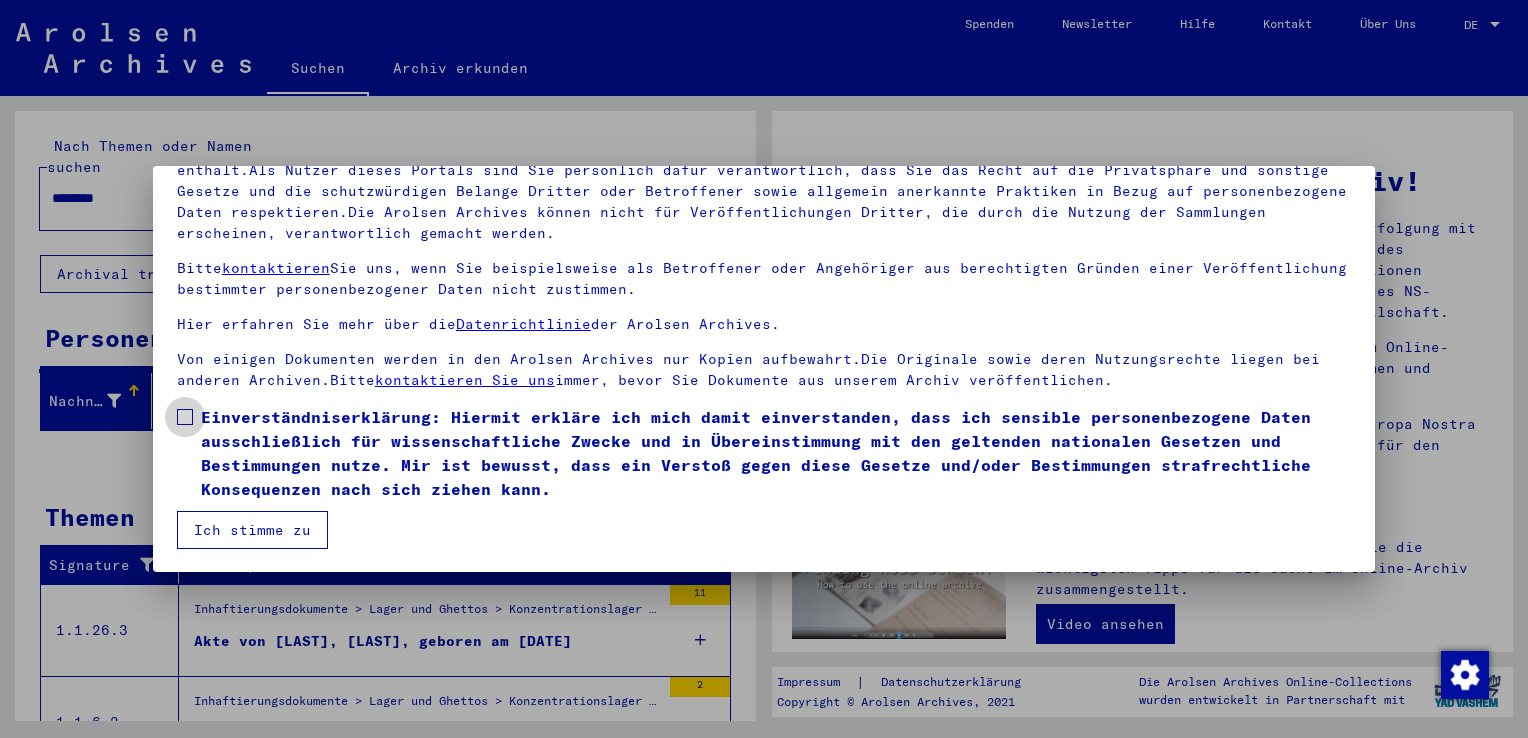 click at bounding box center (185, 417) 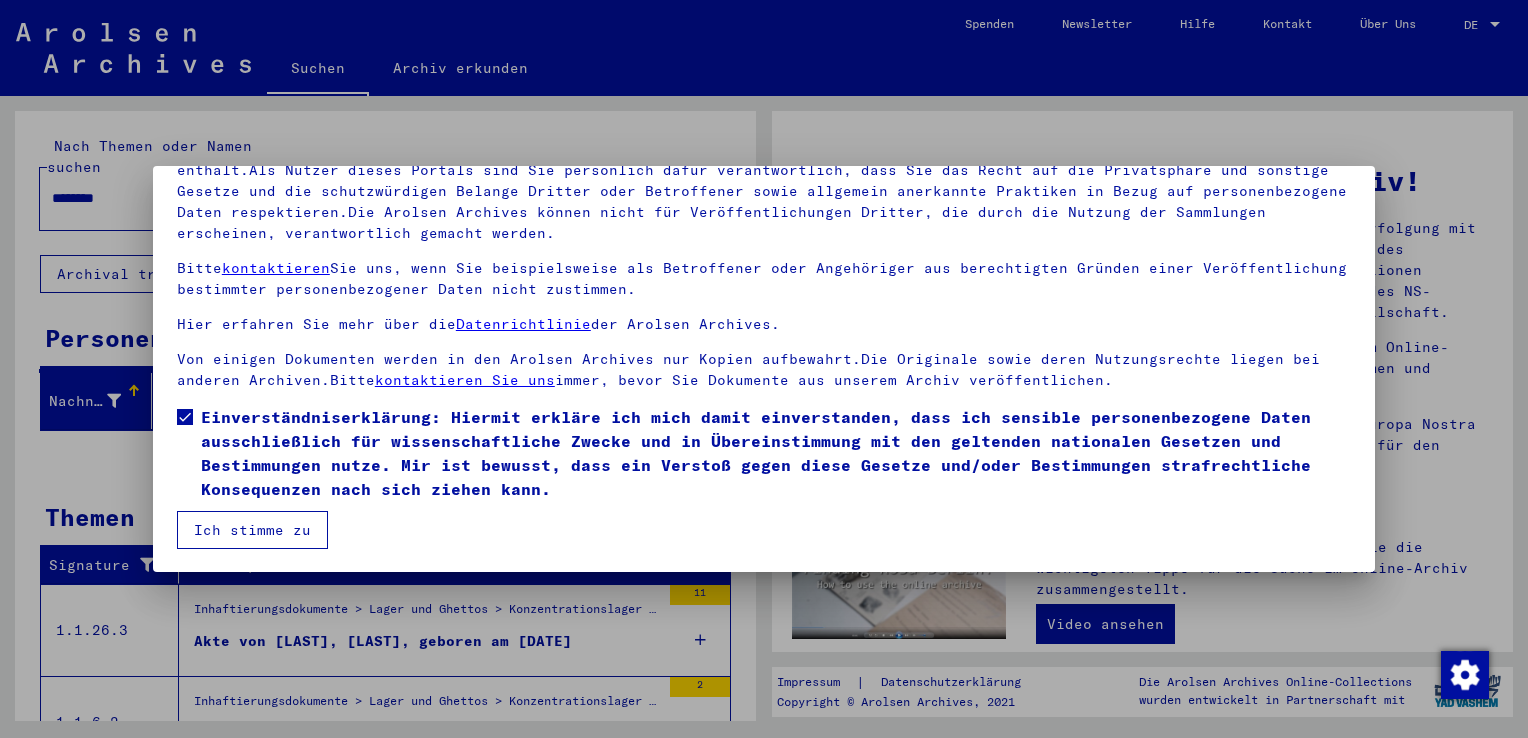 click on "Ich stimme zu" at bounding box center (252, 530) 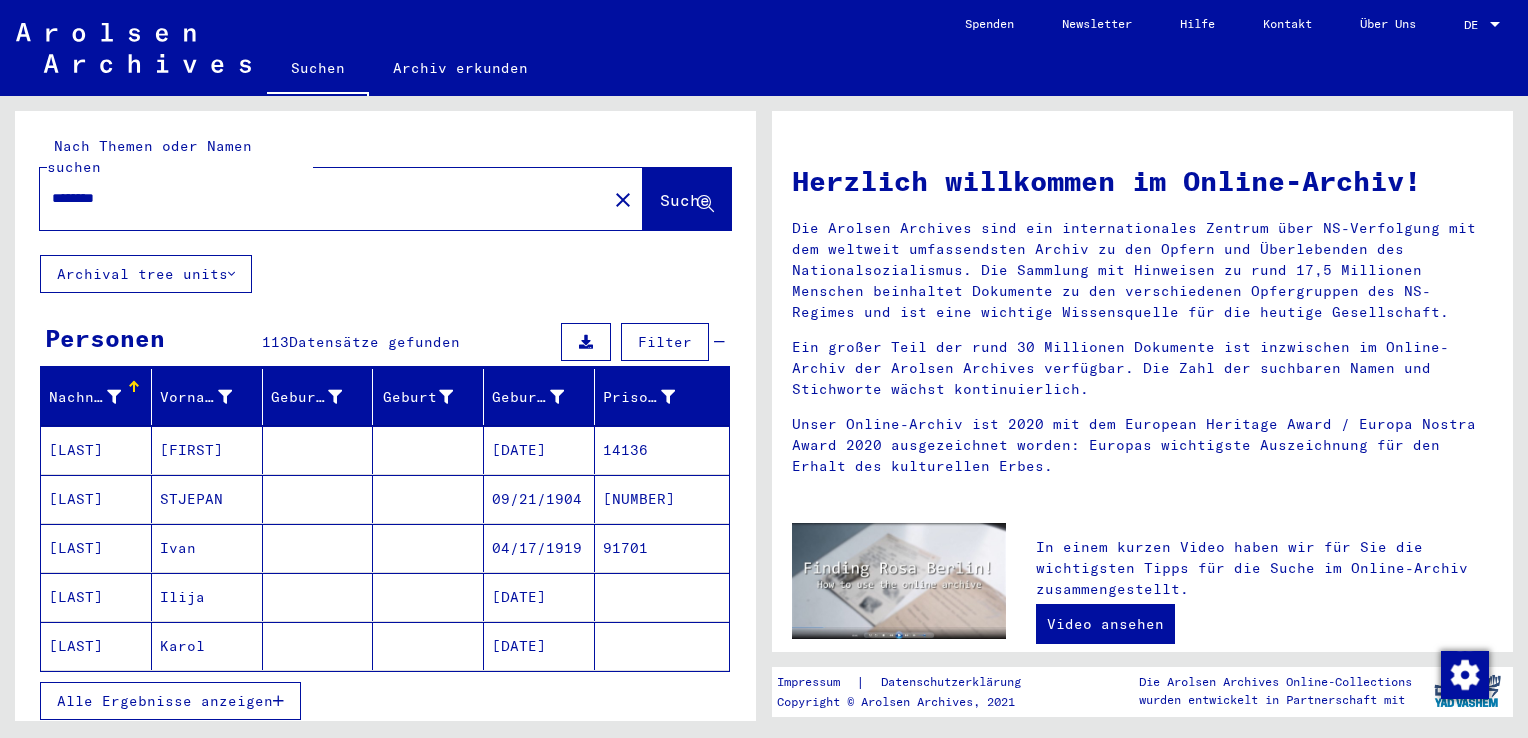 click on "Alle Ergebnisse anzeigen" at bounding box center (165, 701) 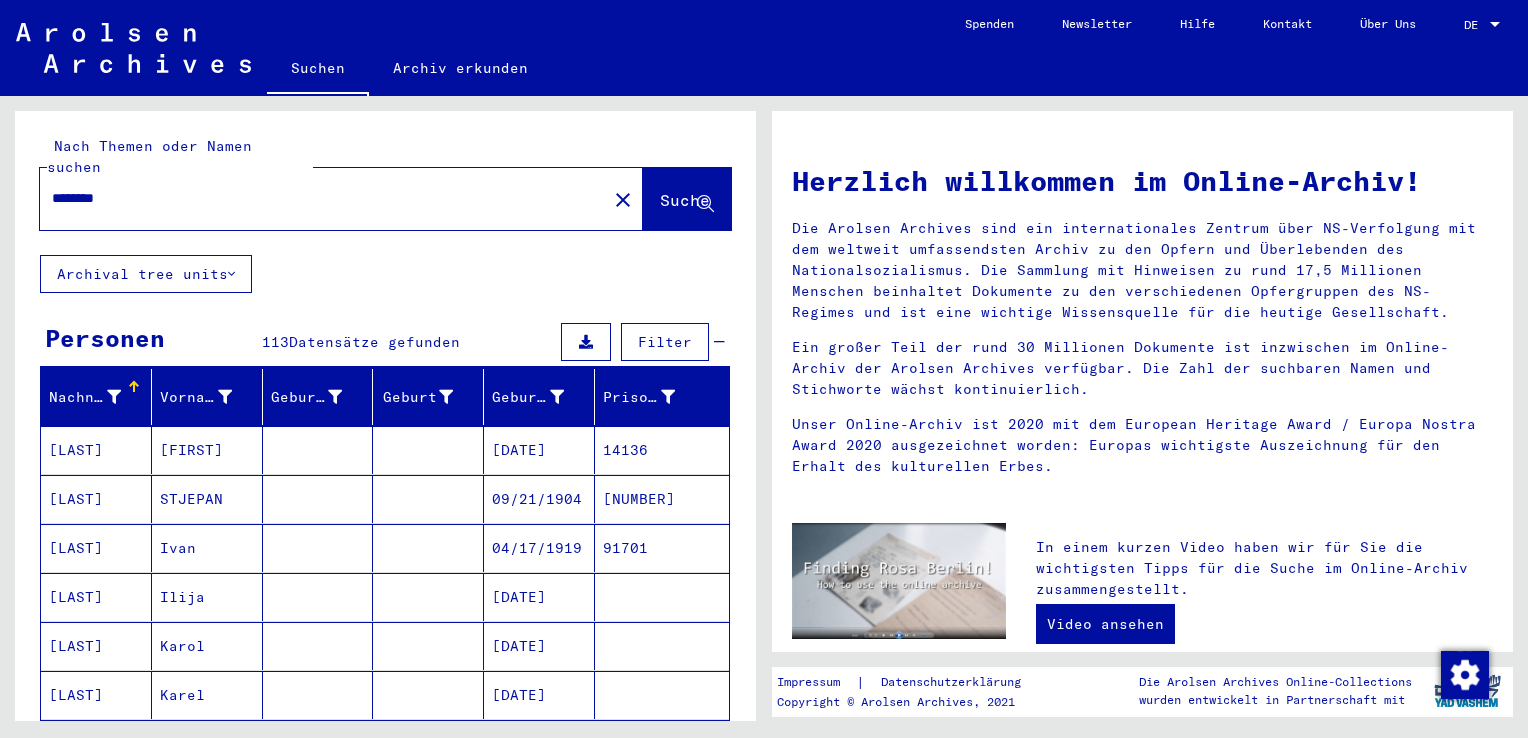 click on "[LAST]" at bounding box center [96, 548] 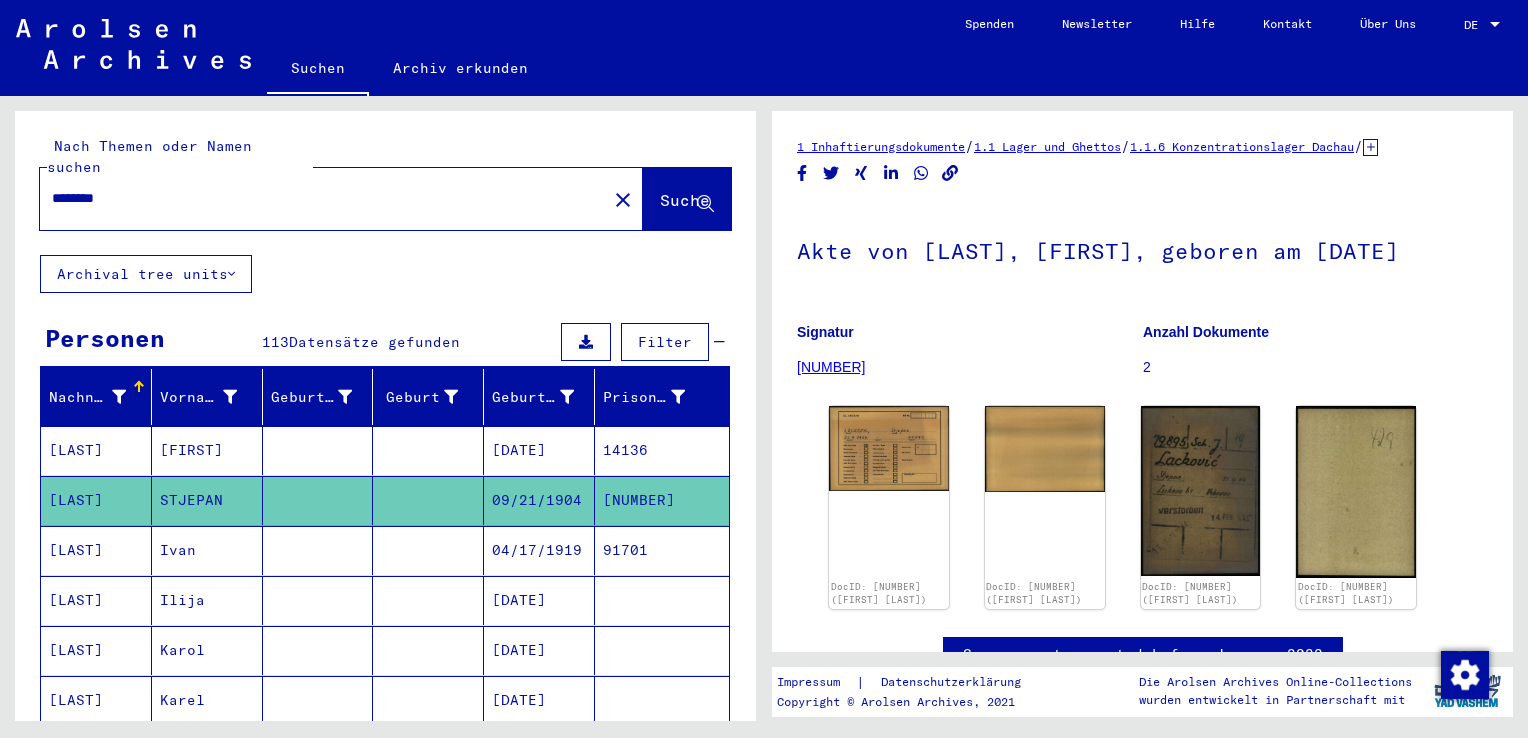 scroll, scrollTop: 0, scrollLeft: 0, axis: both 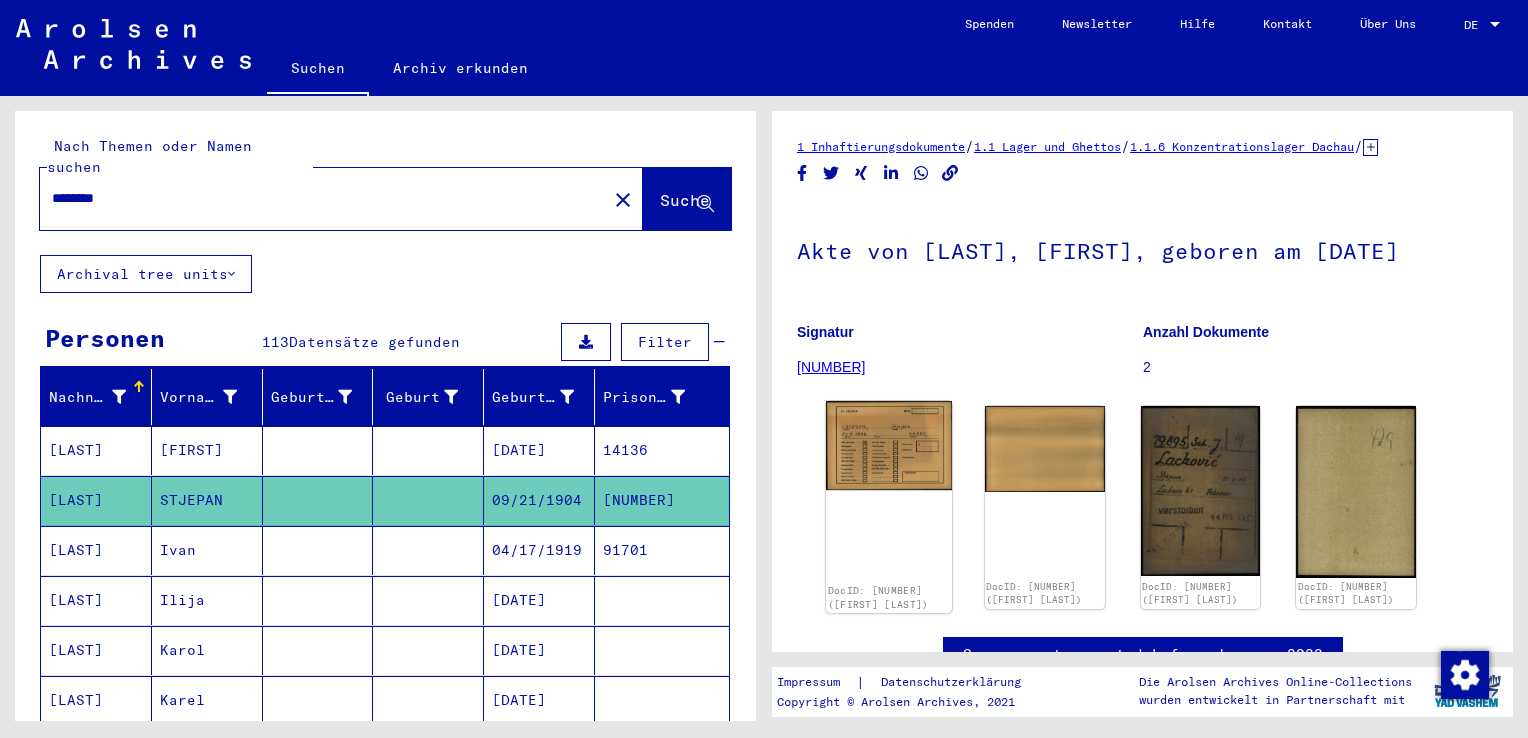 click 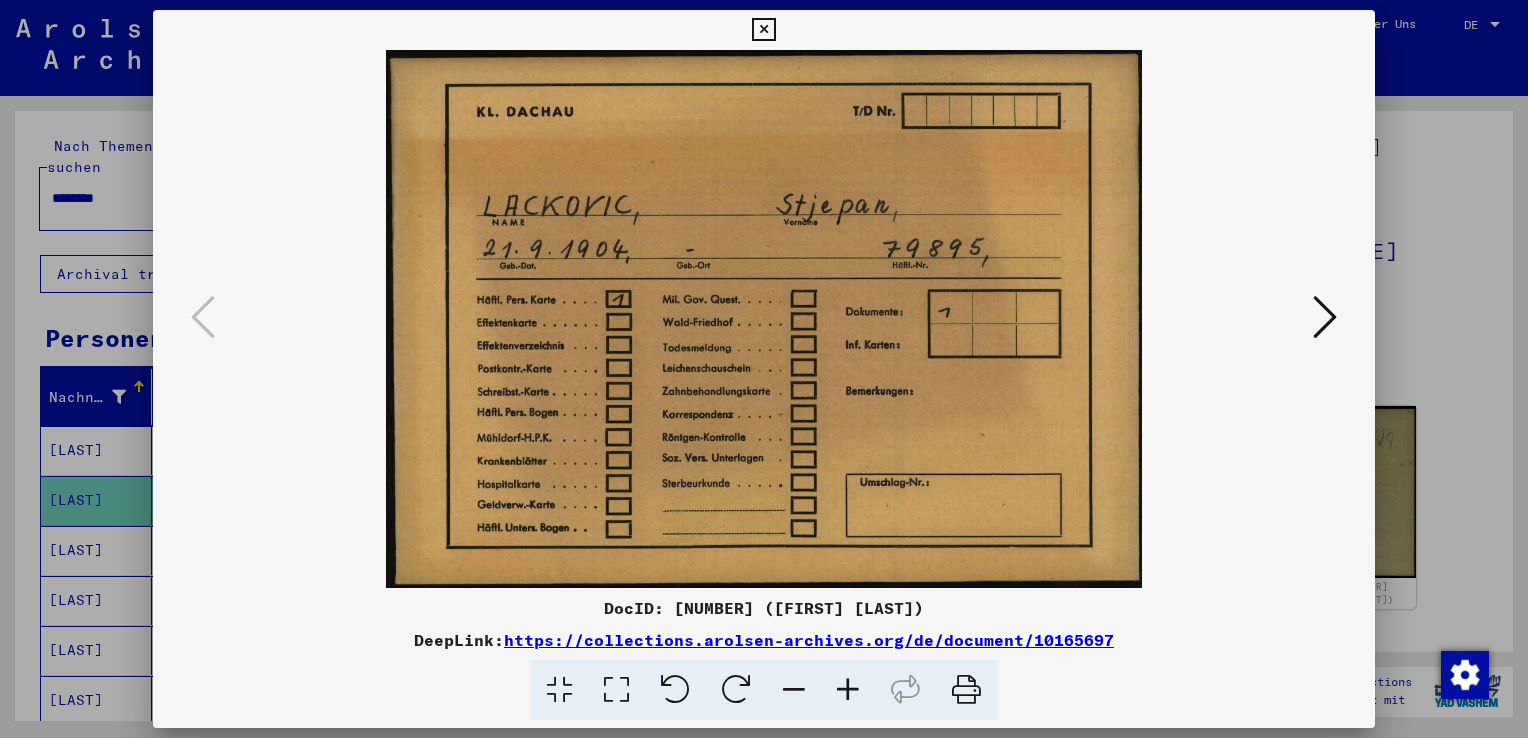 click at bounding box center (1325, 317) 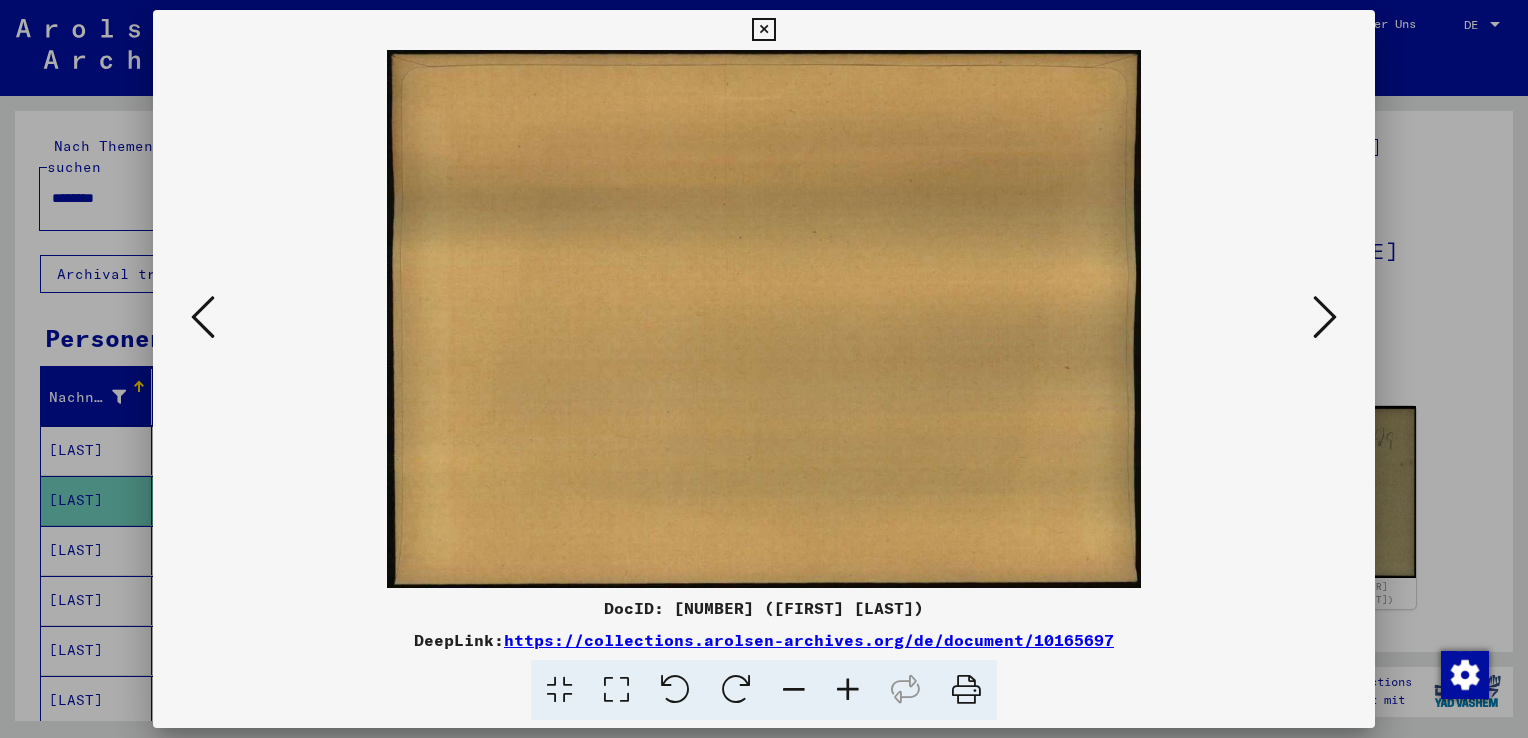 click at bounding box center (1325, 317) 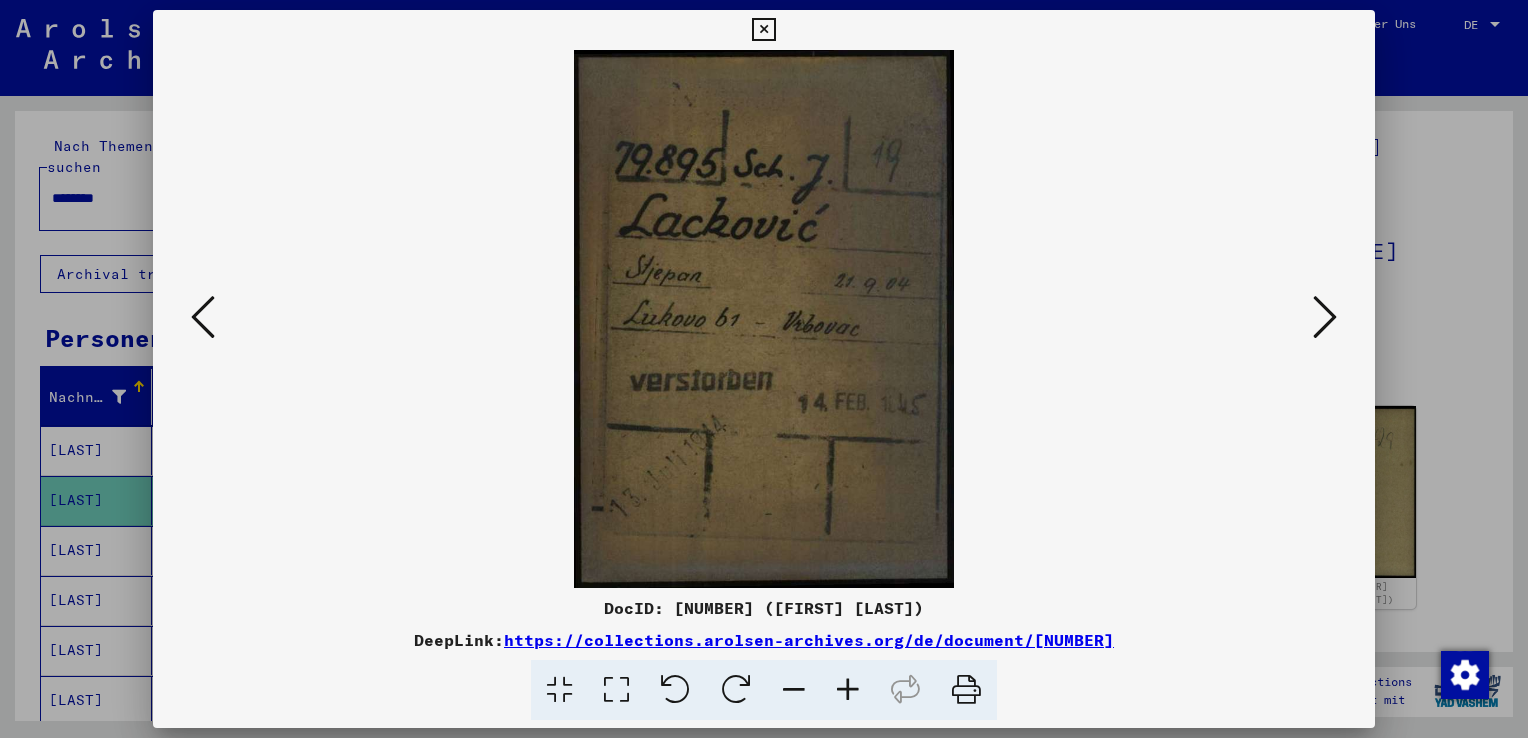 click at bounding box center (1325, 317) 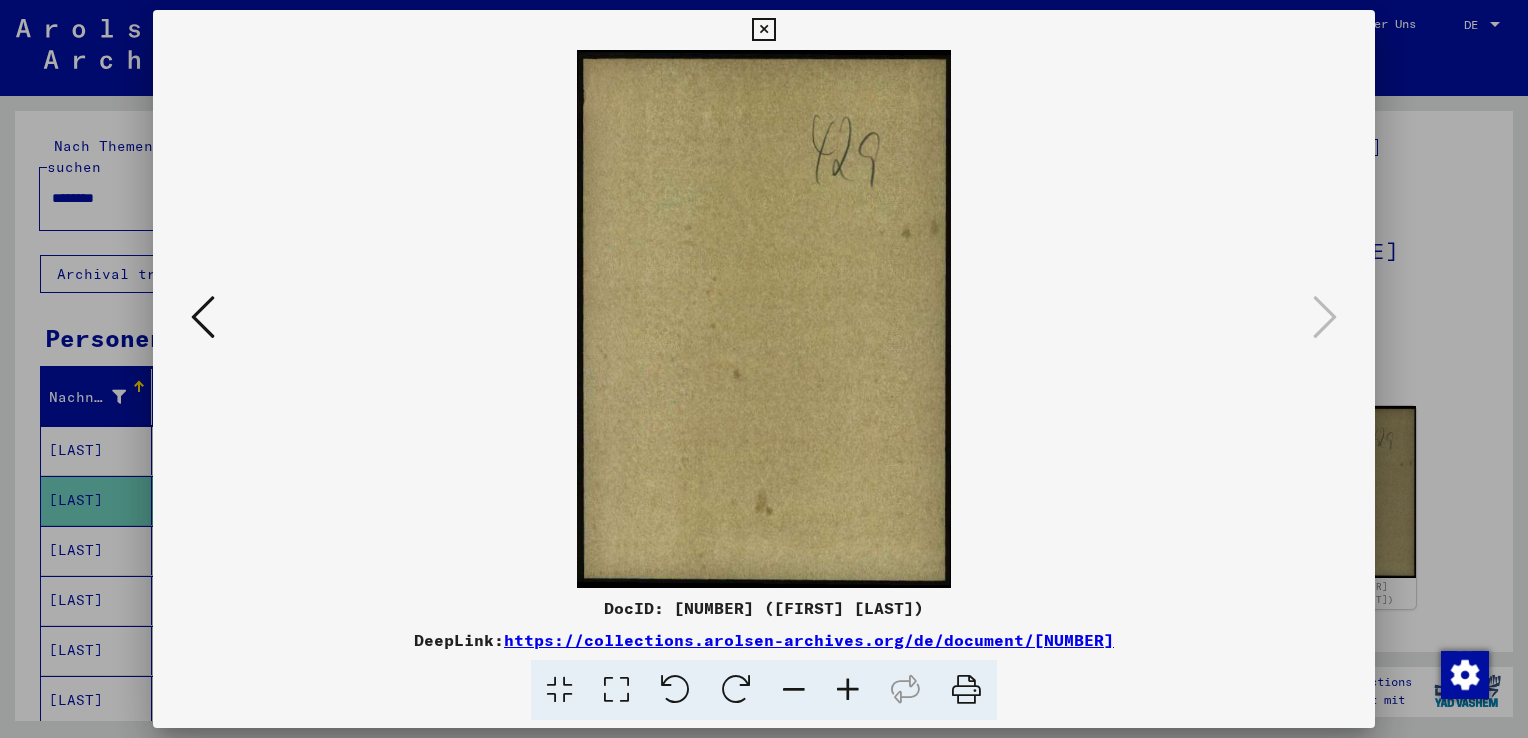click at bounding box center [764, 369] 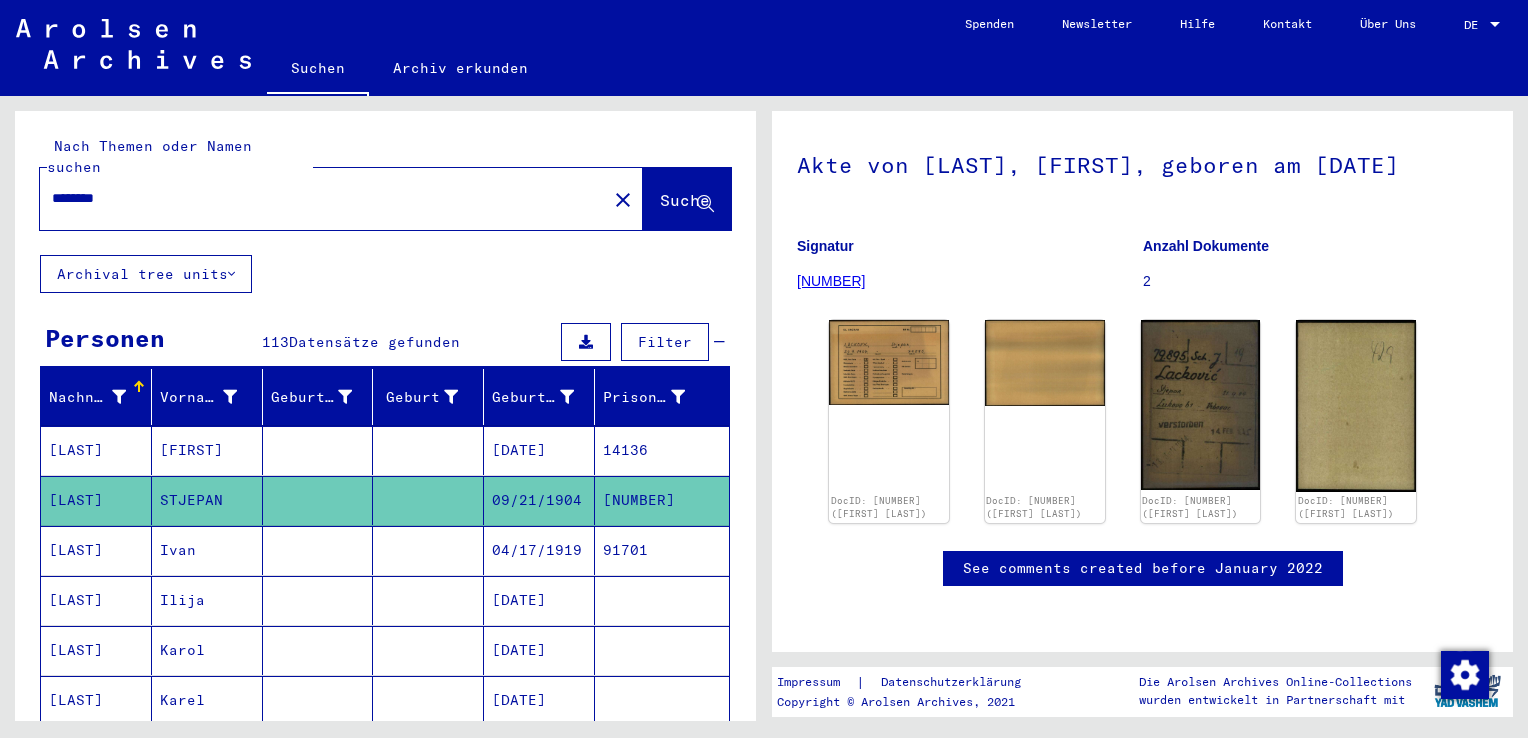 scroll, scrollTop: 600, scrollLeft: 0, axis: vertical 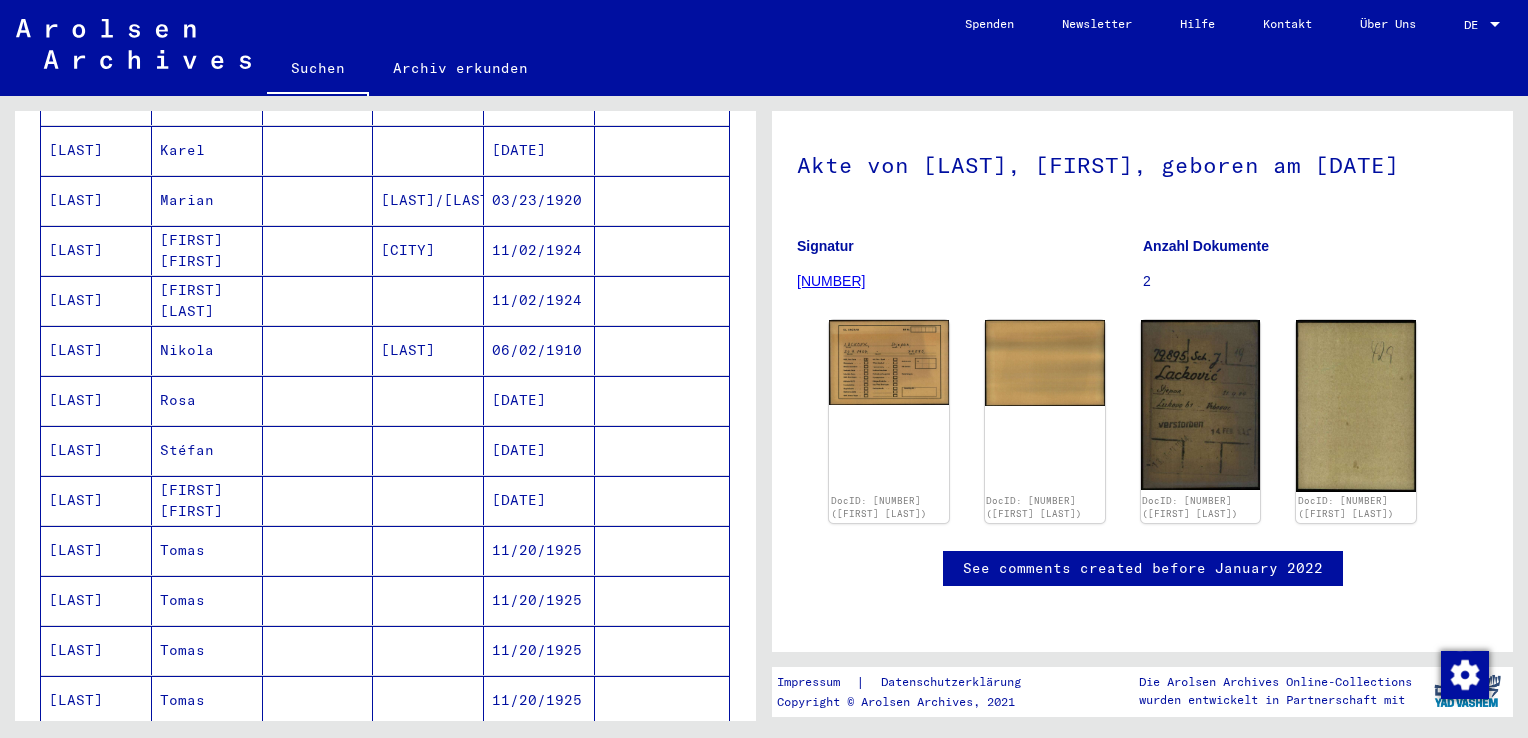 click on "[LAST]" at bounding box center (96, 500) 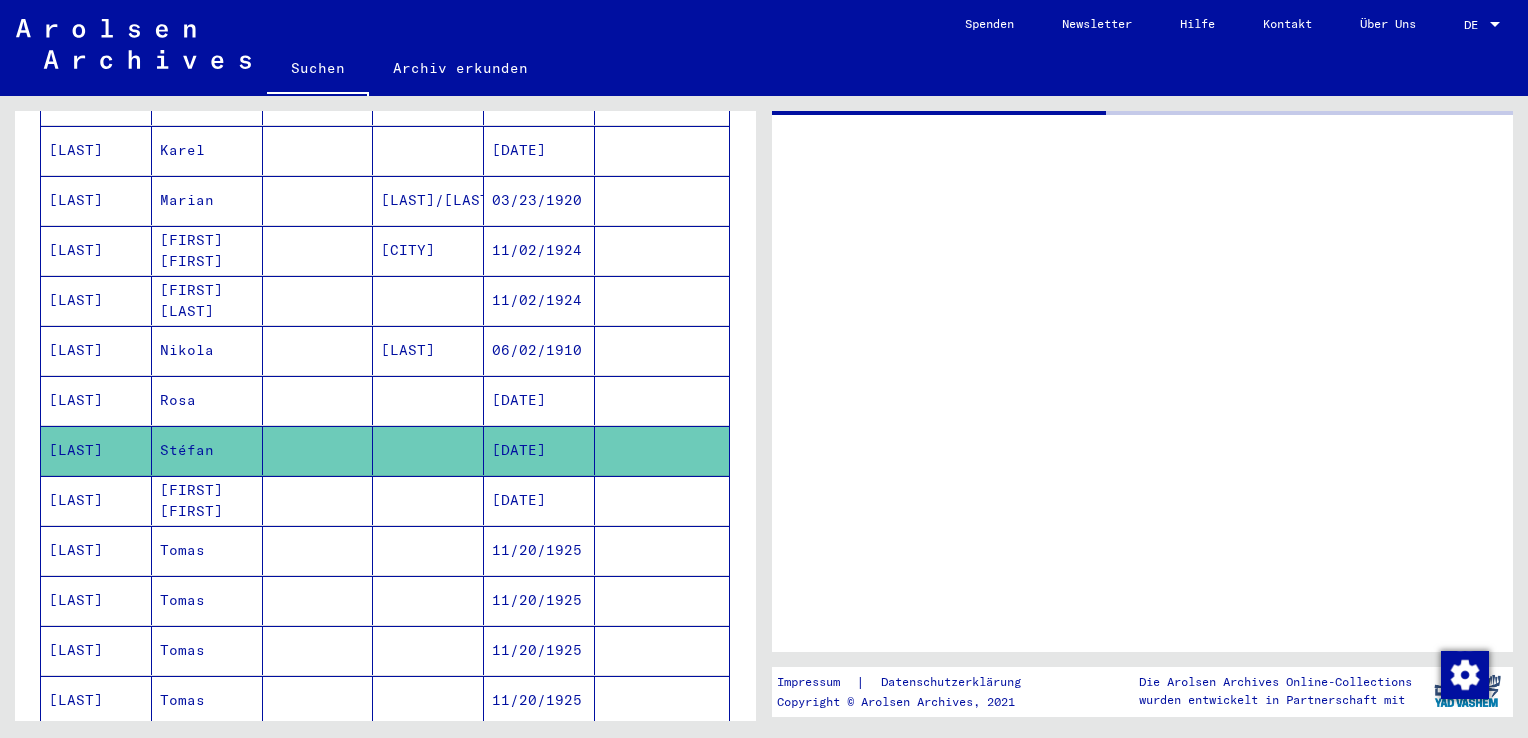 scroll, scrollTop: 0, scrollLeft: 0, axis: both 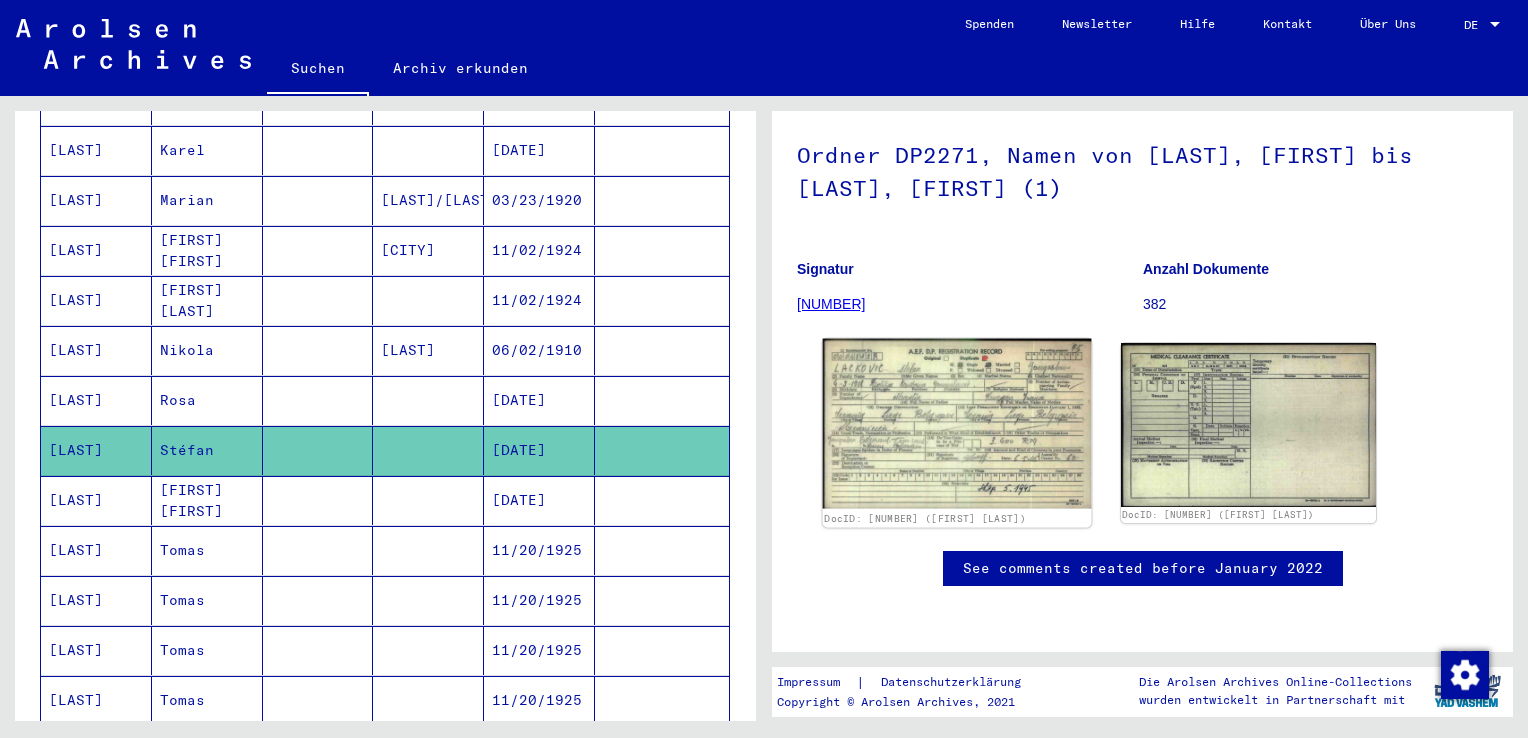 click 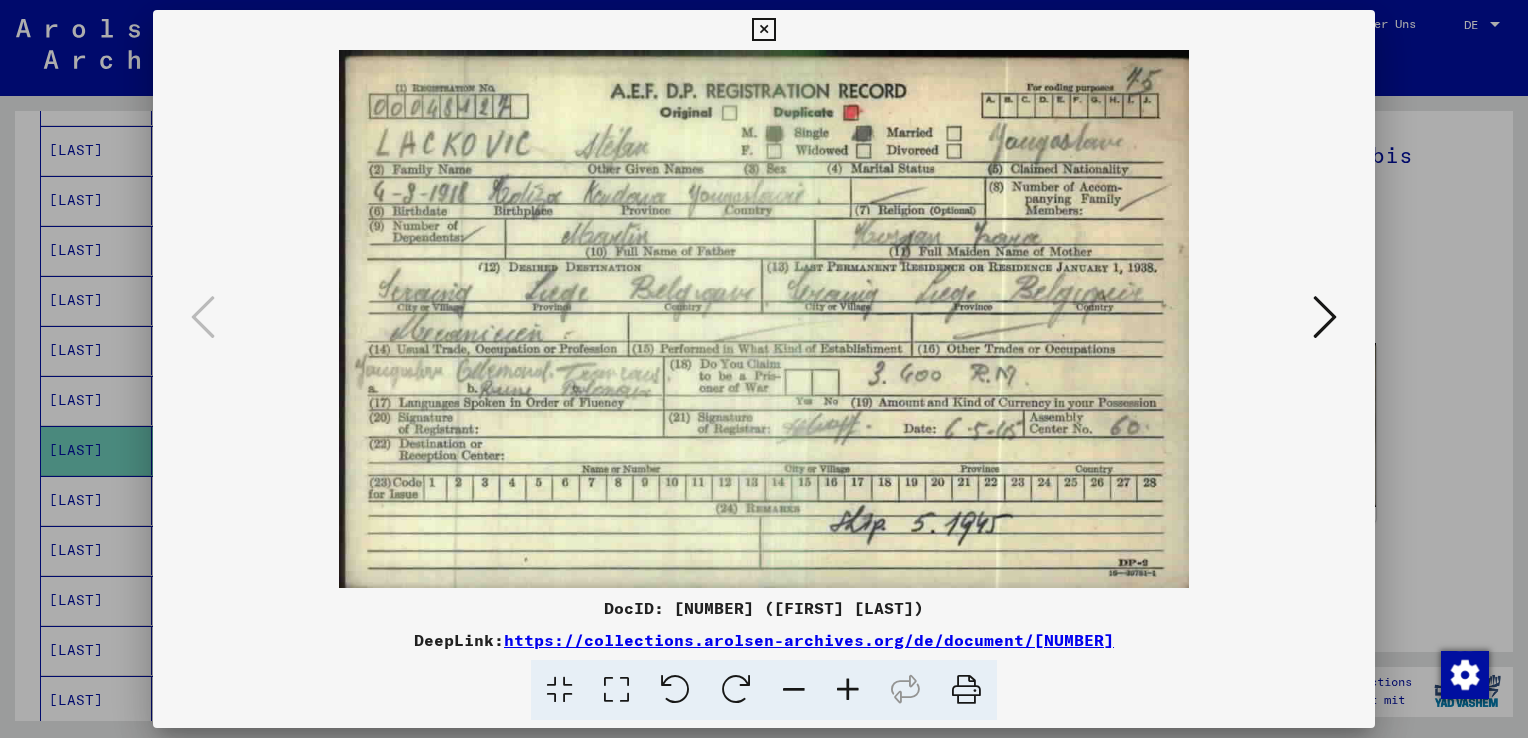 click at bounding box center [764, 369] 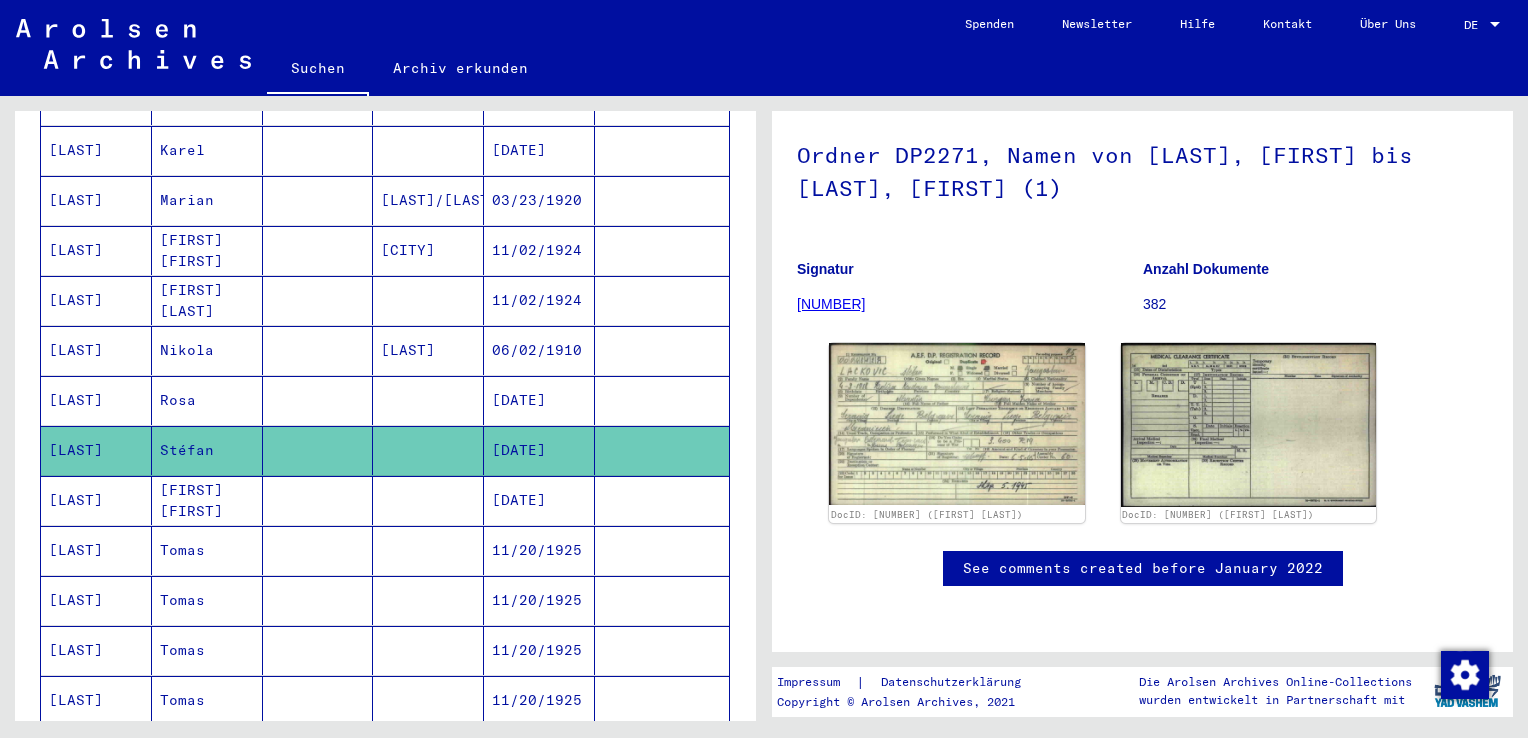 click on "[LAST]" at bounding box center [96, 550] 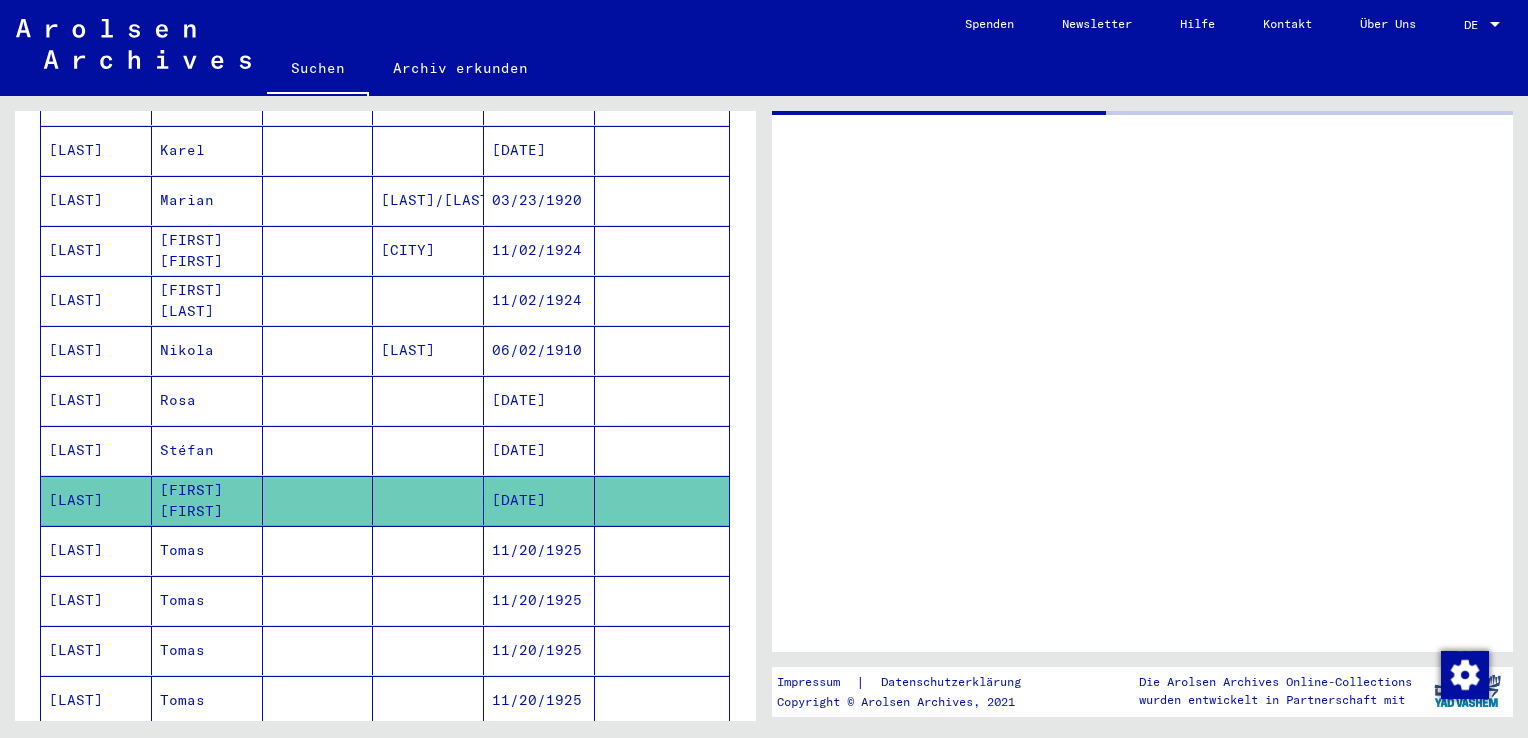 scroll, scrollTop: 0, scrollLeft: 0, axis: both 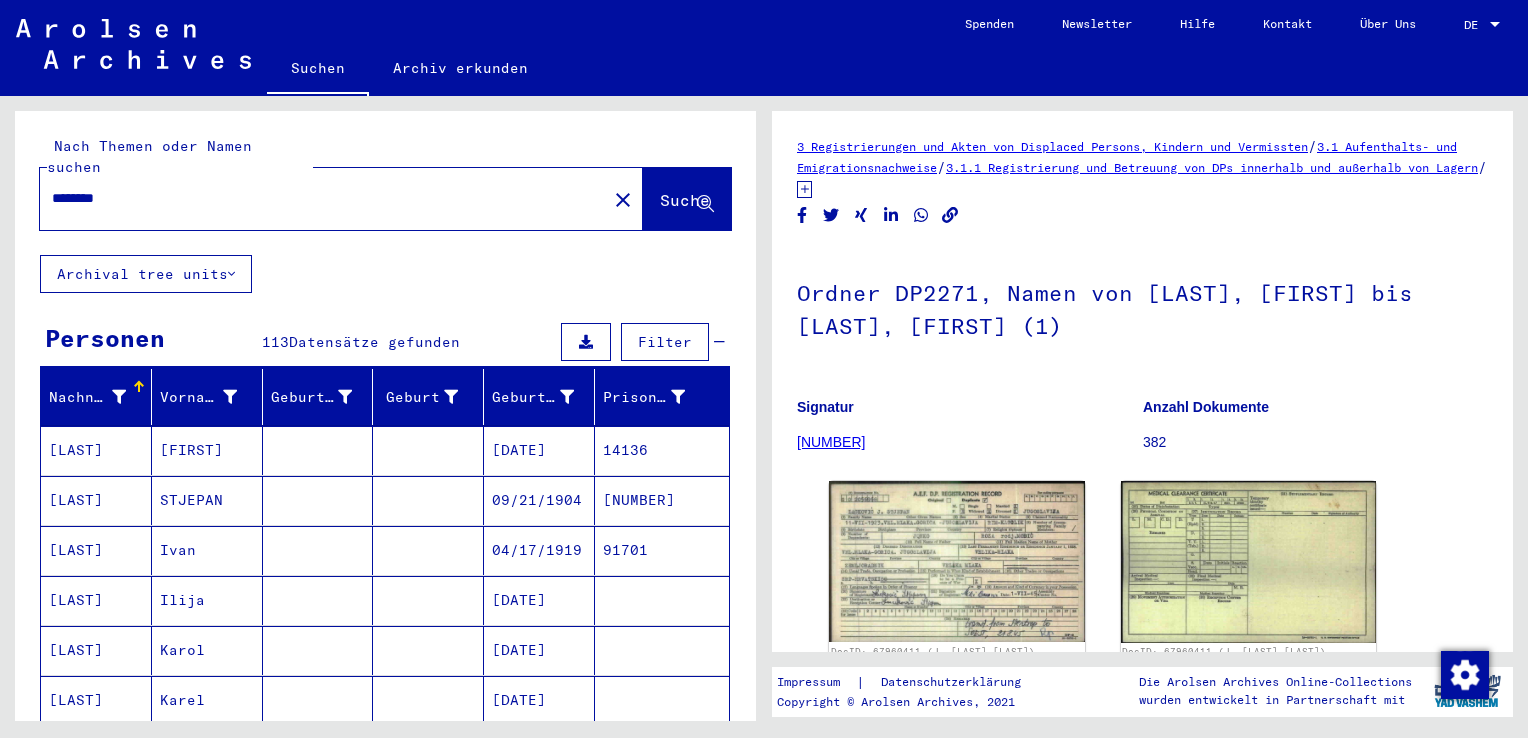 drag, startPoint x: 138, startPoint y: 186, endPoint x: 41, endPoint y: 168, distance: 98.65597 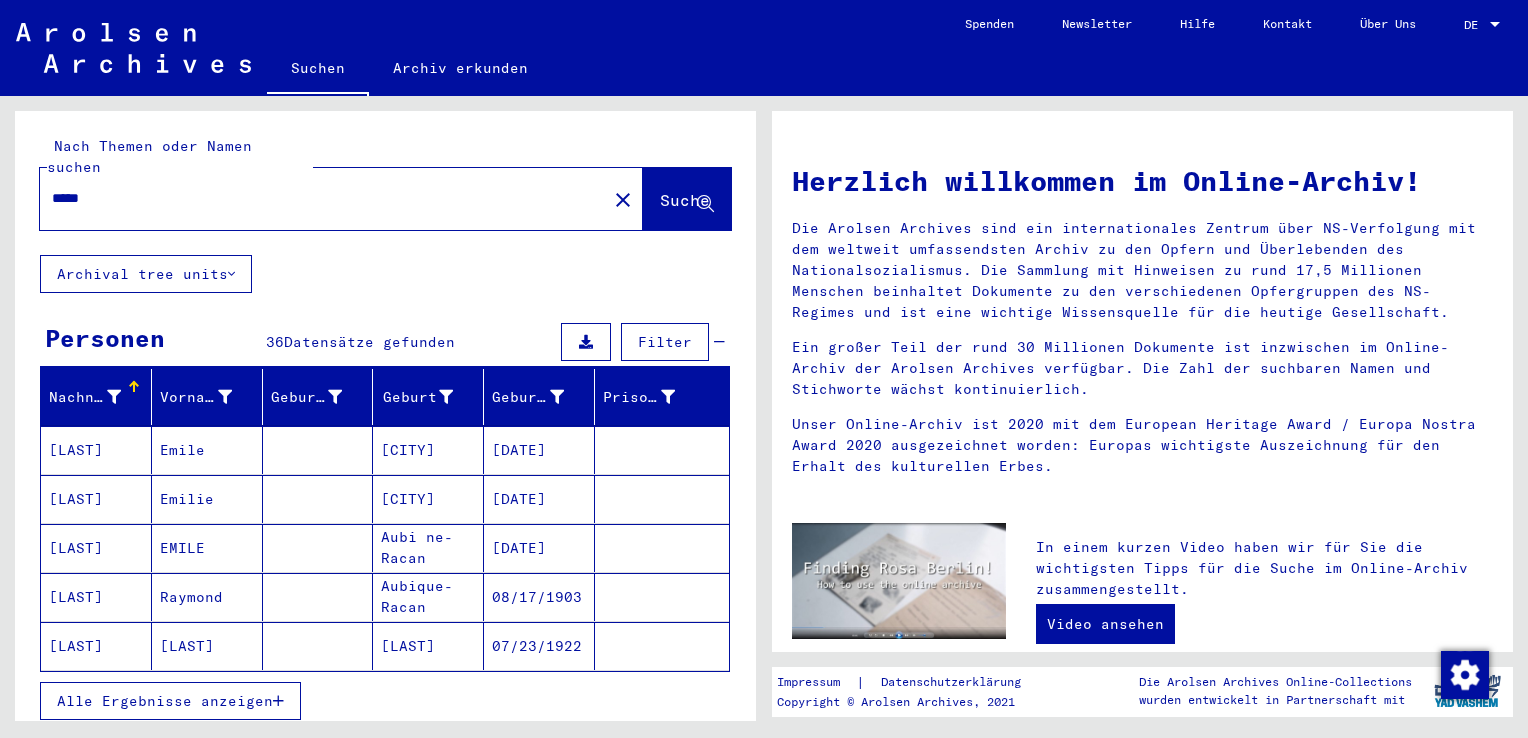 click at bounding box center (1495, 24) 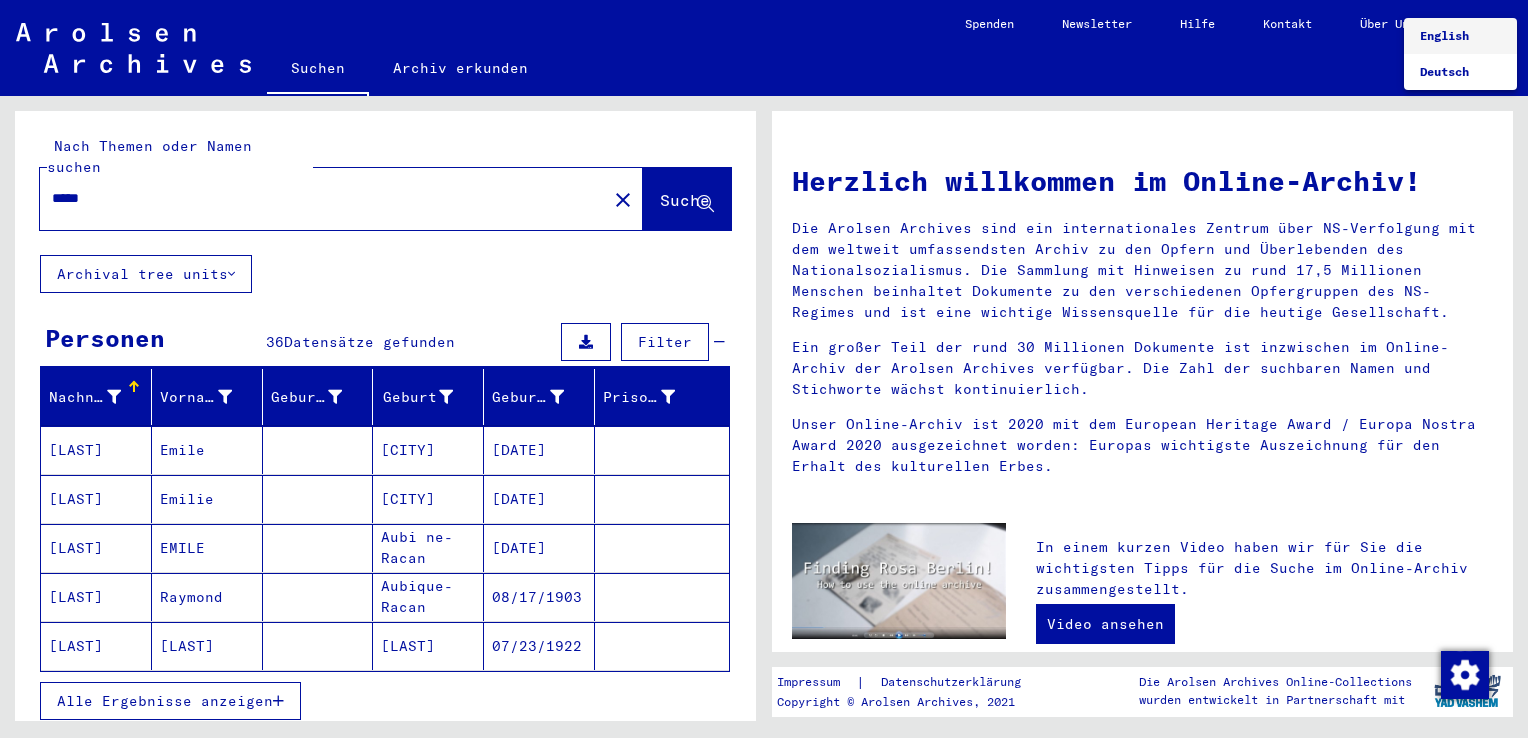 click on "English" at bounding box center (1444, 35) 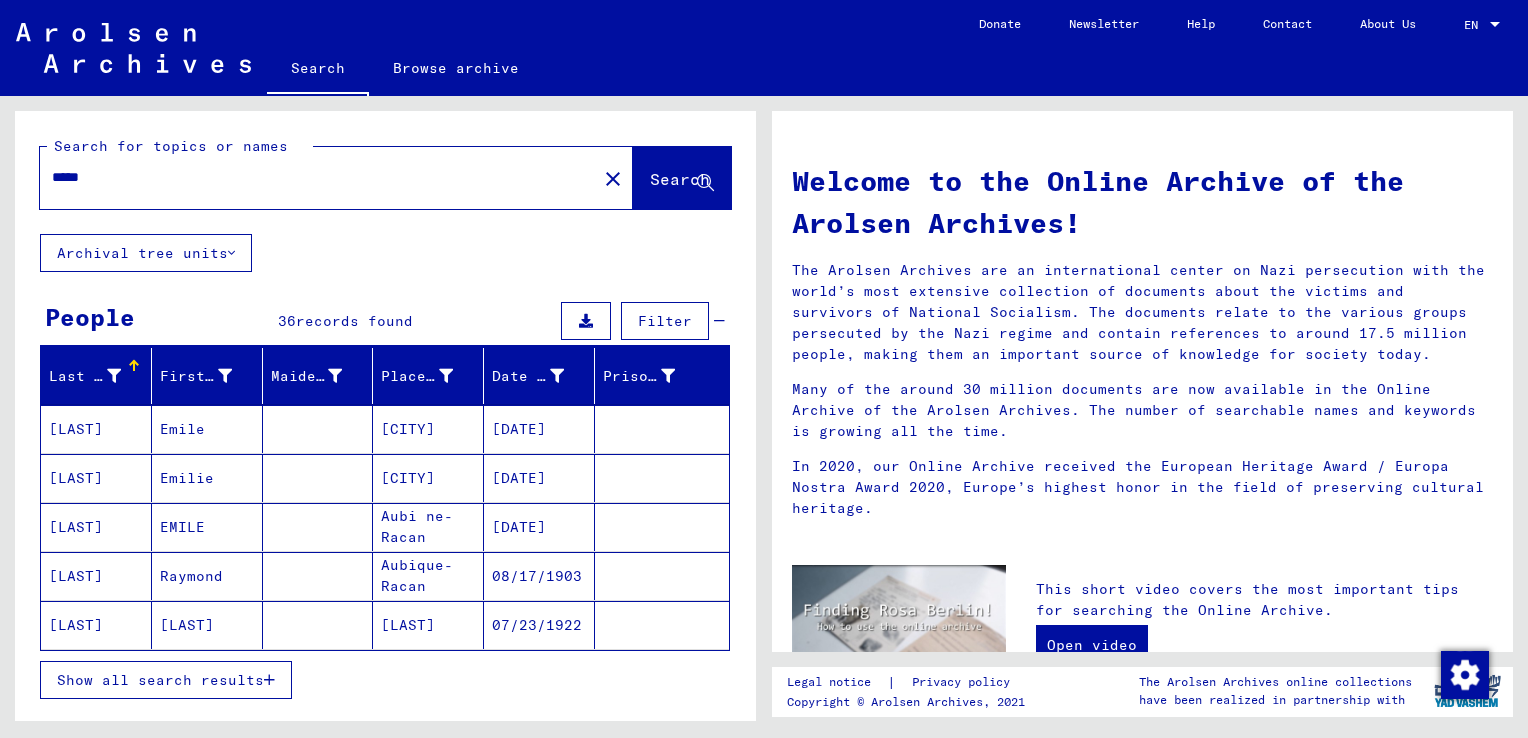 click on "Show all search results" at bounding box center (160, 680) 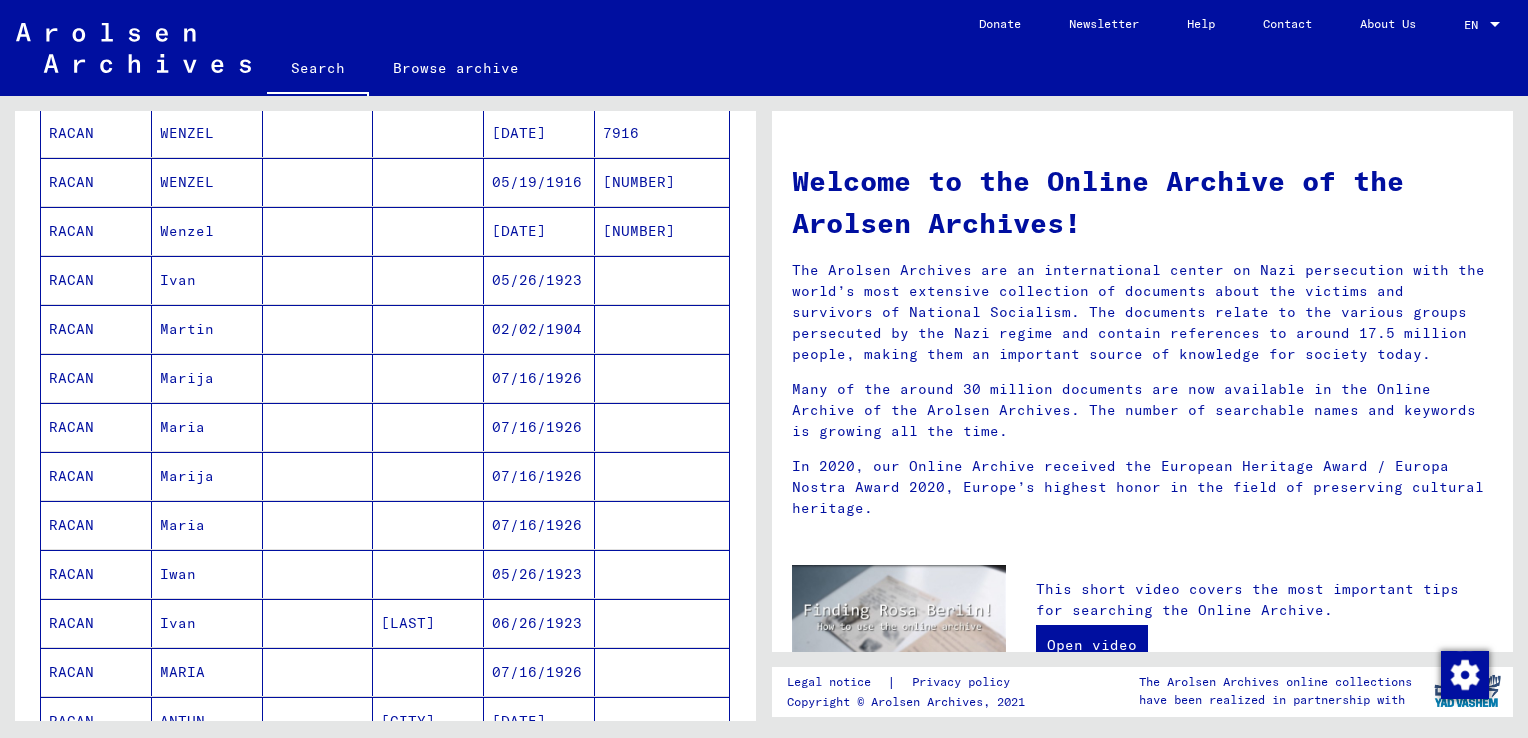 scroll, scrollTop: 900, scrollLeft: 0, axis: vertical 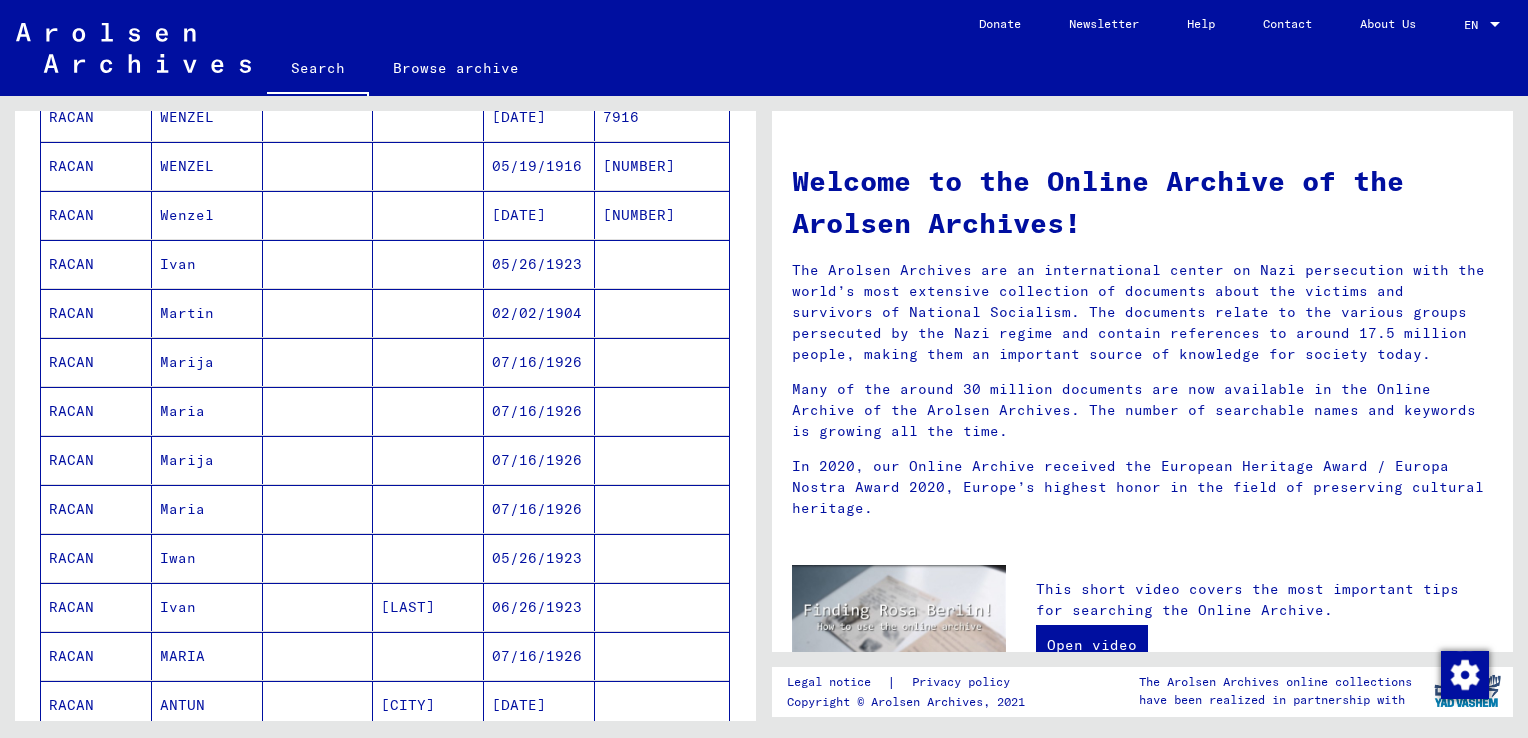 click on "RACAN" at bounding box center [96, 411] 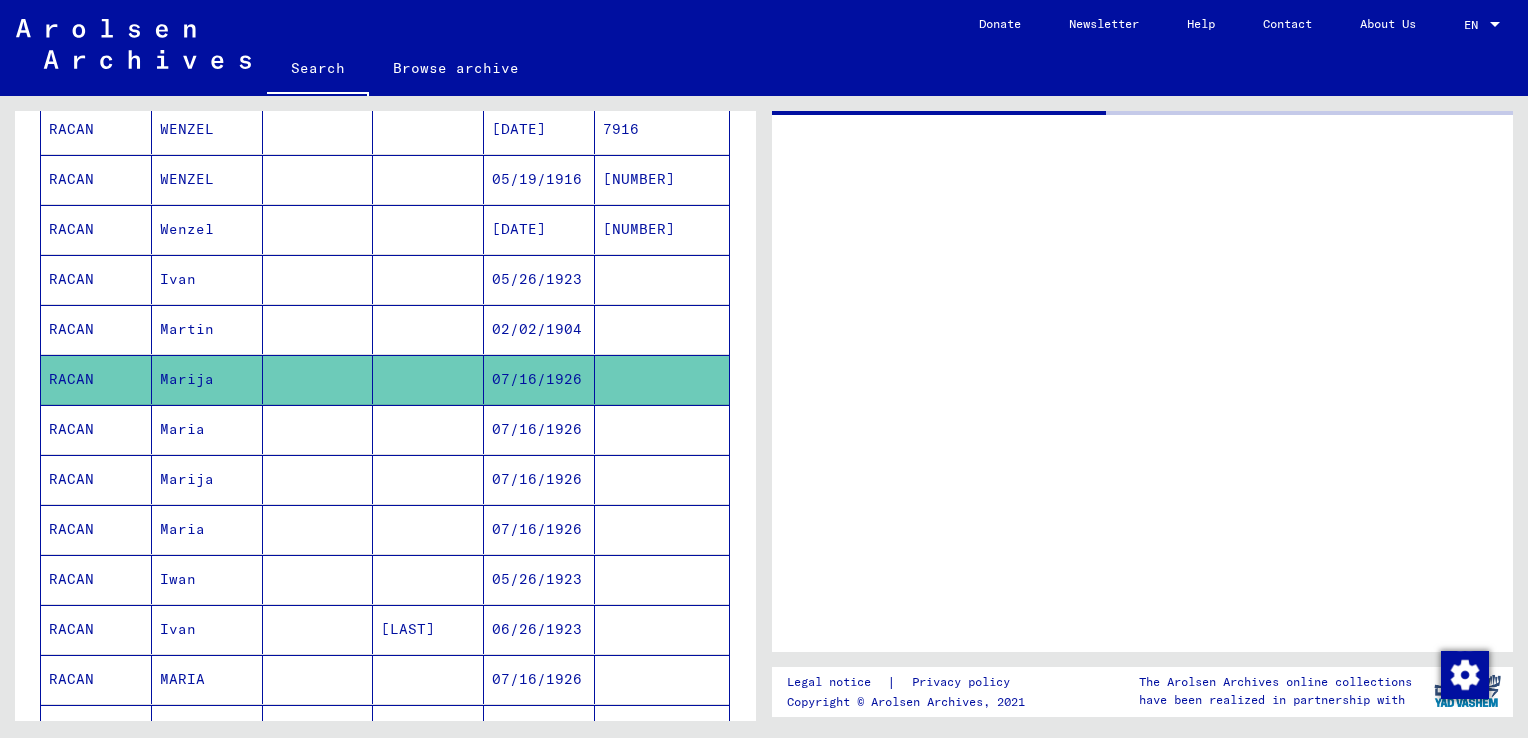 scroll, scrollTop: 910, scrollLeft: 0, axis: vertical 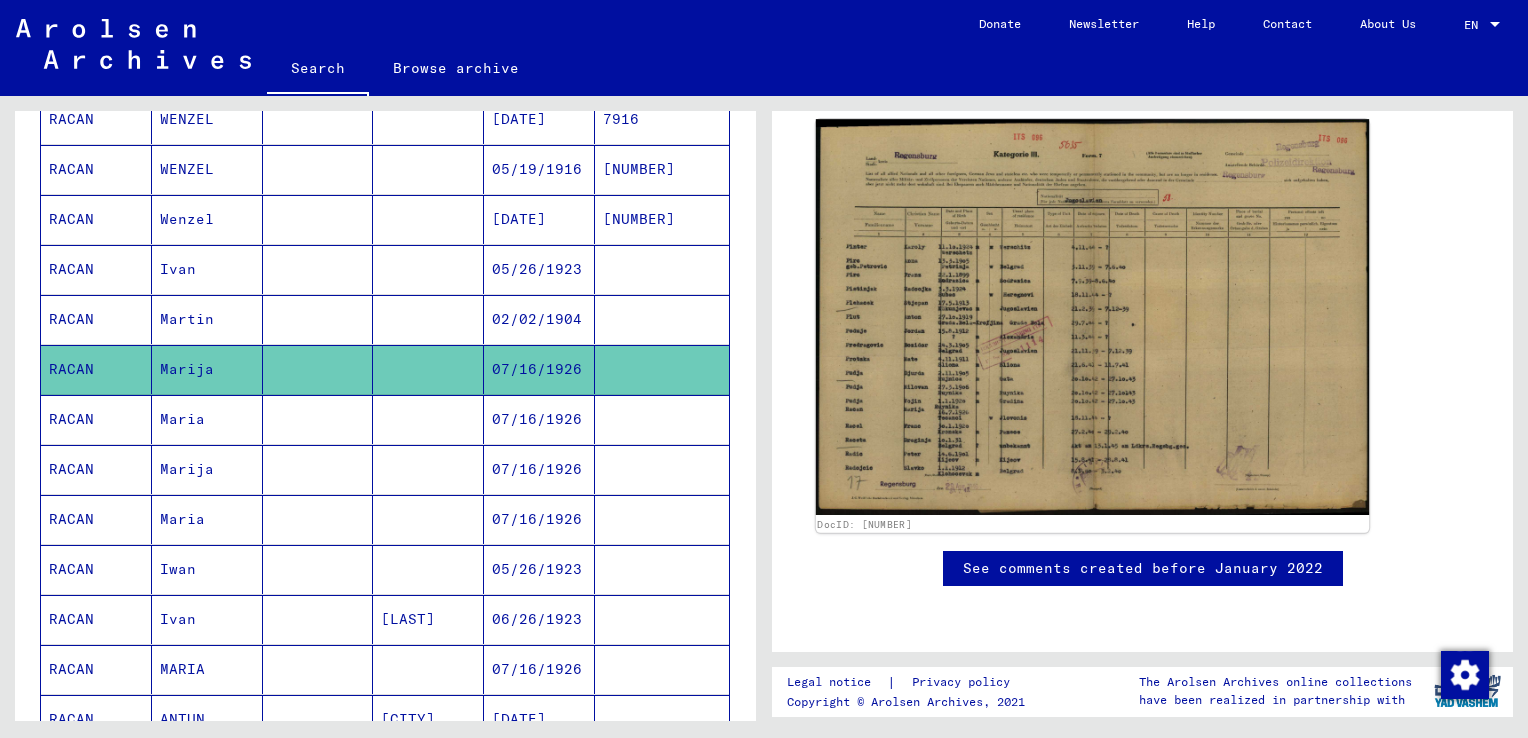 click 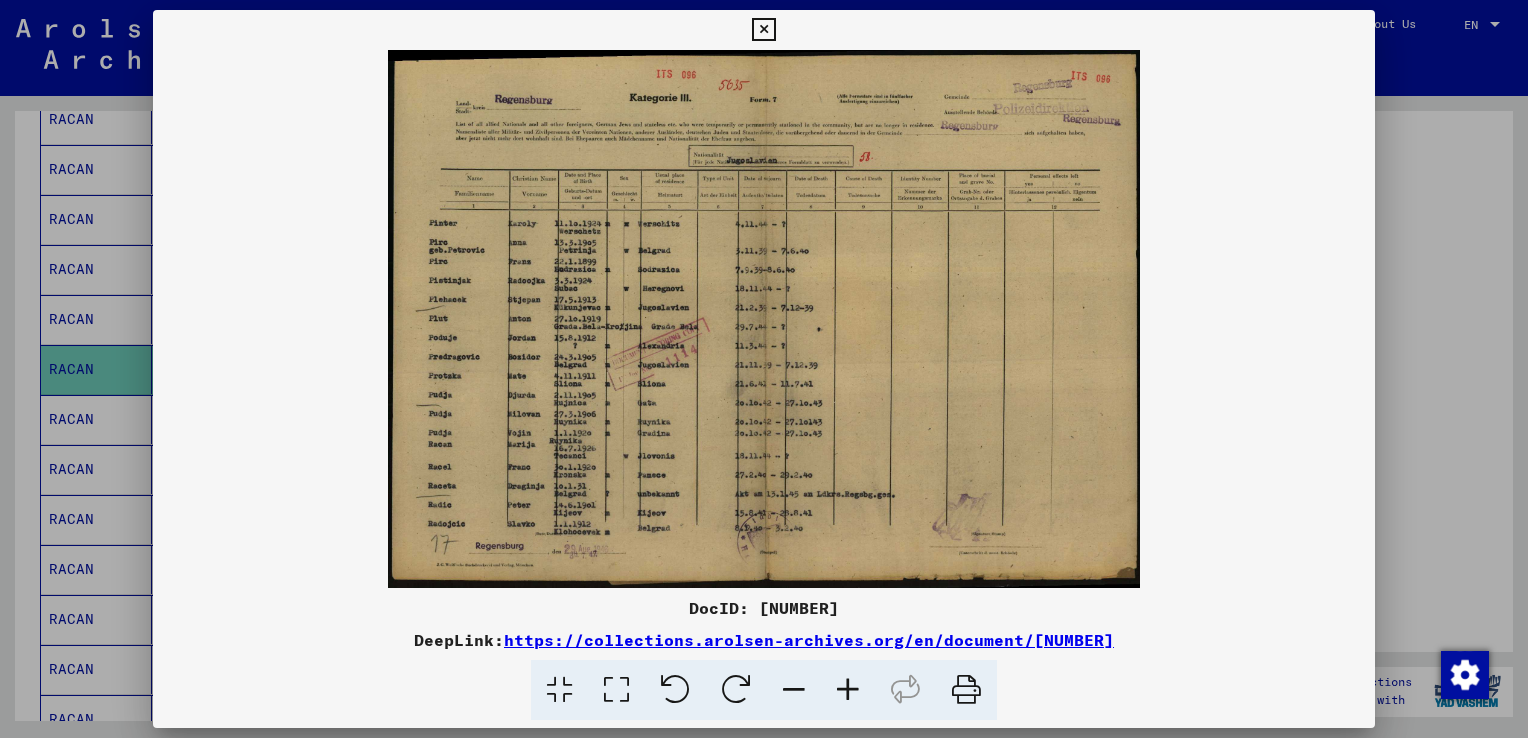 click at bounding box center (764, 369) 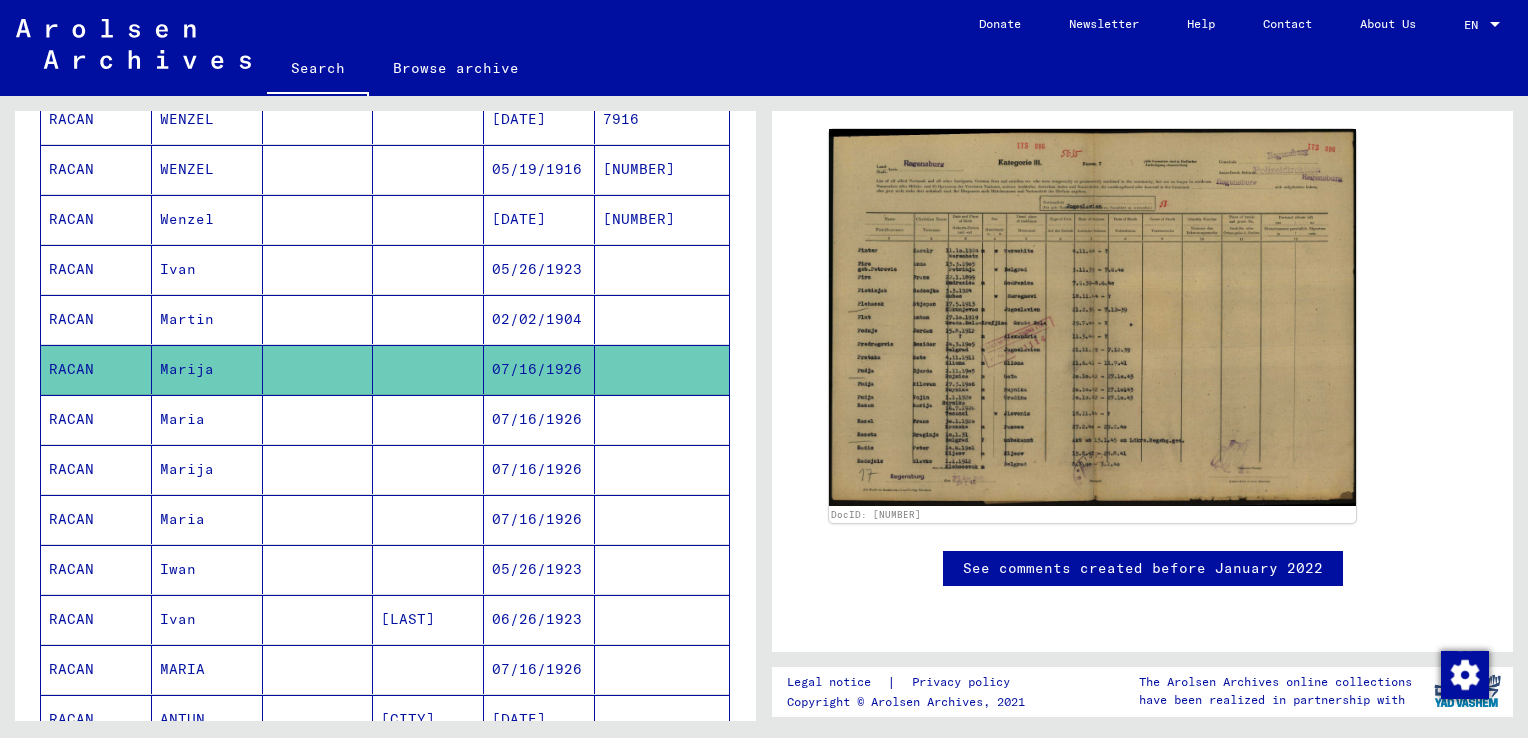 click on "RACAN" at bounding box center [96, 469] 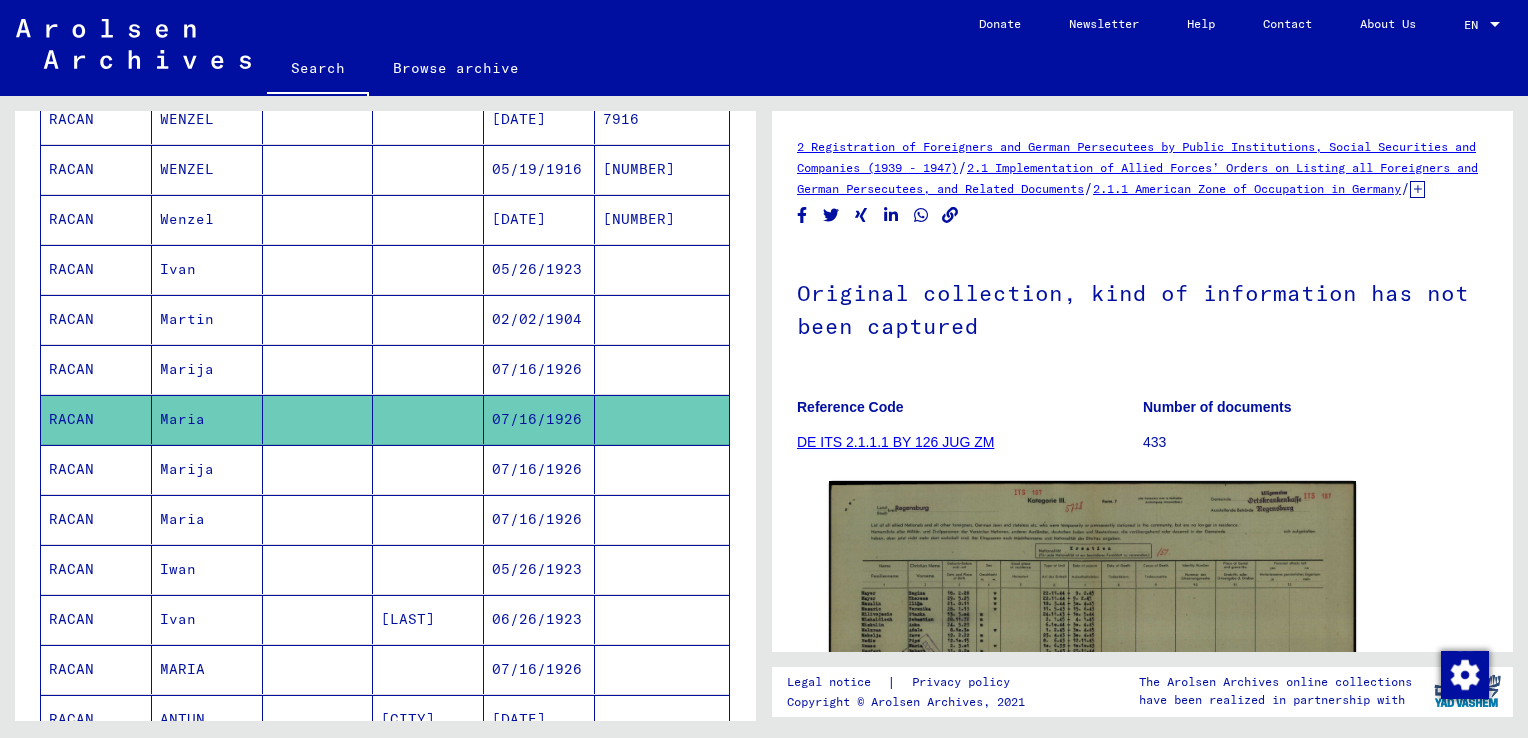 scroll, scrollTop: 0, scrollLeft: 0, axis: both 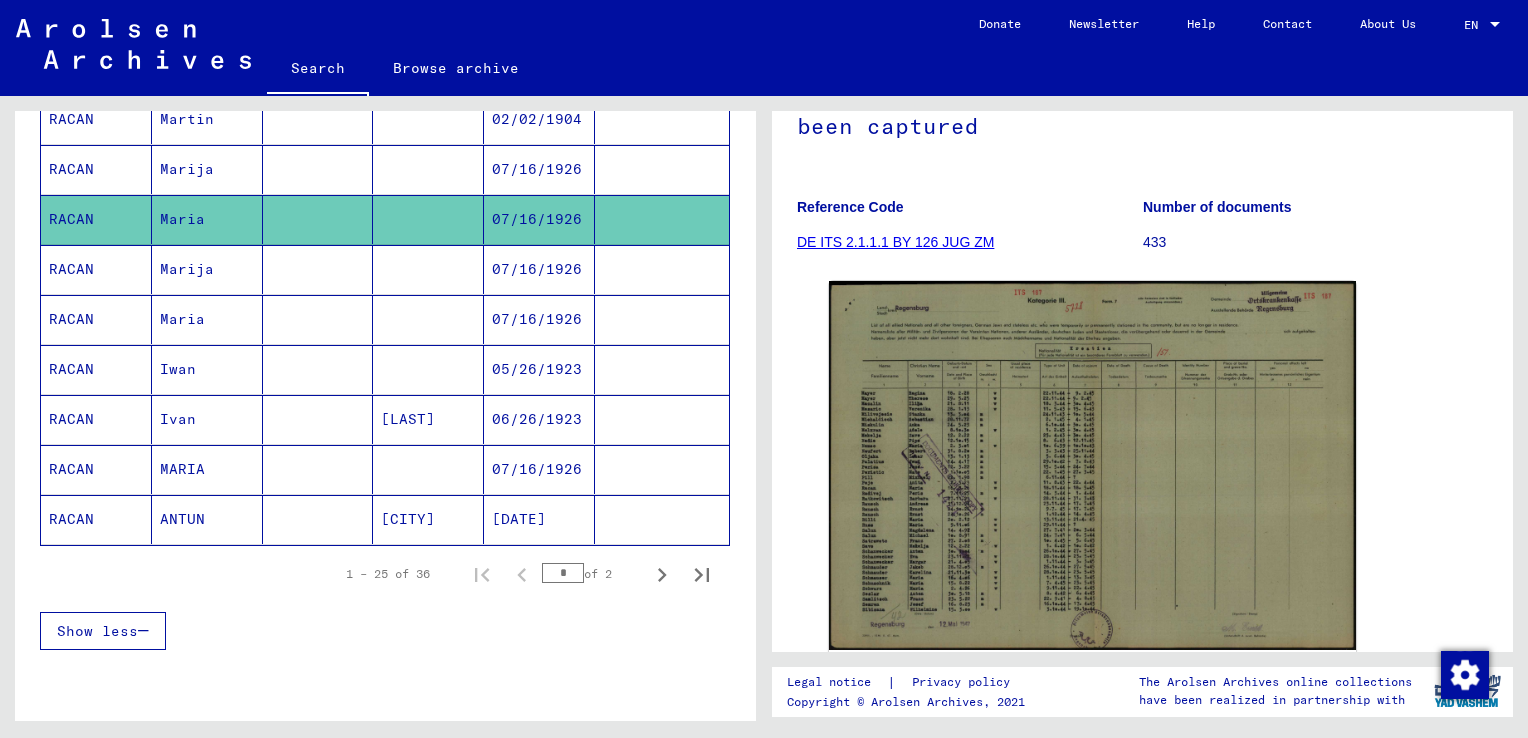 click on "RACAN" at bounding box center [96, 469] 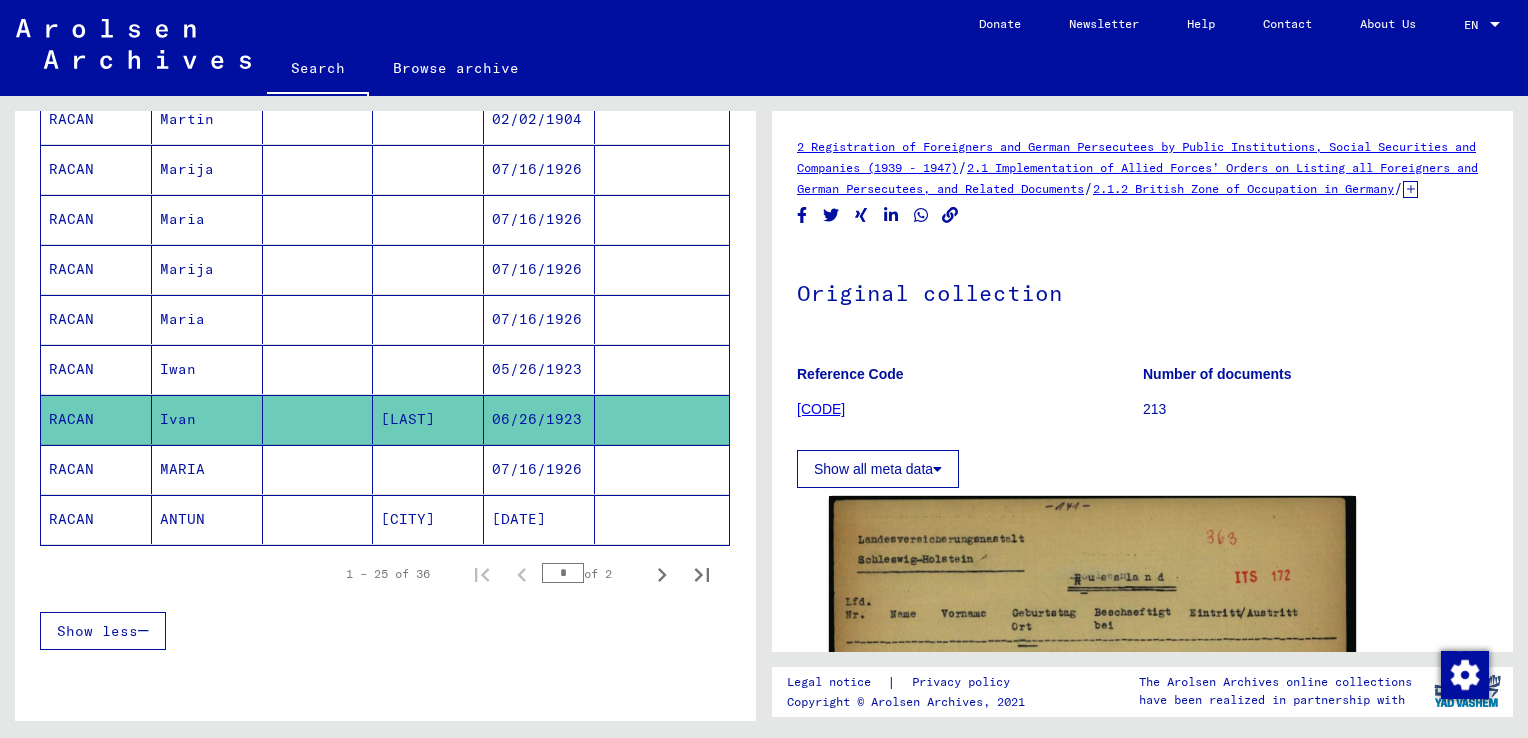 scroll, scrollTop: 0, scrollLeft: 0, axis: both 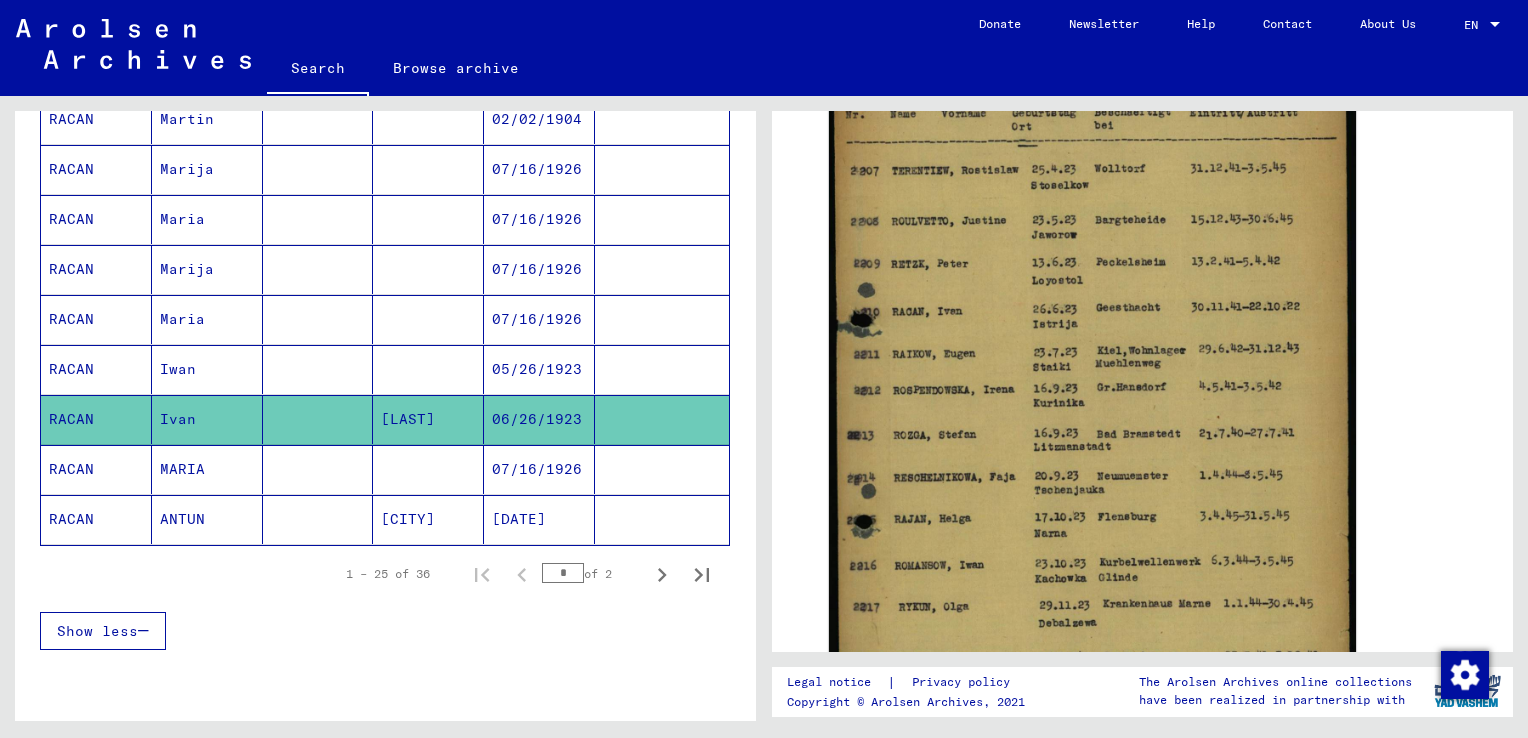 click on "RACAN" at bounding box center [96, 369] 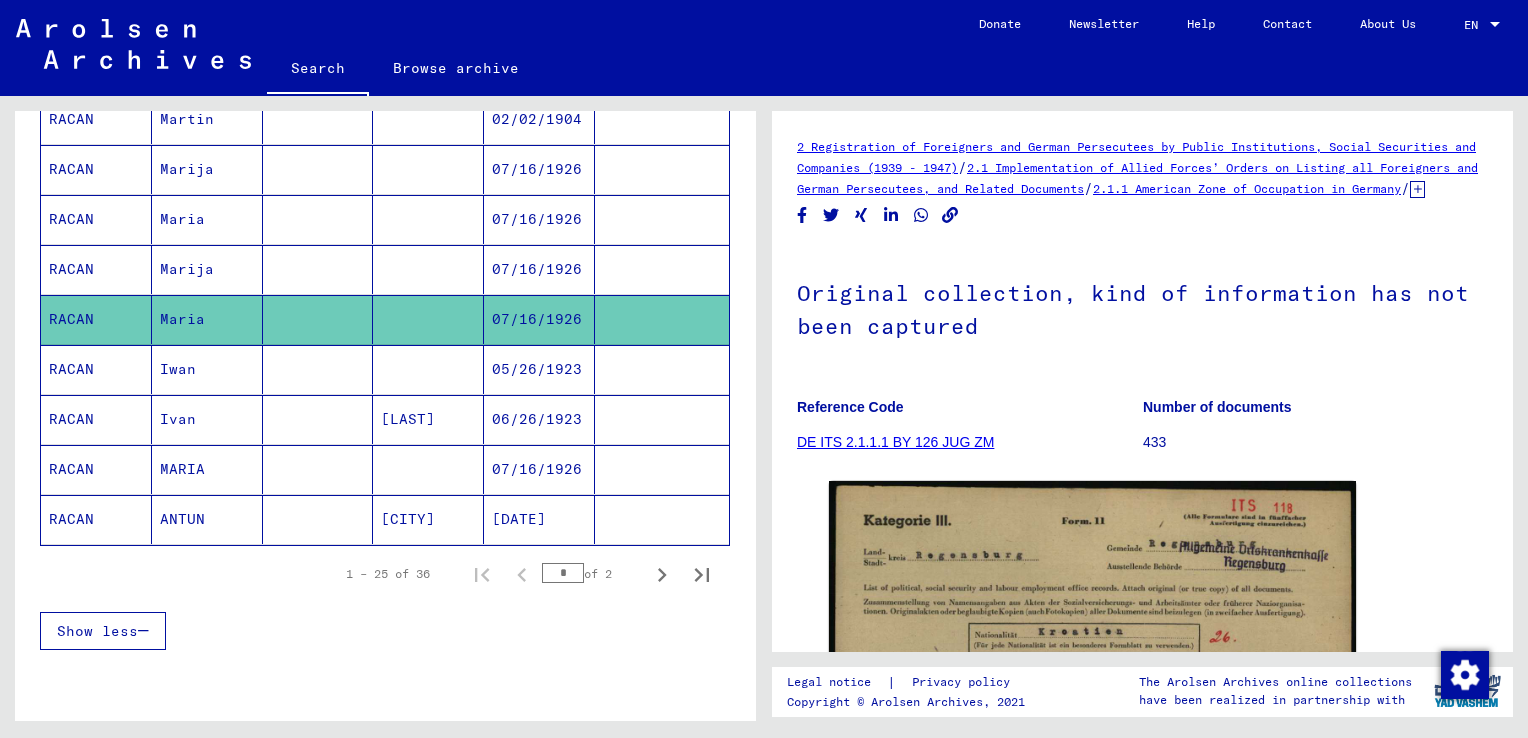 scroll, scrollTop: 0, scrollLeft: 0, axis: both 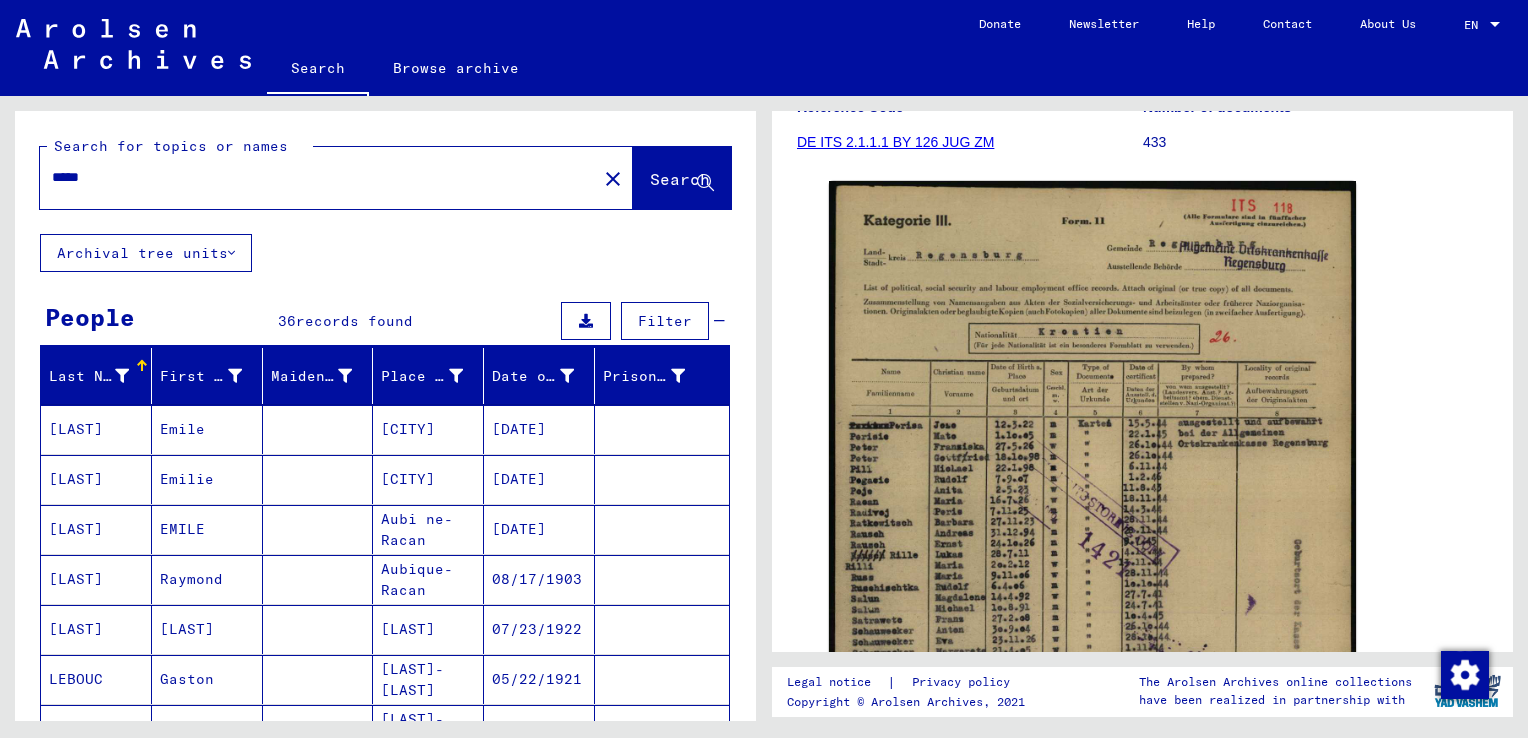 drag, startPoint x: 120, startPoint y: 178, endPoint x: 29, endPoint y: 179, distance: 91.00549 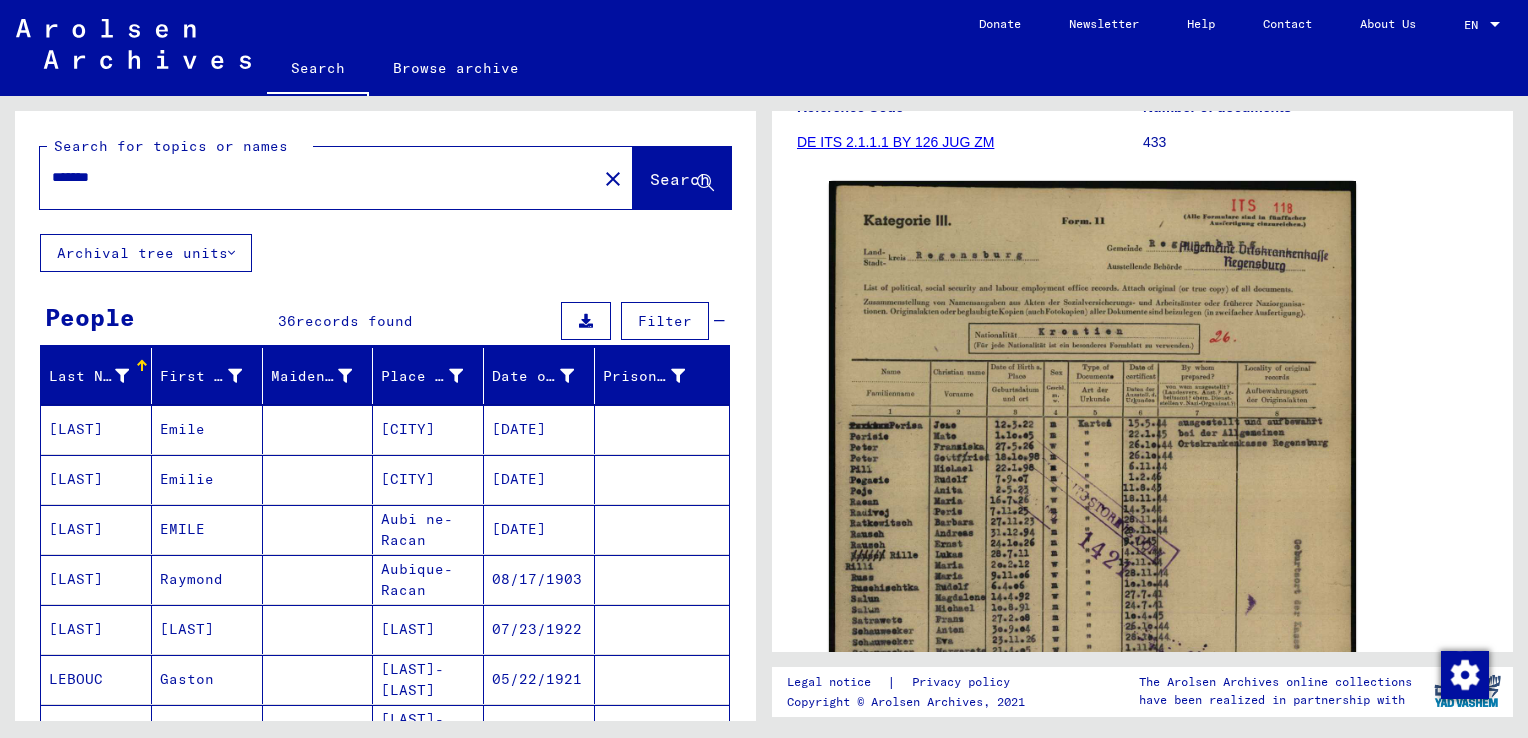 scroll, scrollTop: 0, scrollLeft: 0, axis: both 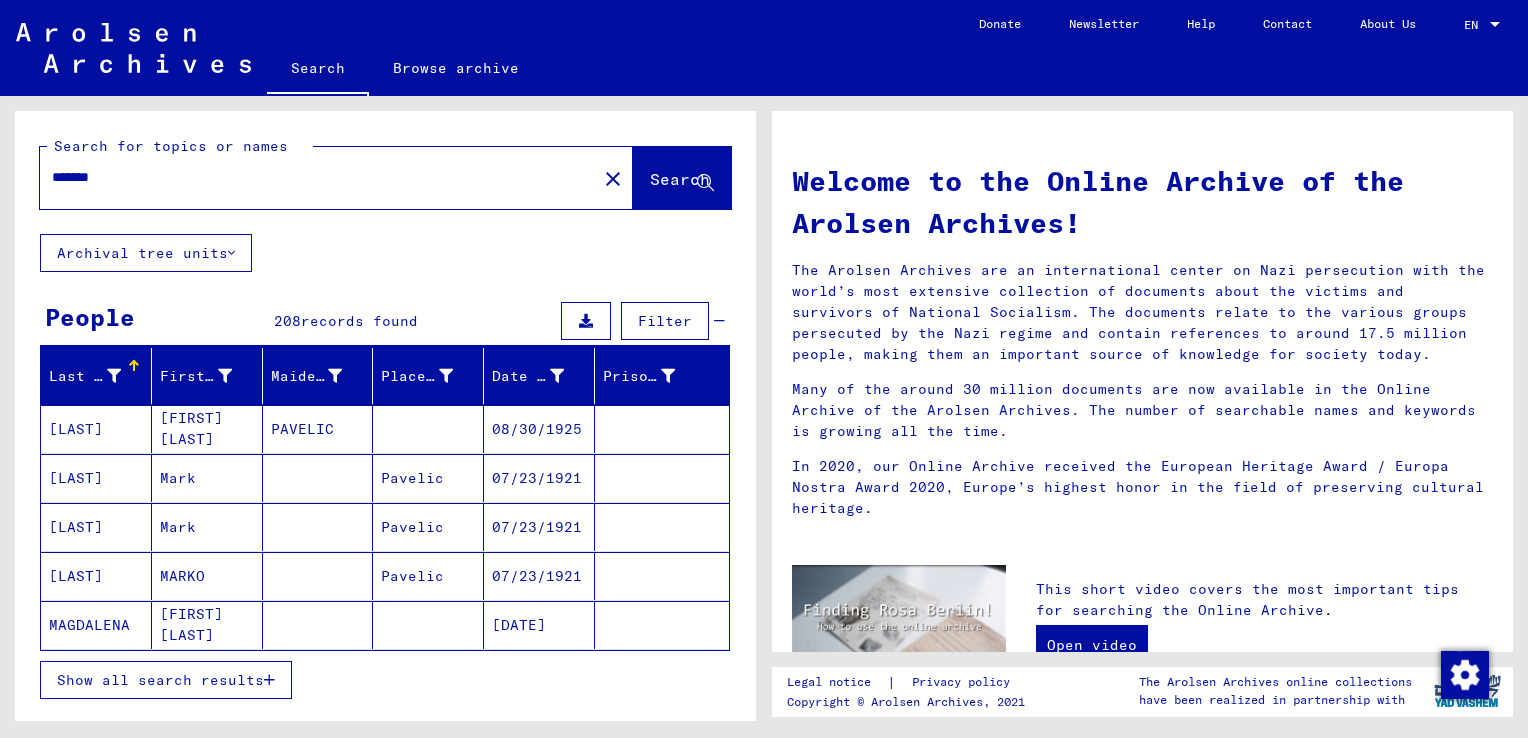 click on "Show all search results" at bounding box center (160, 680) 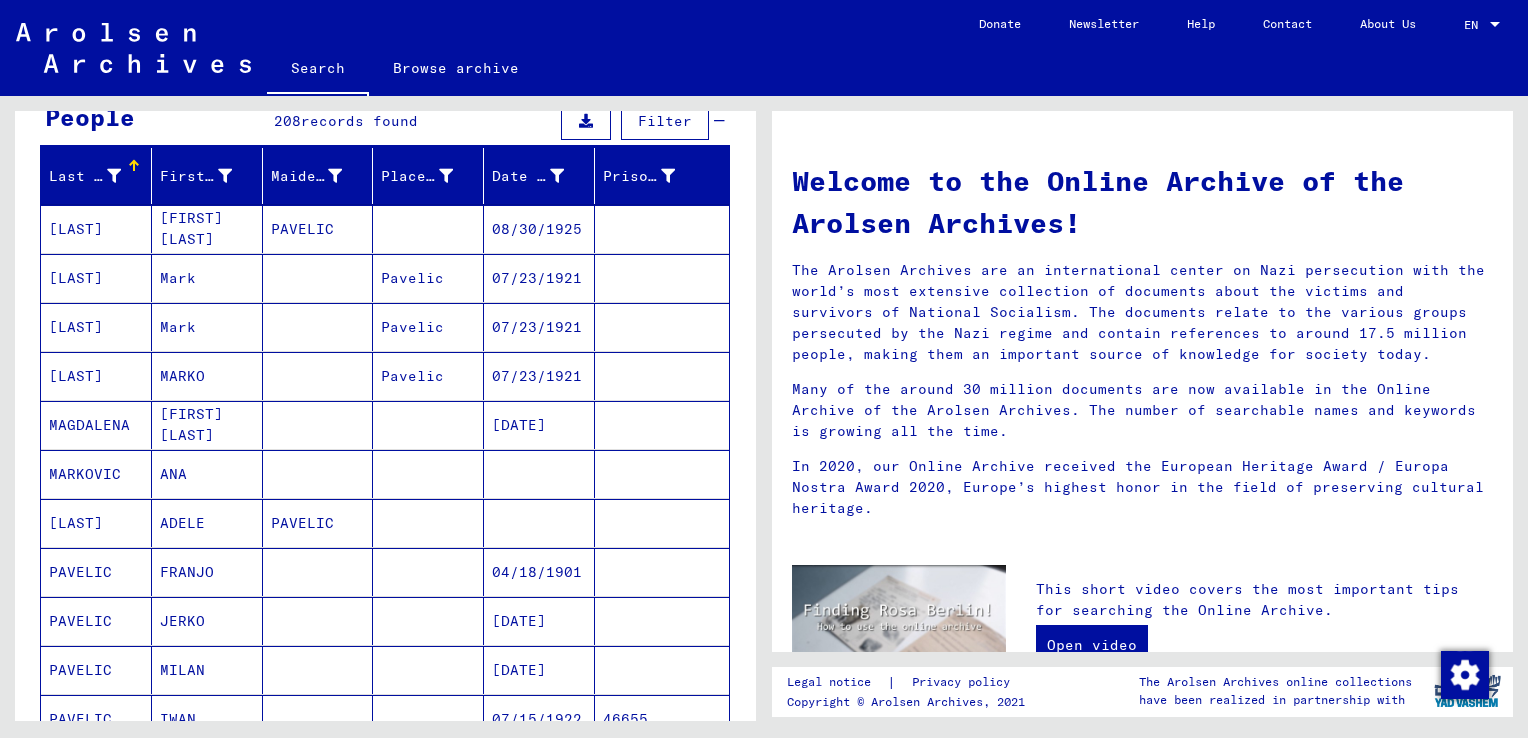 scroll, scrollTop: 0, scrollLeft: 0, axis: both 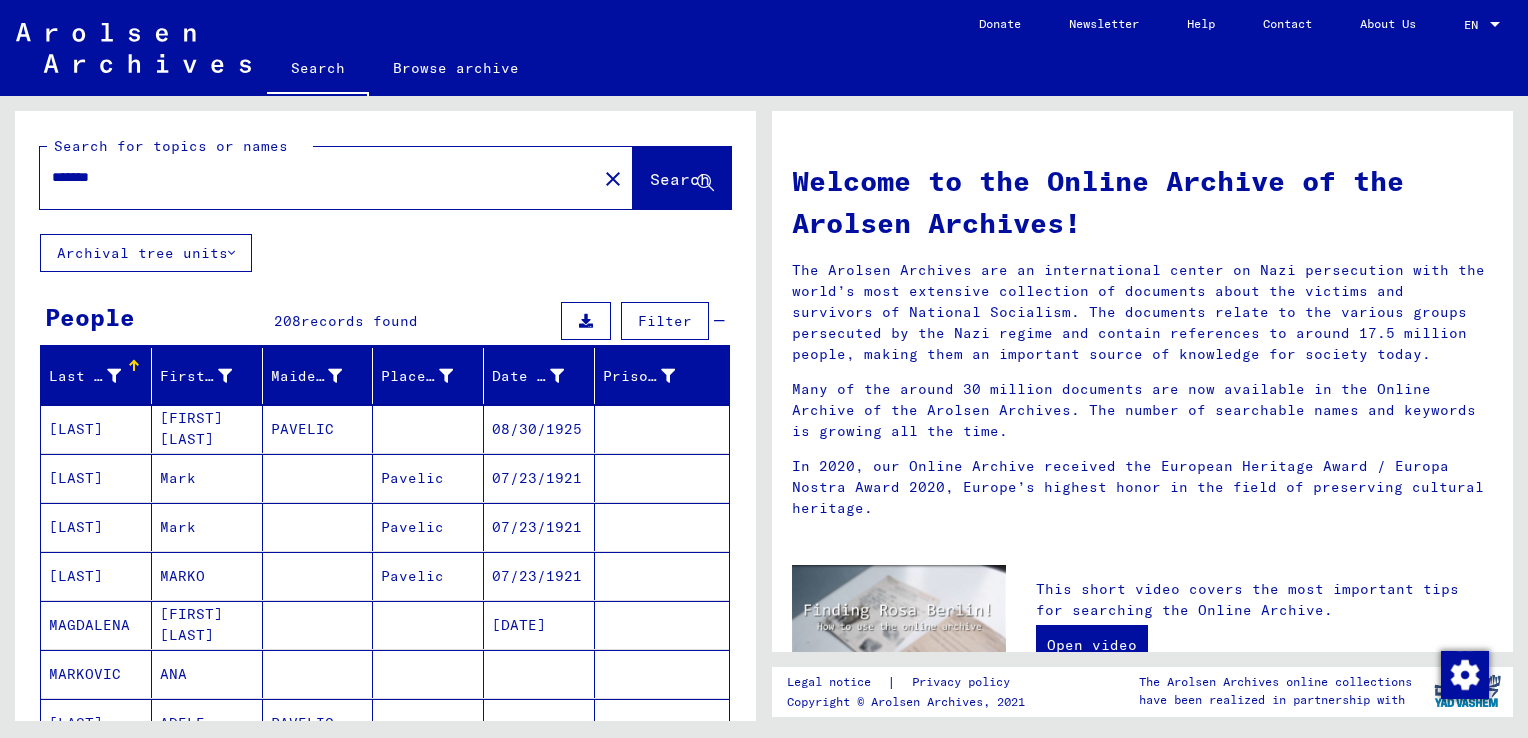 drag, startPoint x: 150, startPoint y: 170, endPoint x: 0, endPoint y: 222, distance: 158.75768 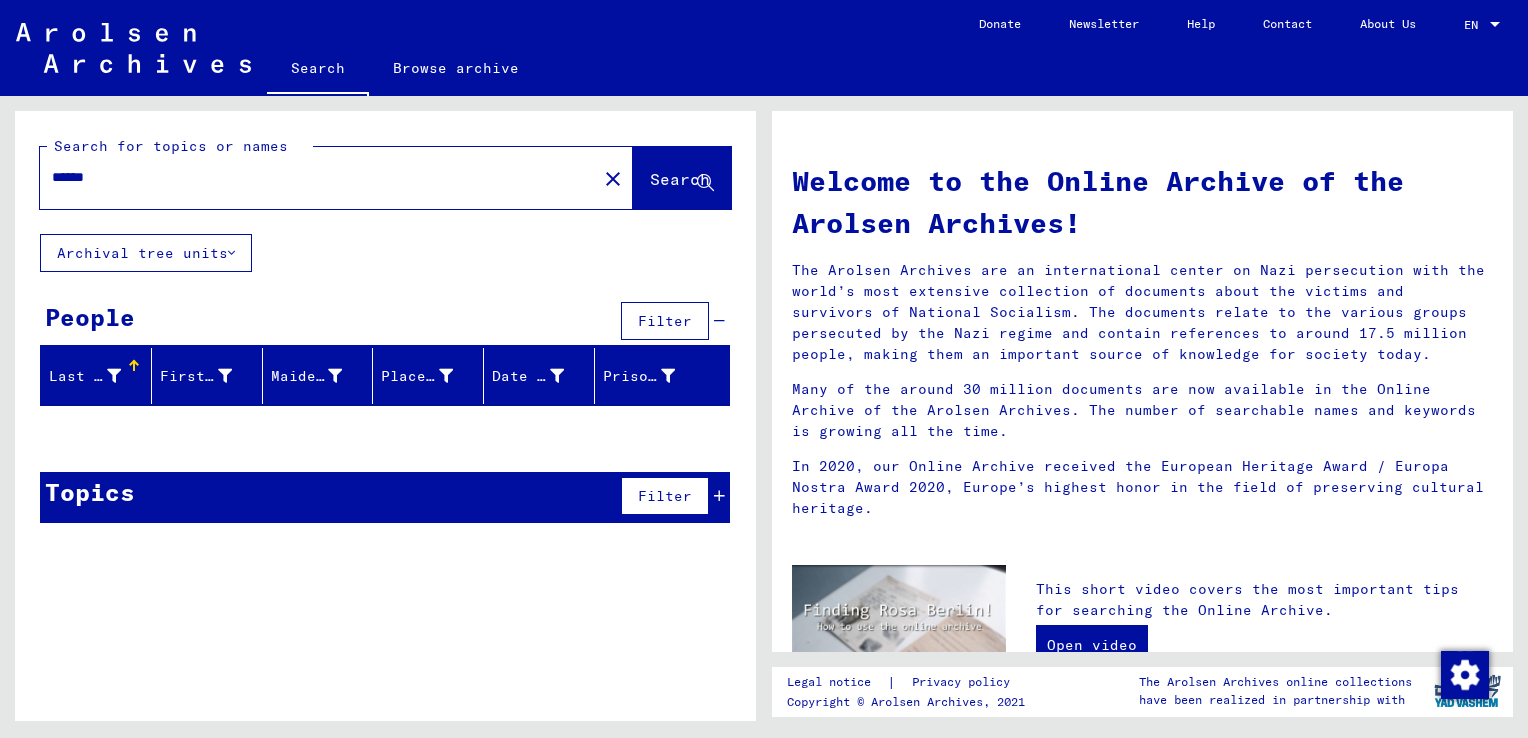 drag, startPoint x: 146, startPoint y: 173, endPoint x: 15, endPoint y: 208, distance: 135.59499 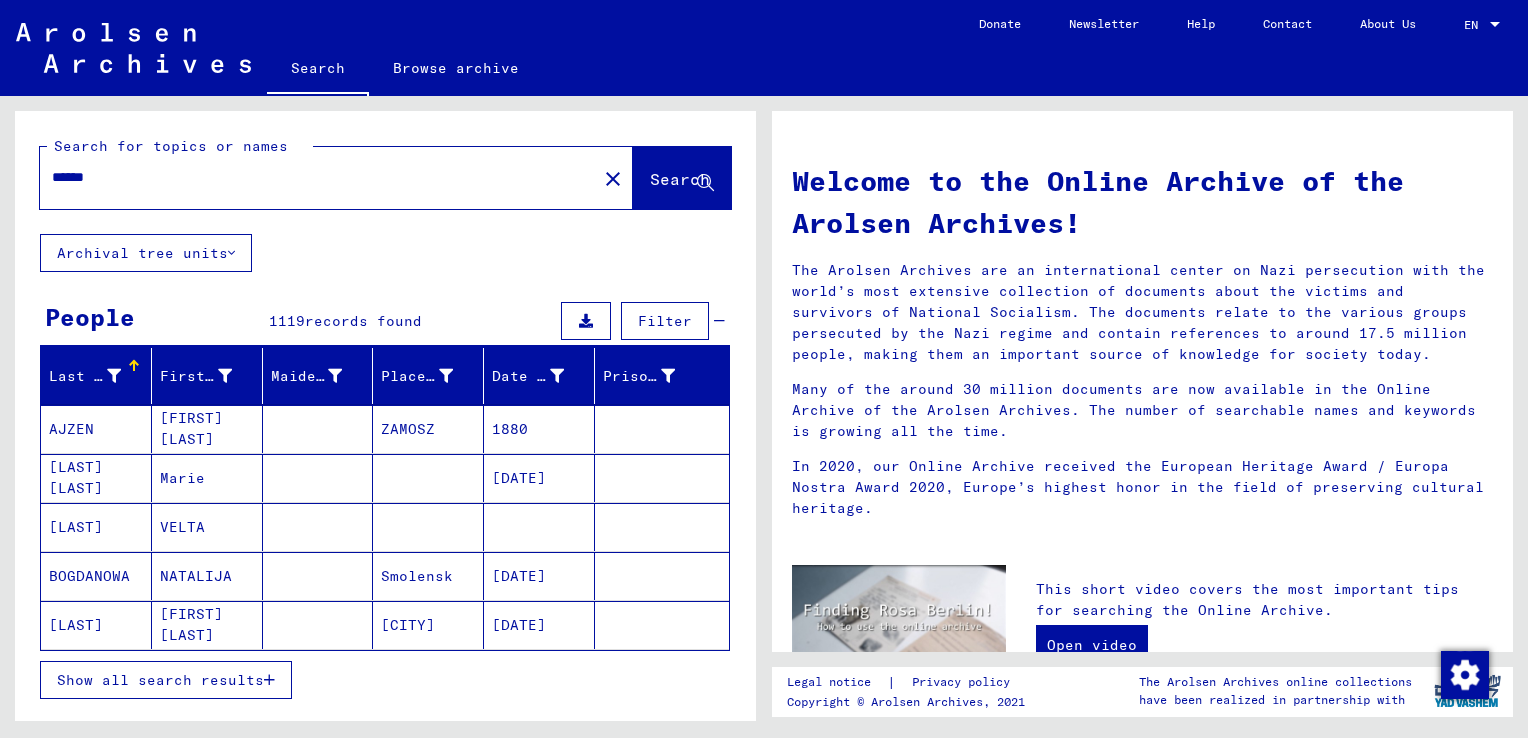 click on "Show all search results" at bounding box center (160, 680) 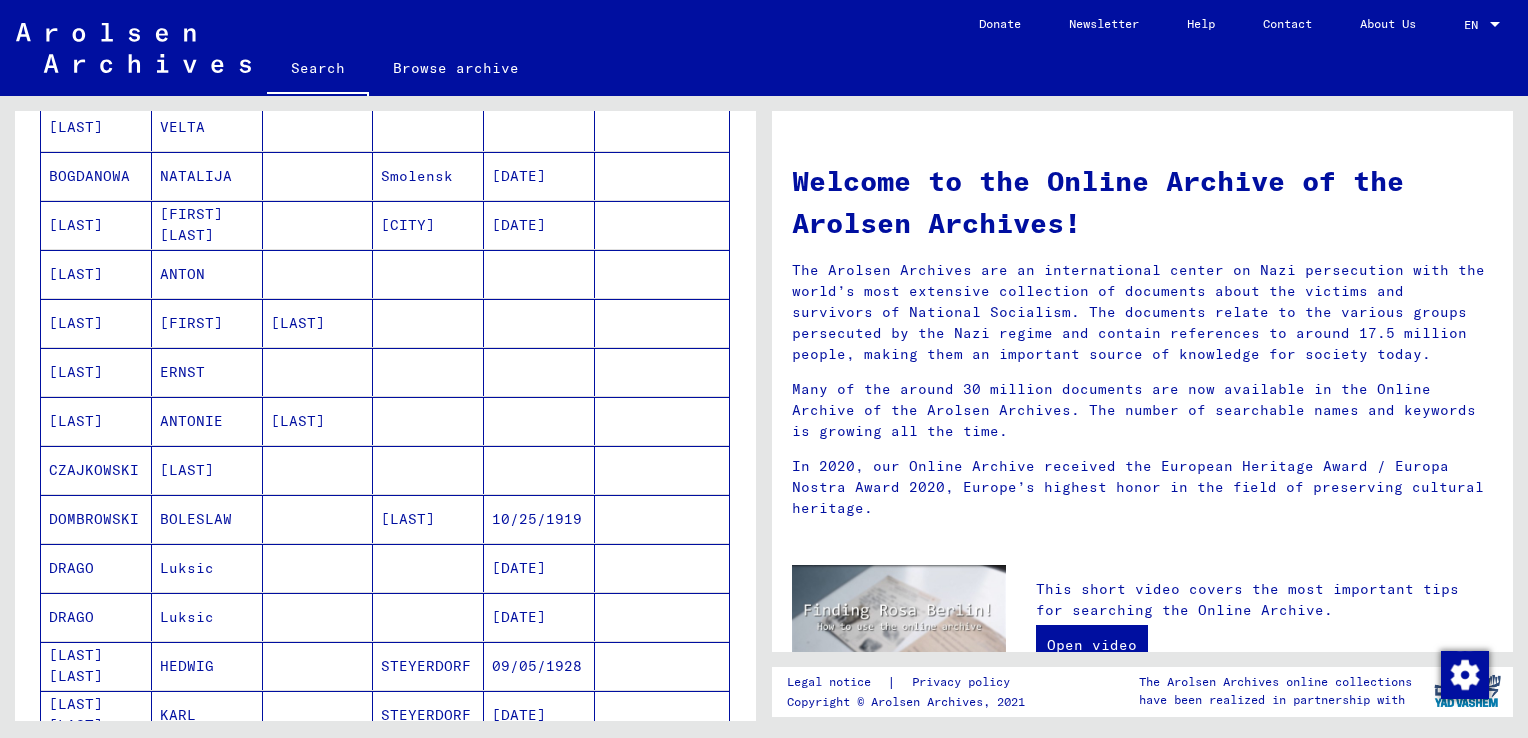 scroll, scrollTop: 0, scrollLeft: 0, axis: both 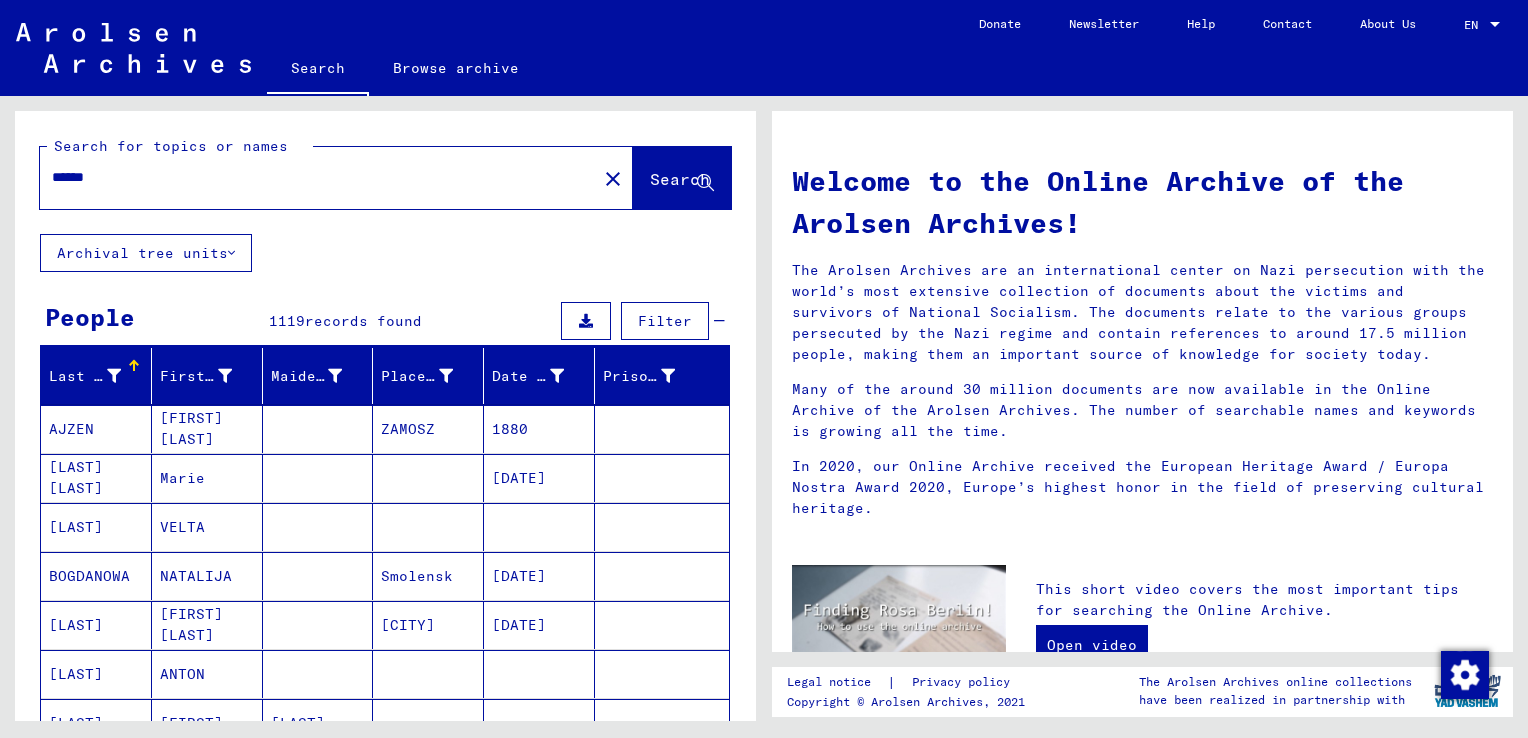 drag, startPoint x: 118, startPoint y: 177, endPoint x: 17, endPoint y: 182, distance: 101.12369 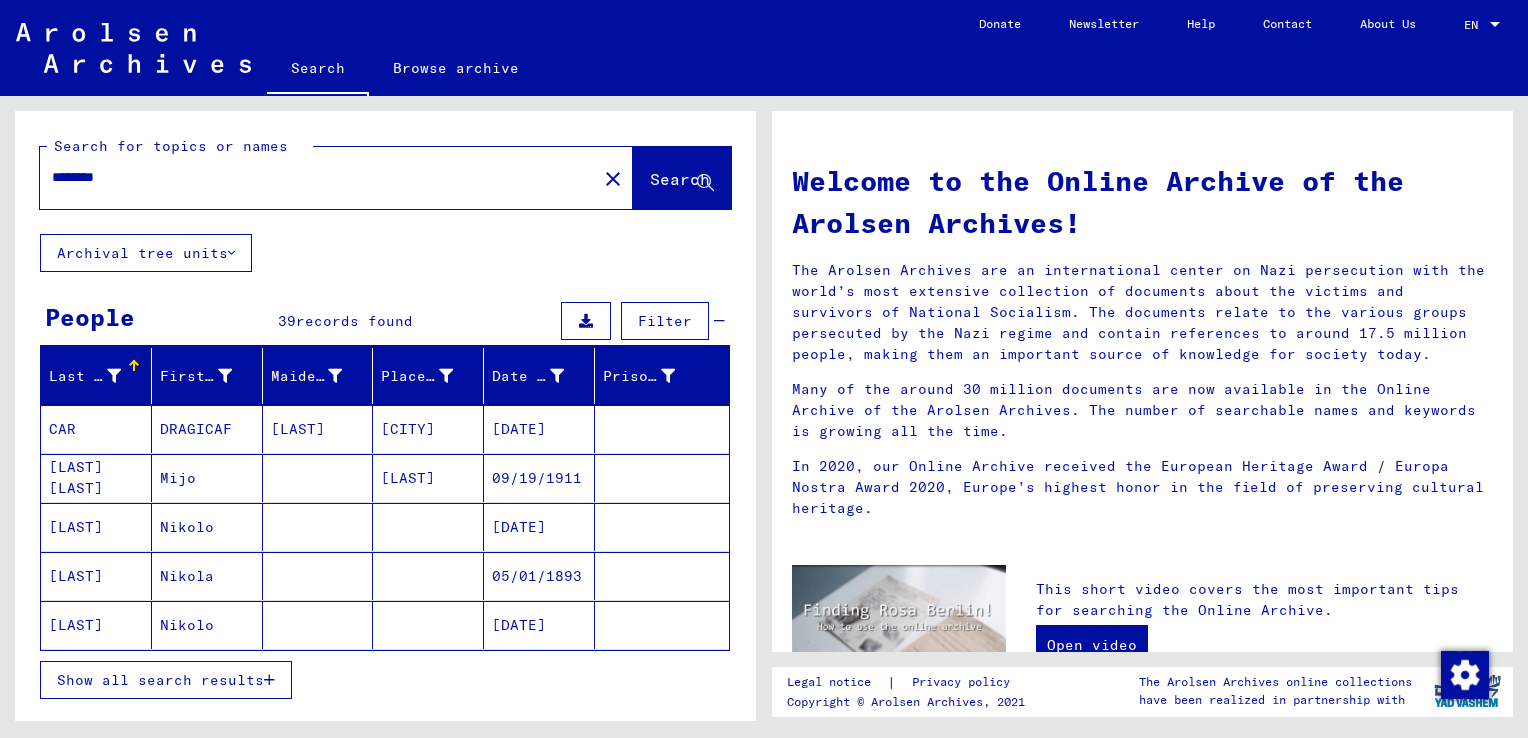 drag, startPoint x: 129, startPoint y: 180, endPoint x: -3, endPoint y: 217, distance: 137.08757 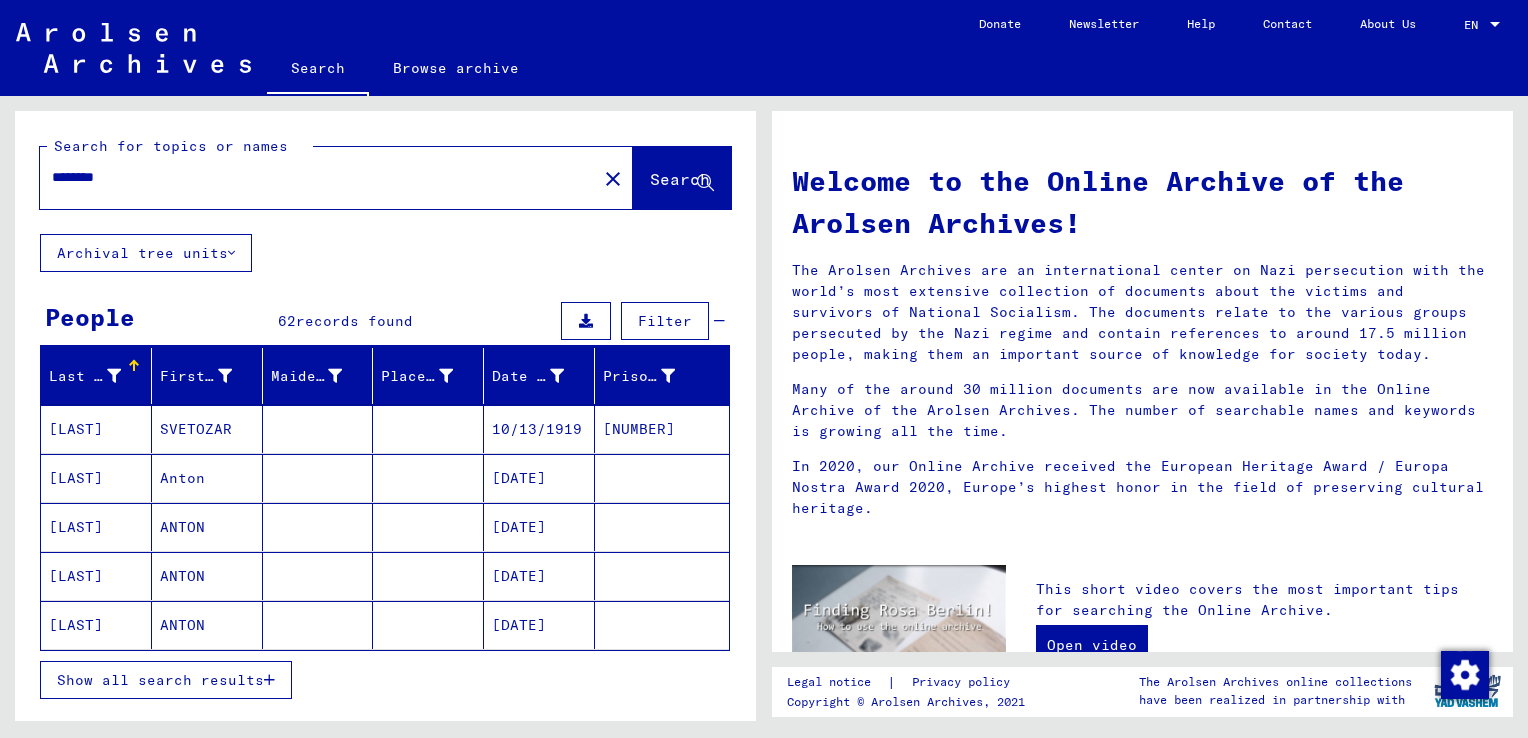 click on "Show all search results" at bounding box center [160, 680] 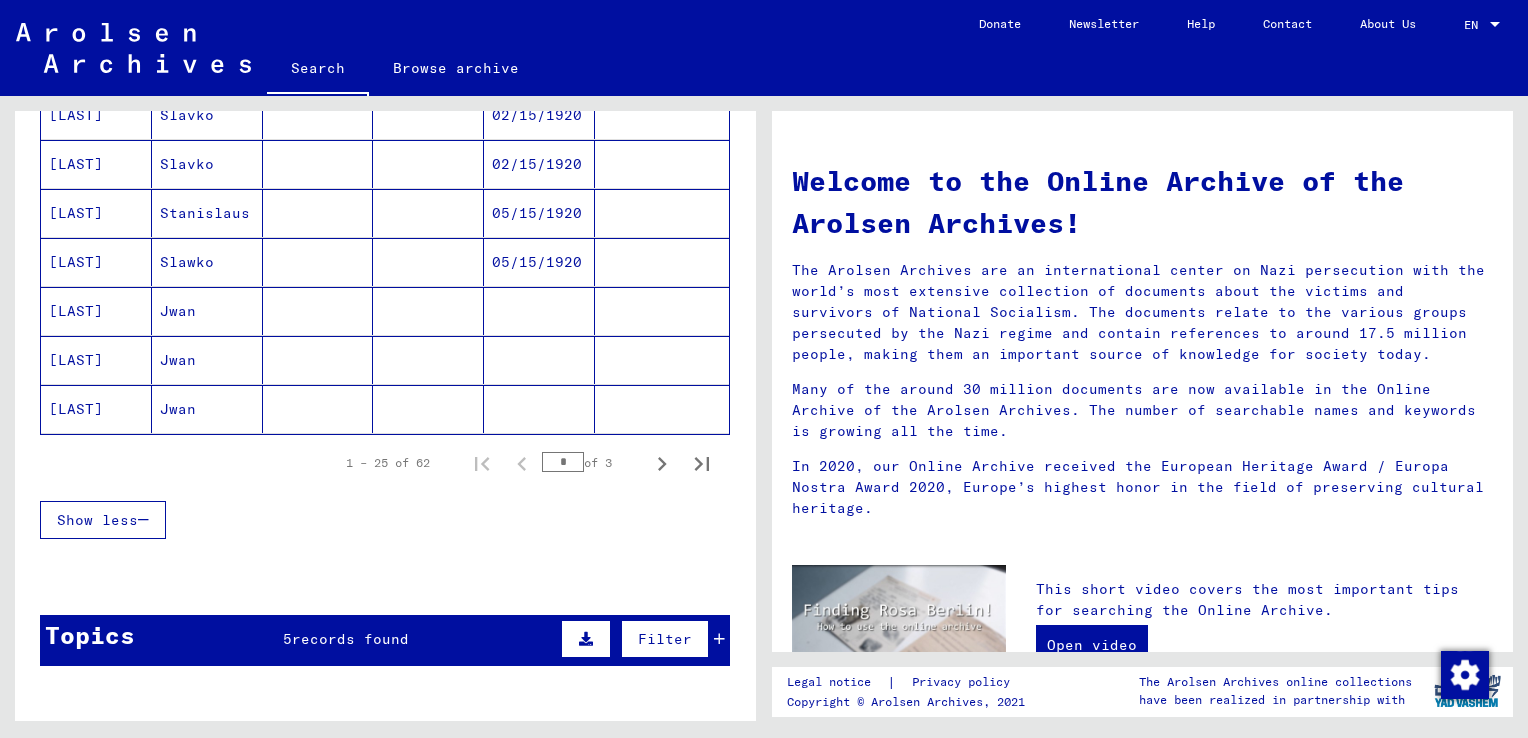 scroll, scrollTop: 1200, scrollLeft: 0, axis: vertical 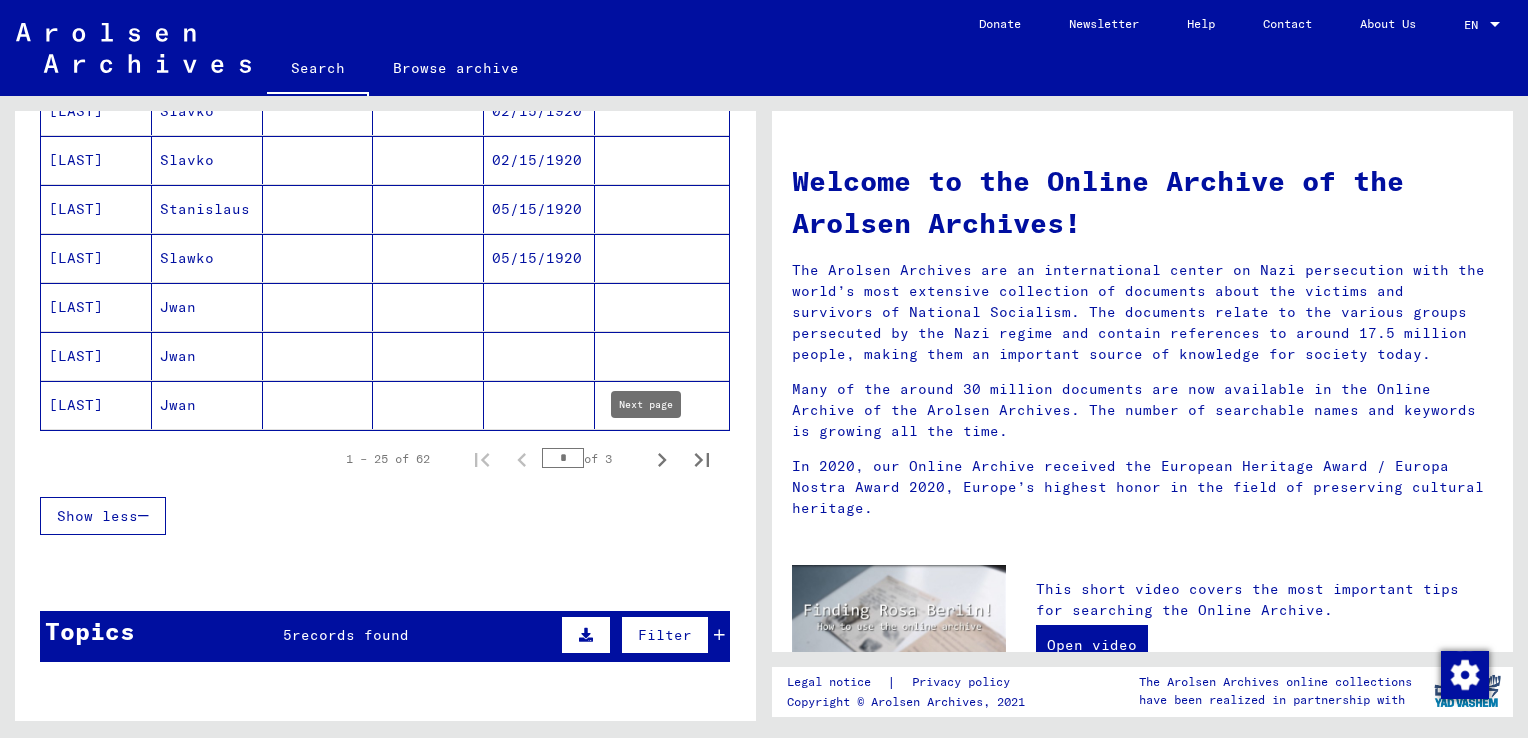 click 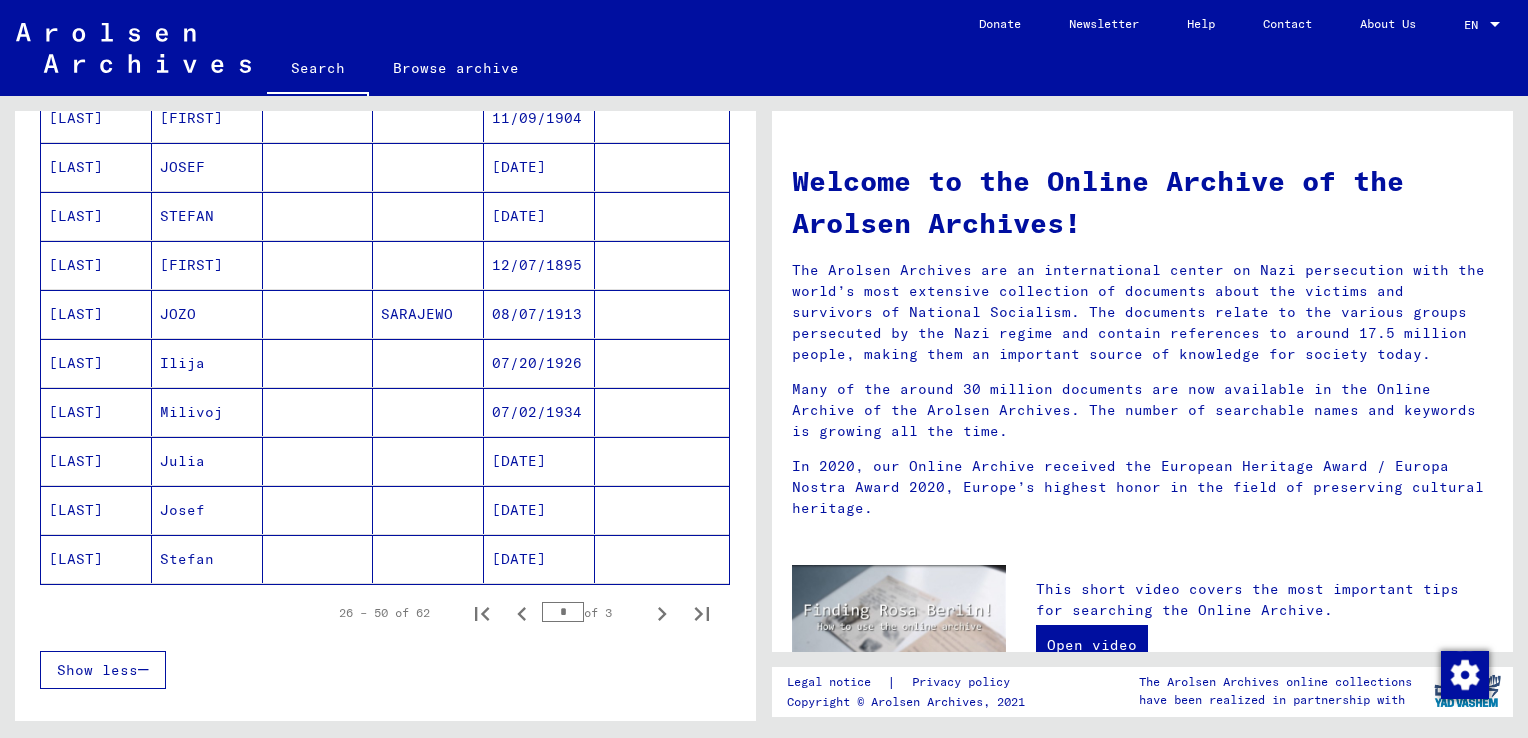 scroll, scrollTop: 1100, scrollLeft: 0, axis: vertical 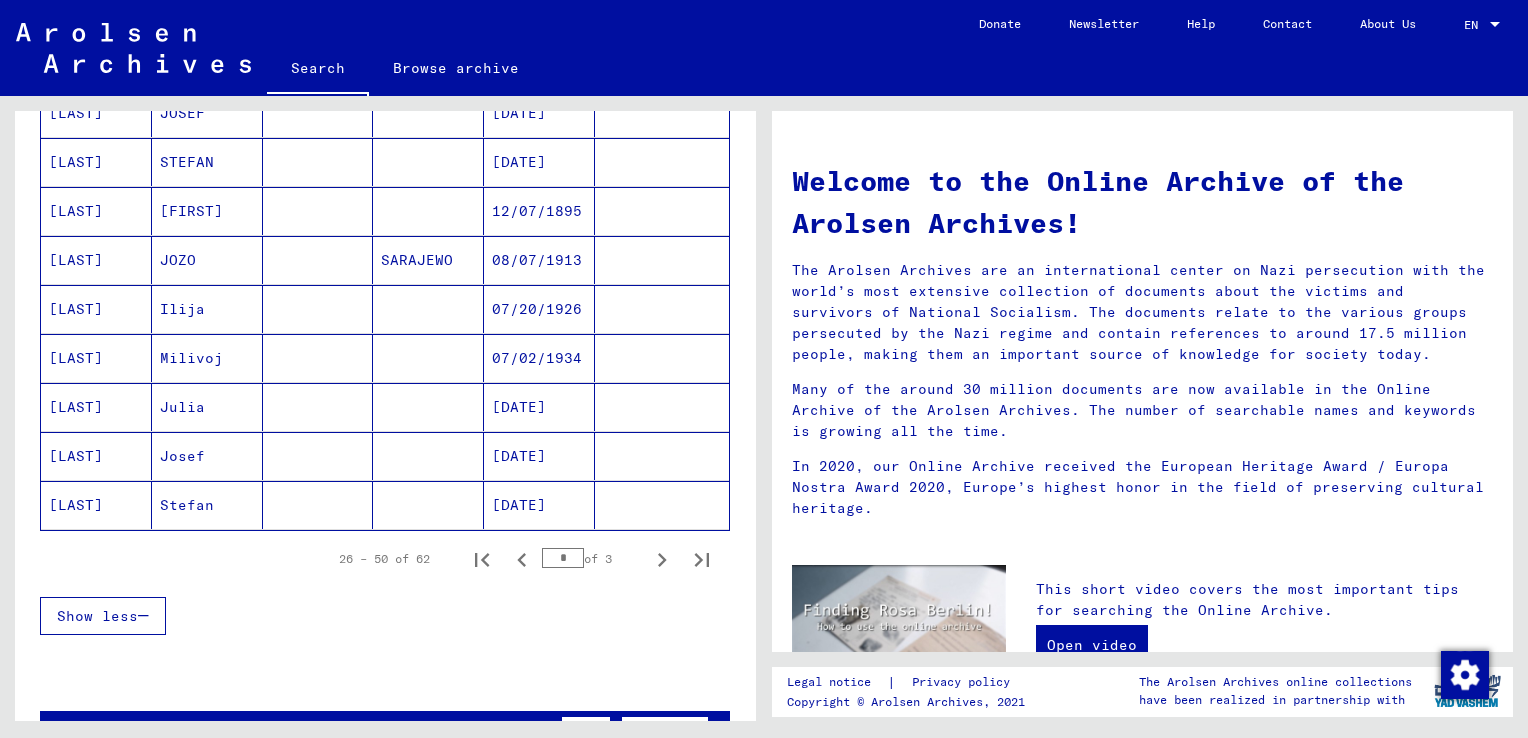 click on "[LAST]" at bounding box center (96, 456) 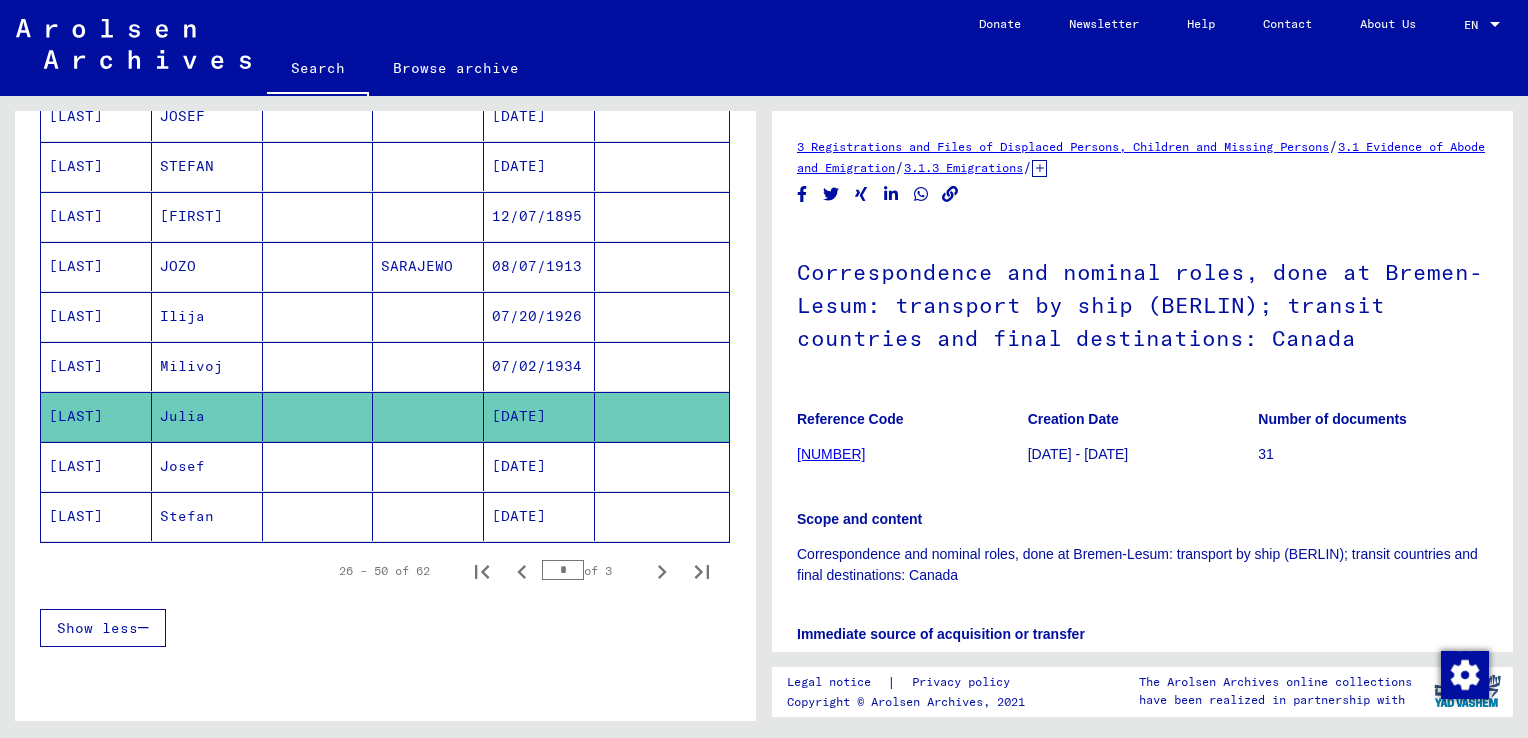 scroll, scrollTop: 0, scrollLeft: 0, axis: both 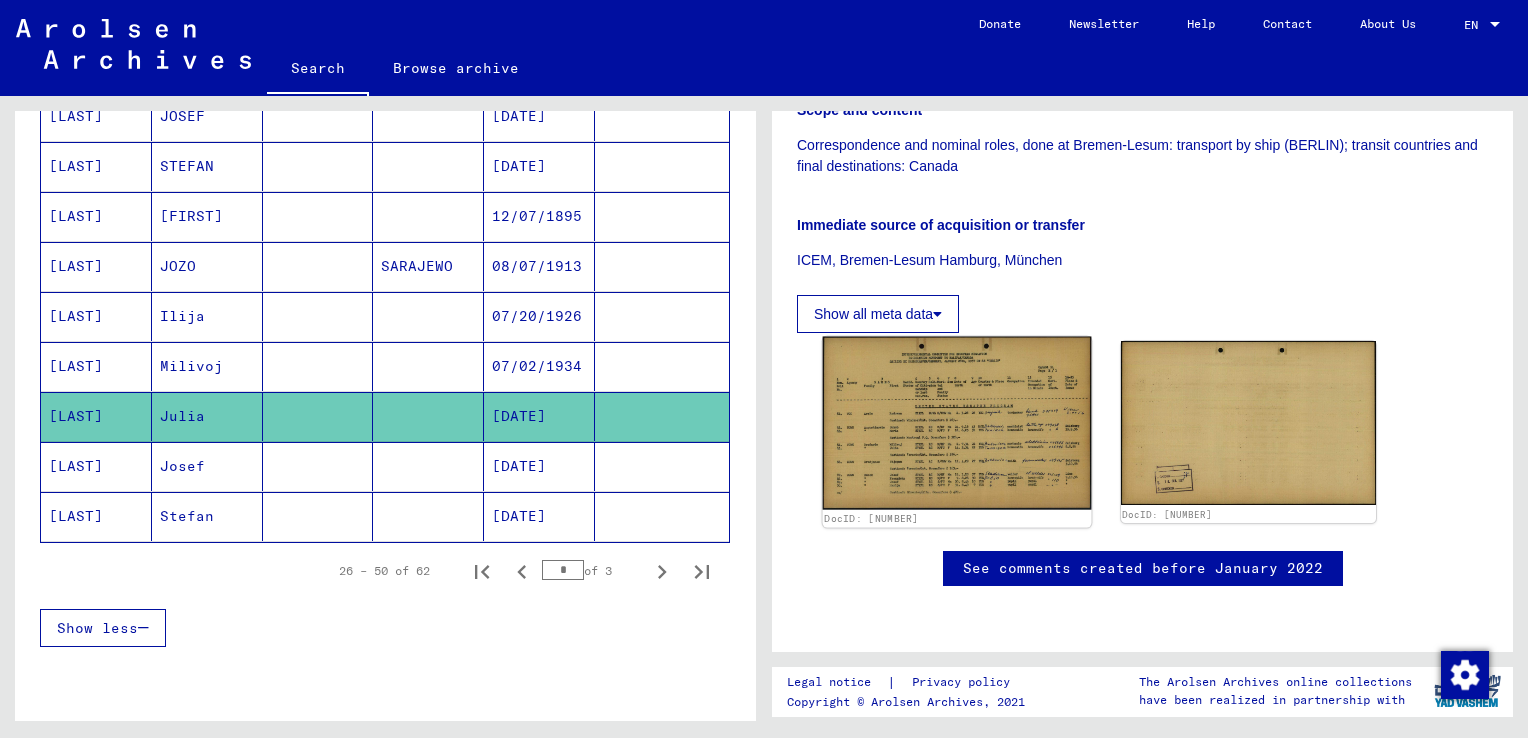 click 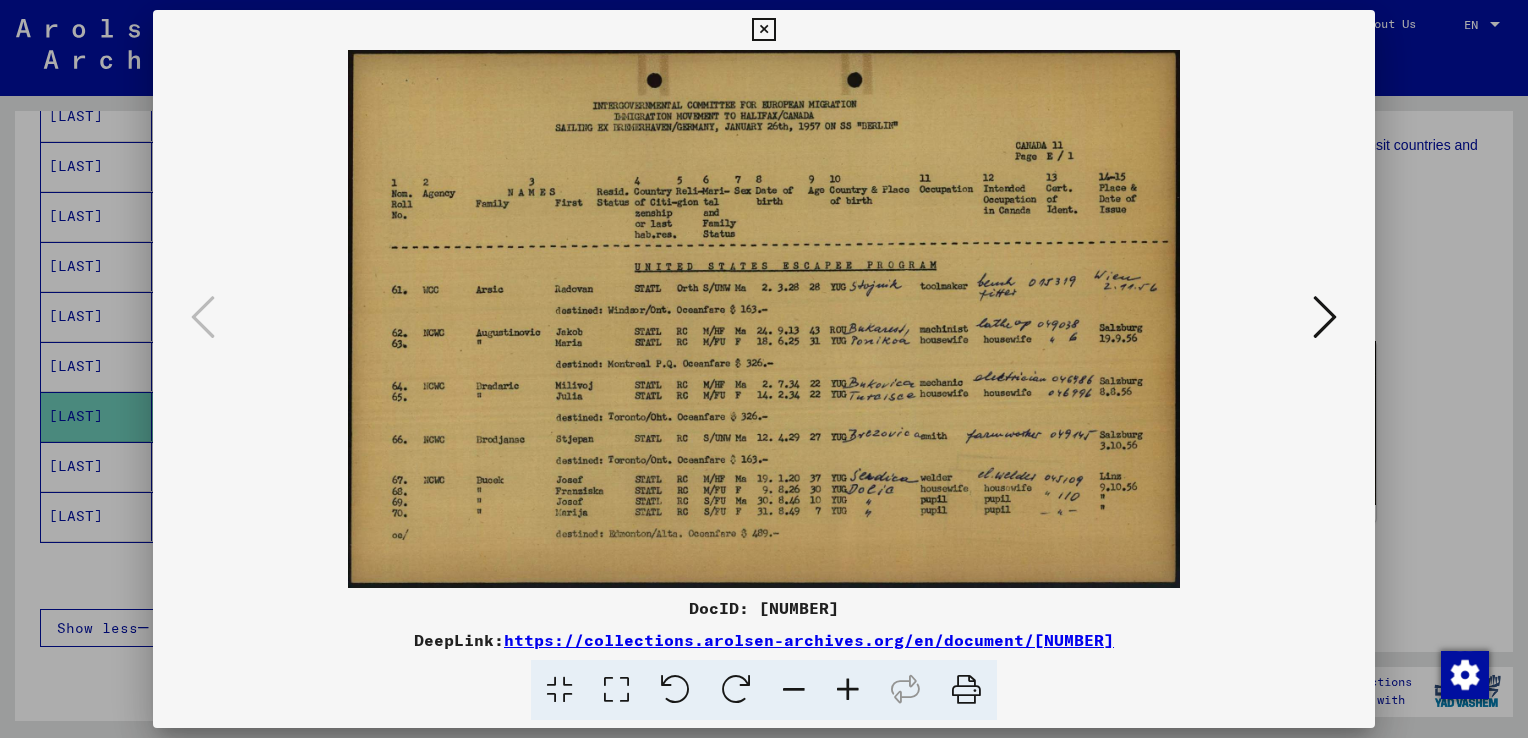click at bounding box center [764, 369] 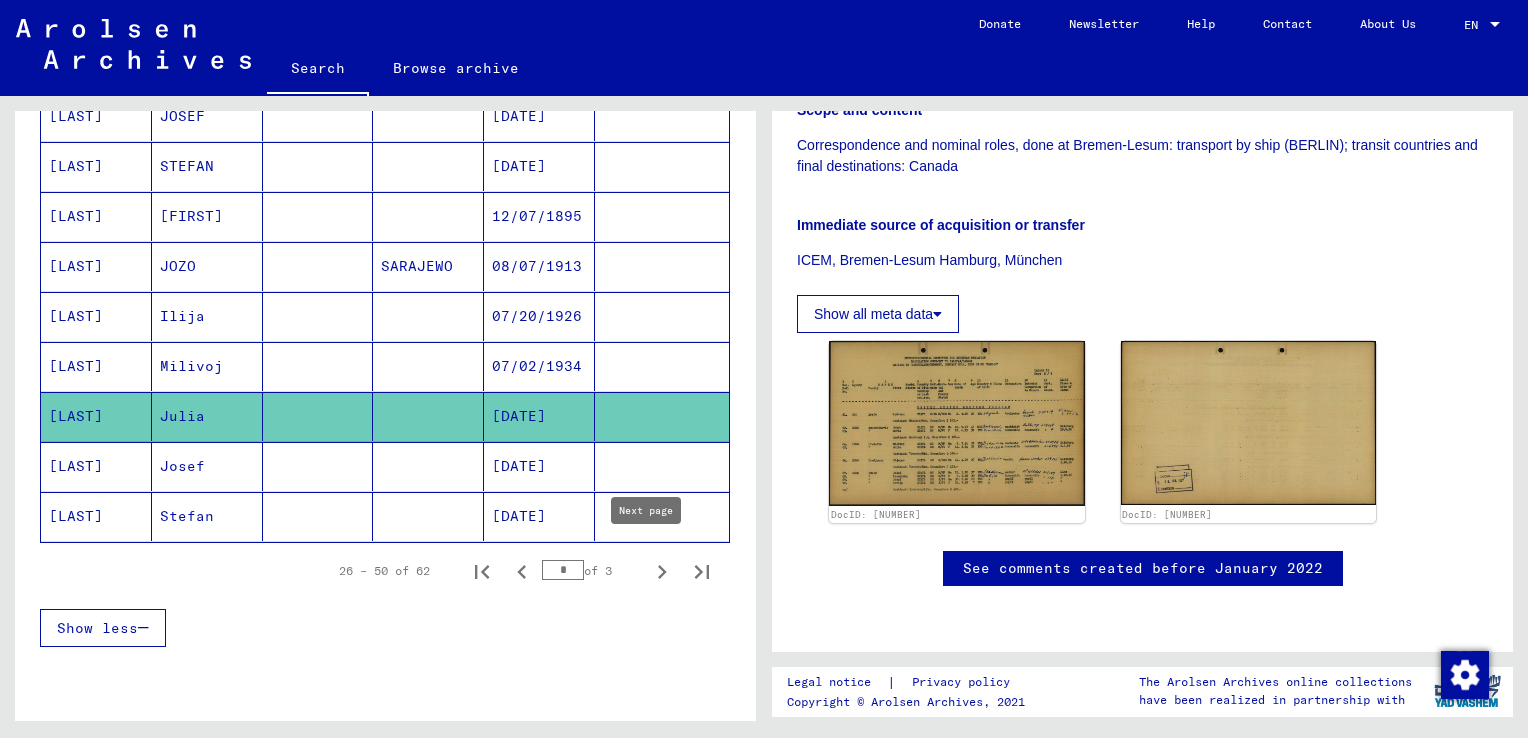 click 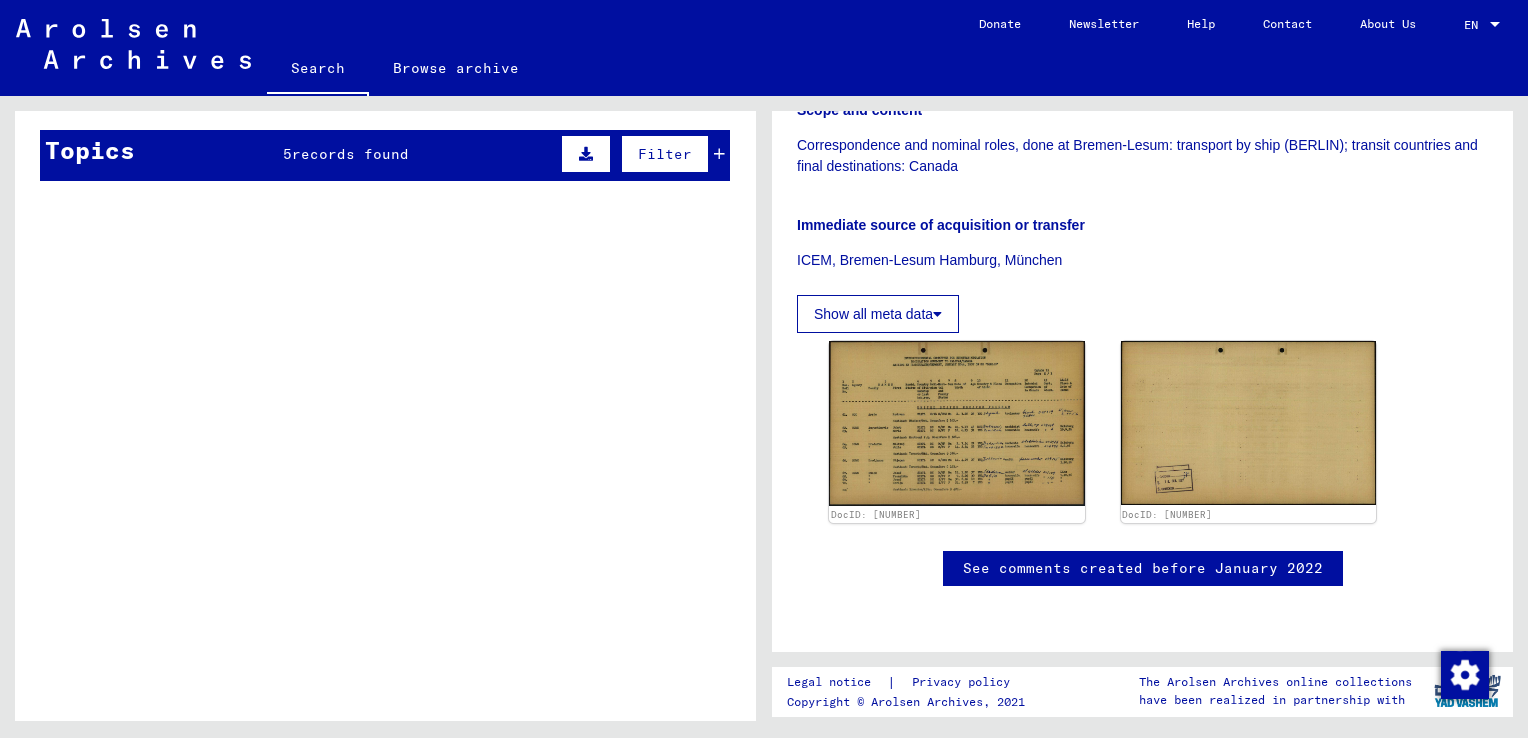 scroll, scrollTop: 1044, scrollLeft: 0, axis: vertical 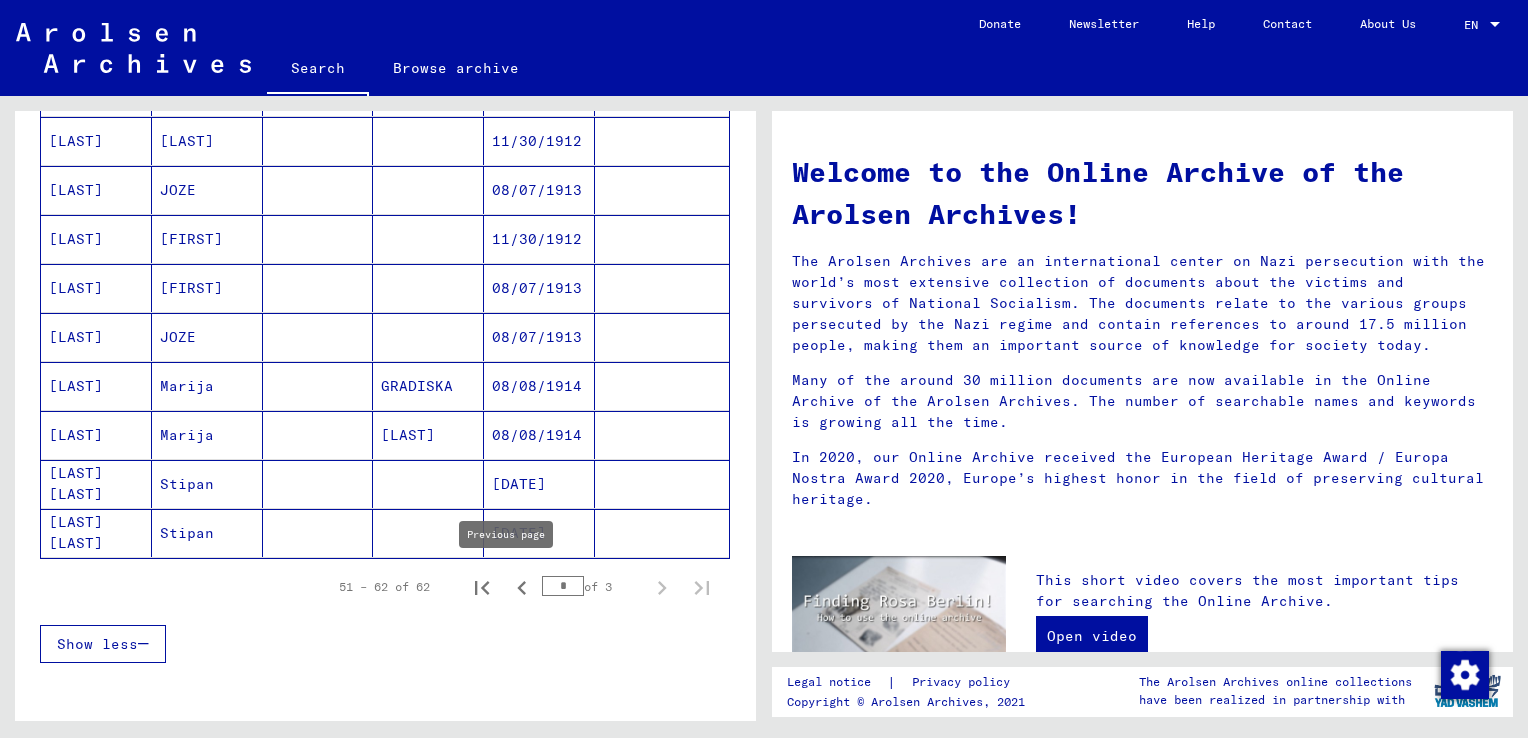 click 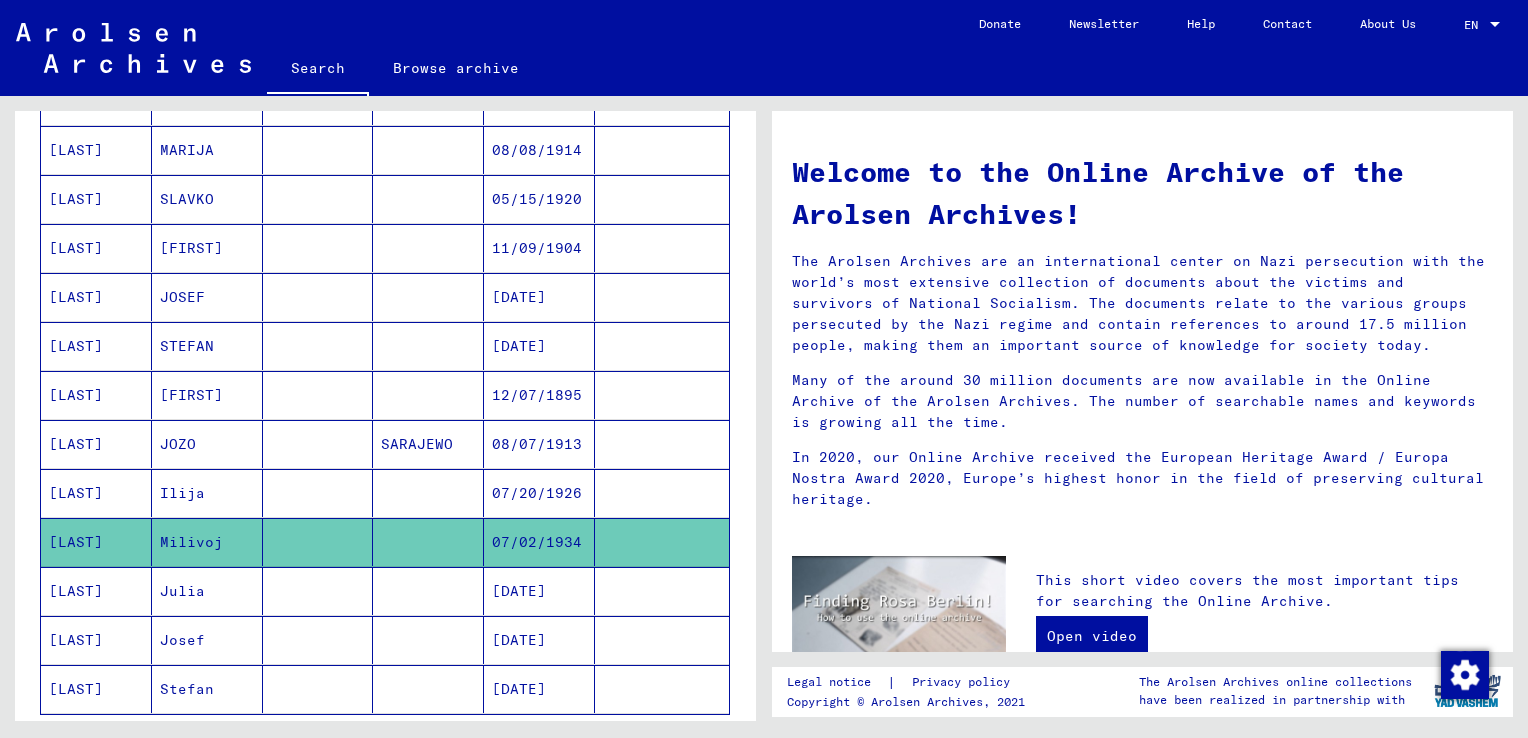 scroll, scrollTop: 1035, scrollLeft: 0, axis: vertical 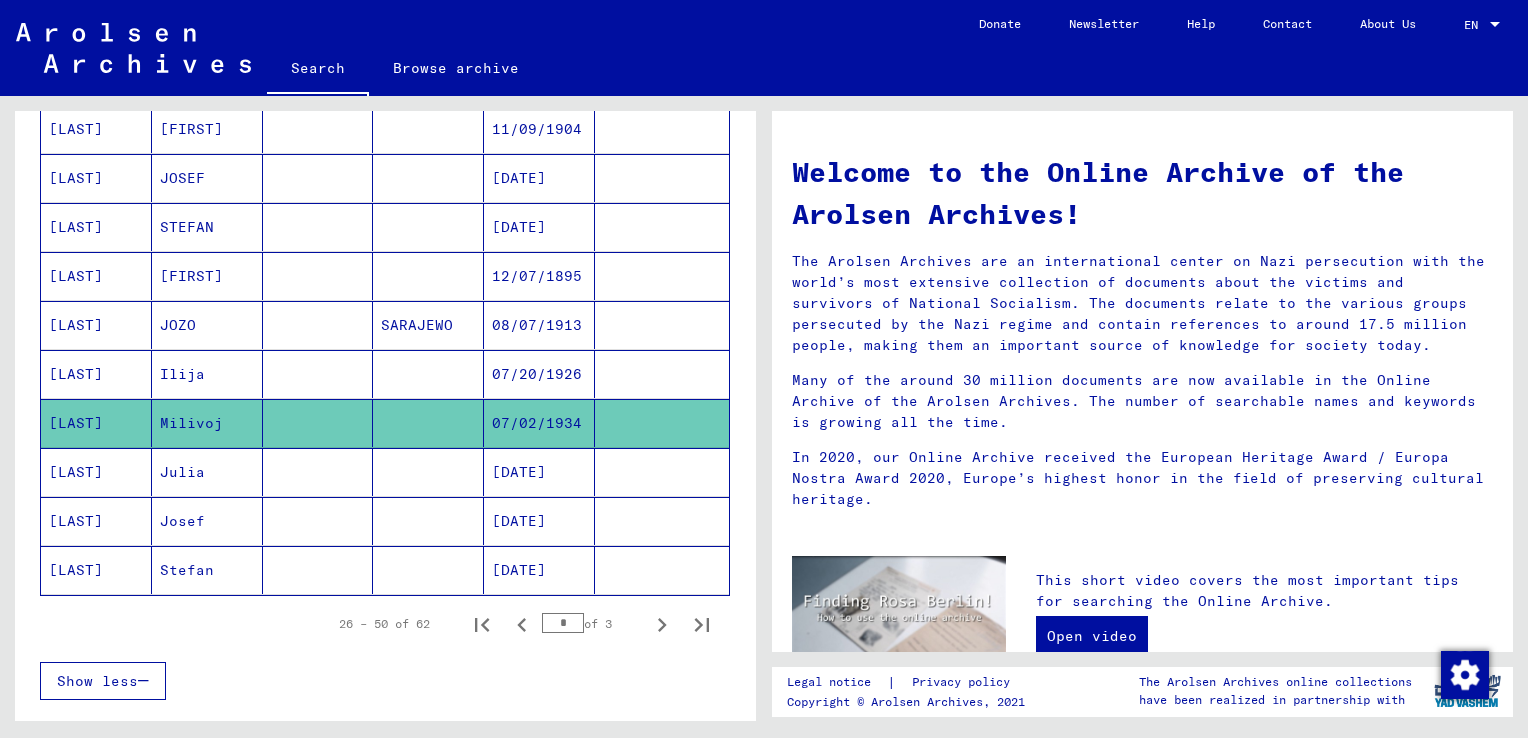 click on "[LAST]" 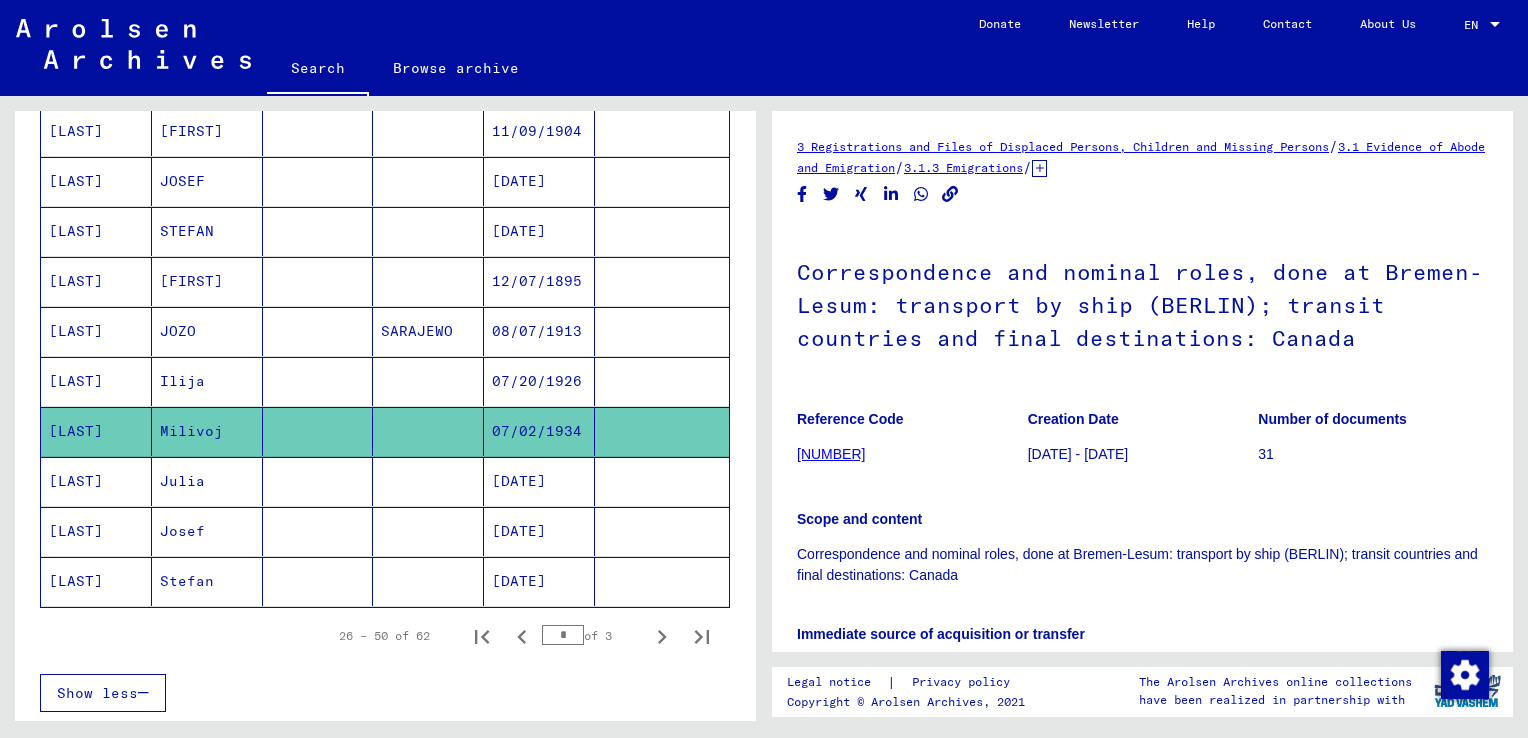 scroll, scrollTop: 0, scrollLeft: 0, axis: both 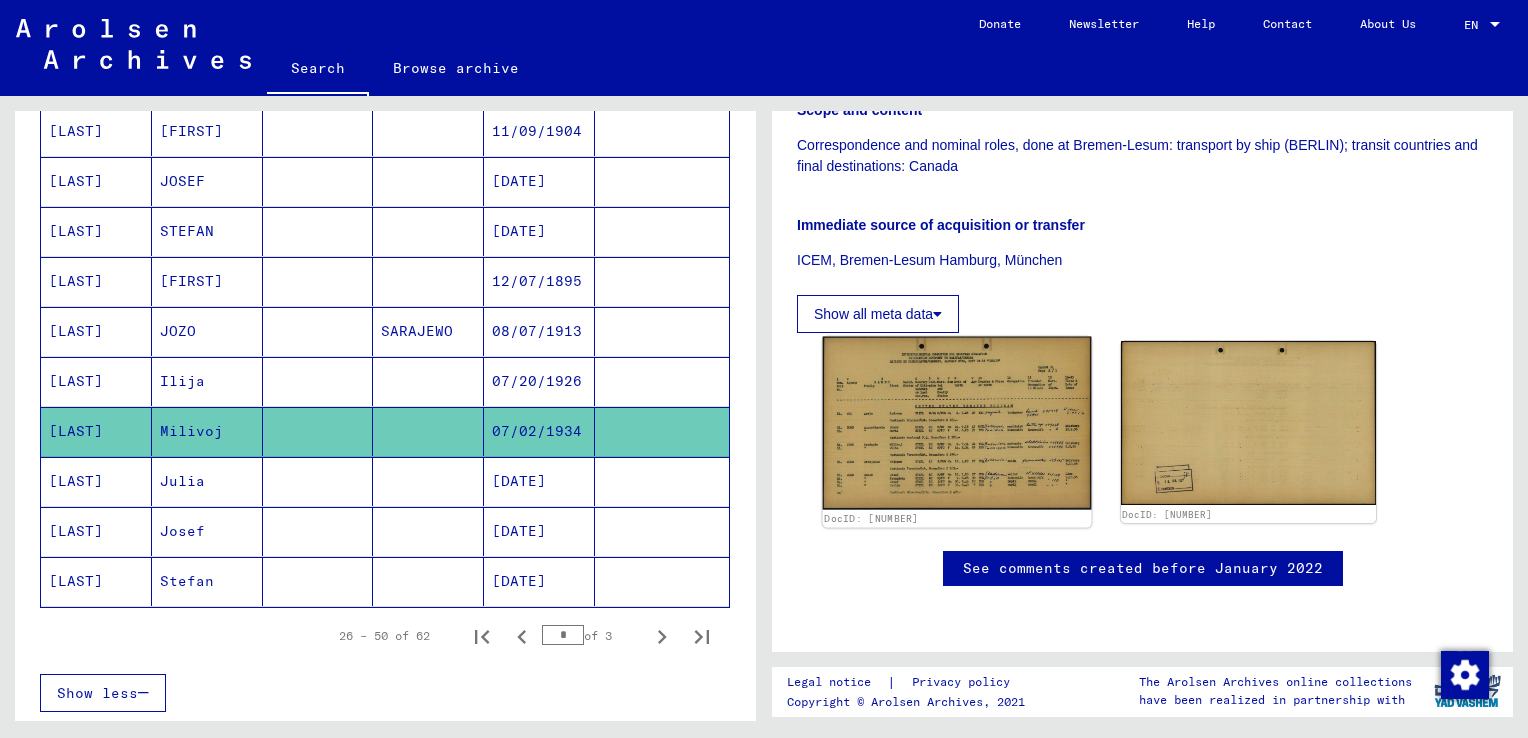 click 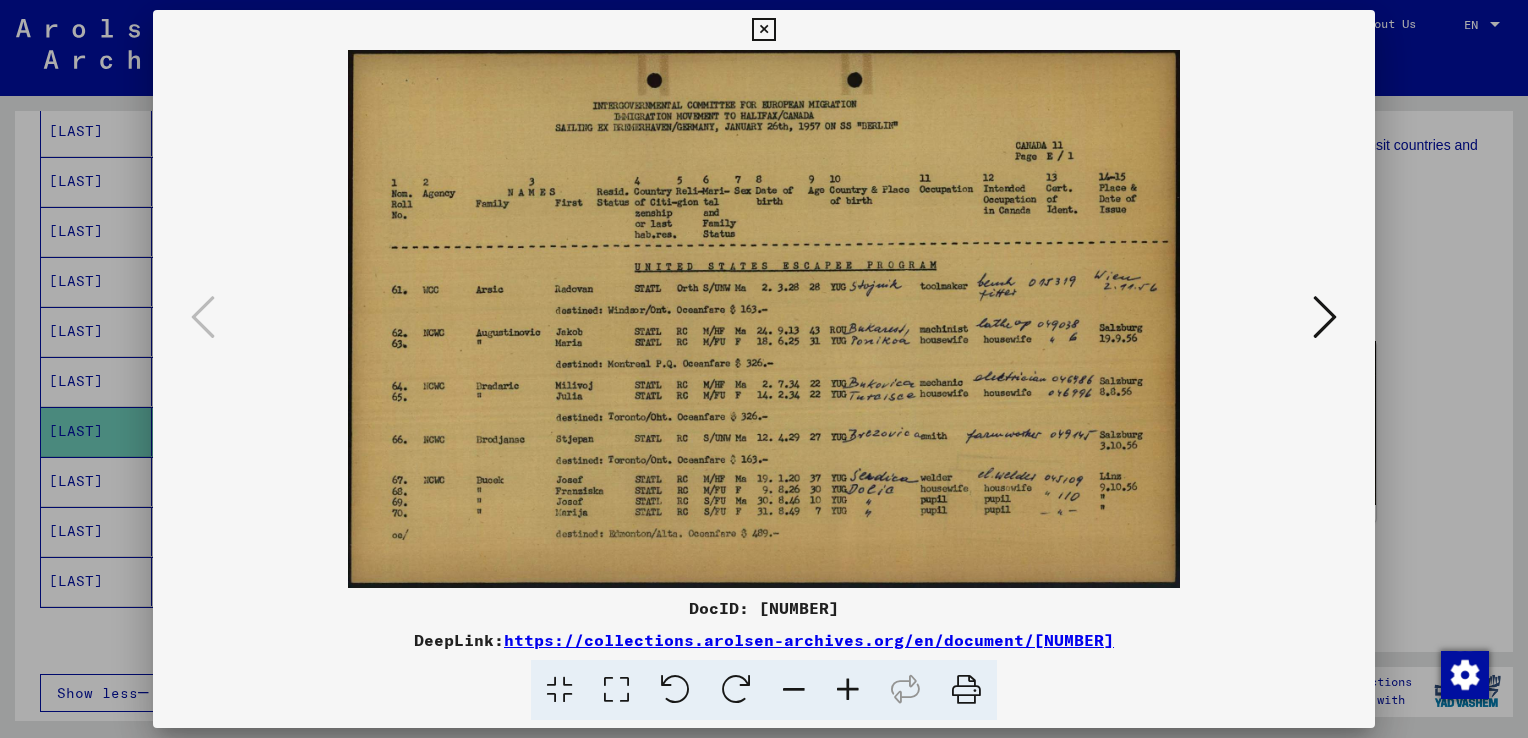 click at bounding box center [764, 369] 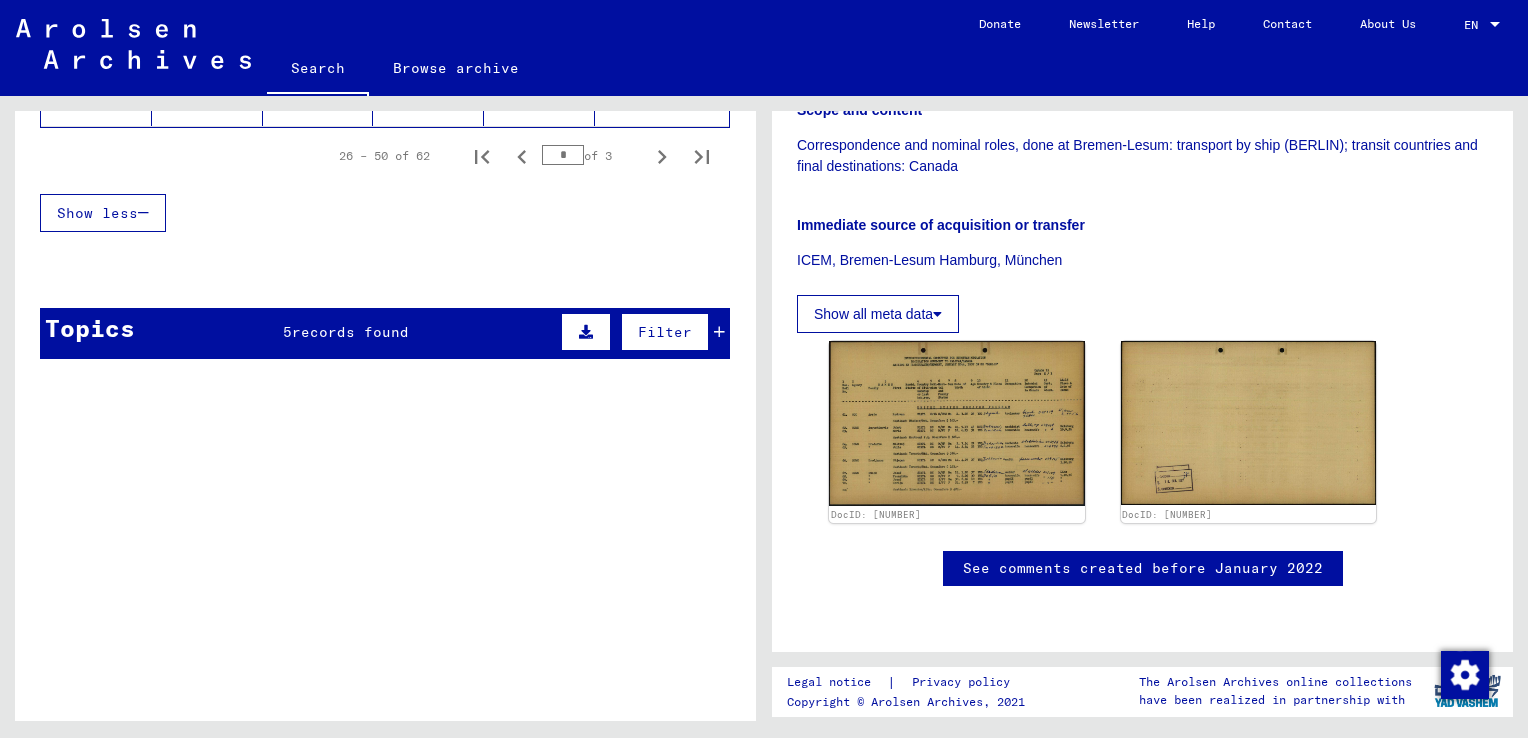 scroll, scrollTop: 1348, scrollLeft: 0, axis: vertical 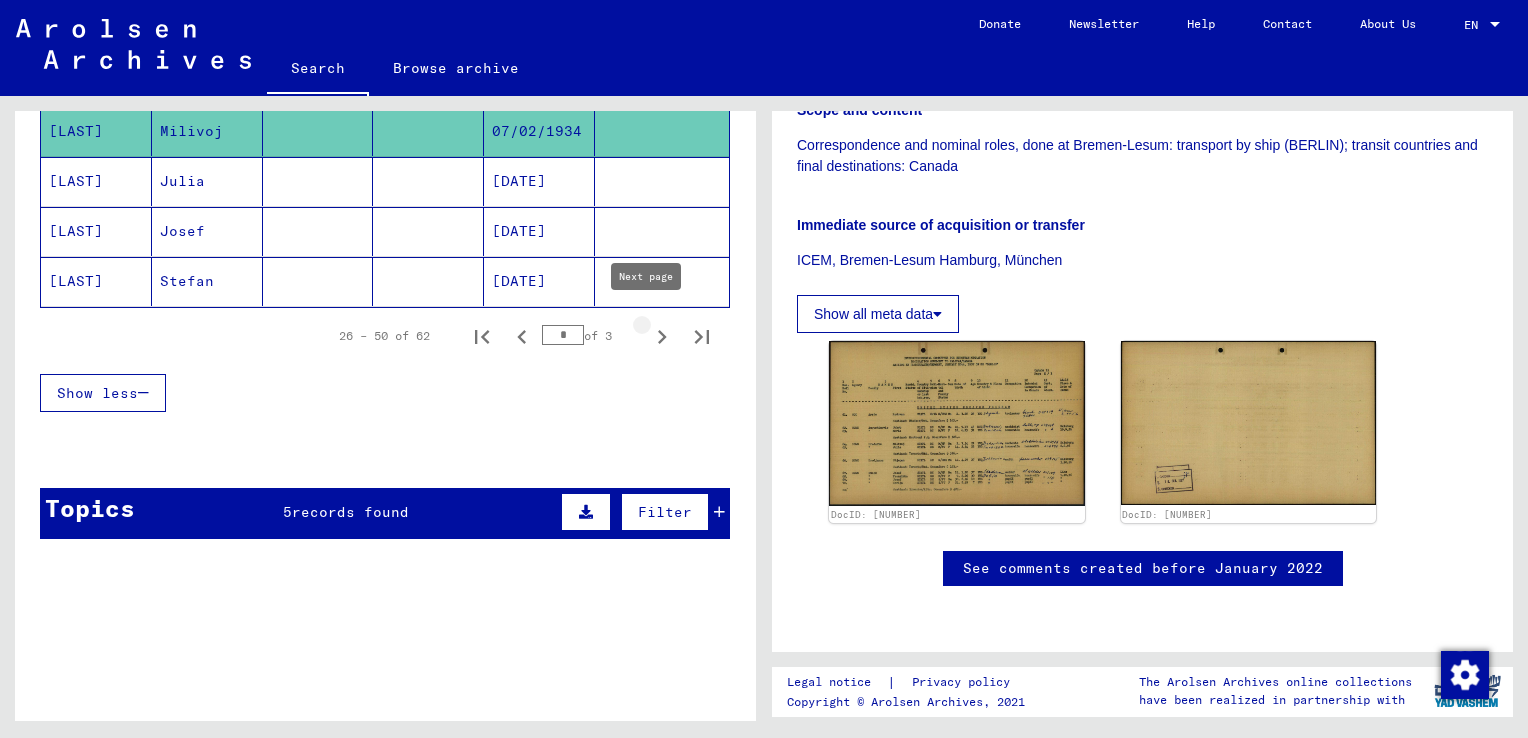 click 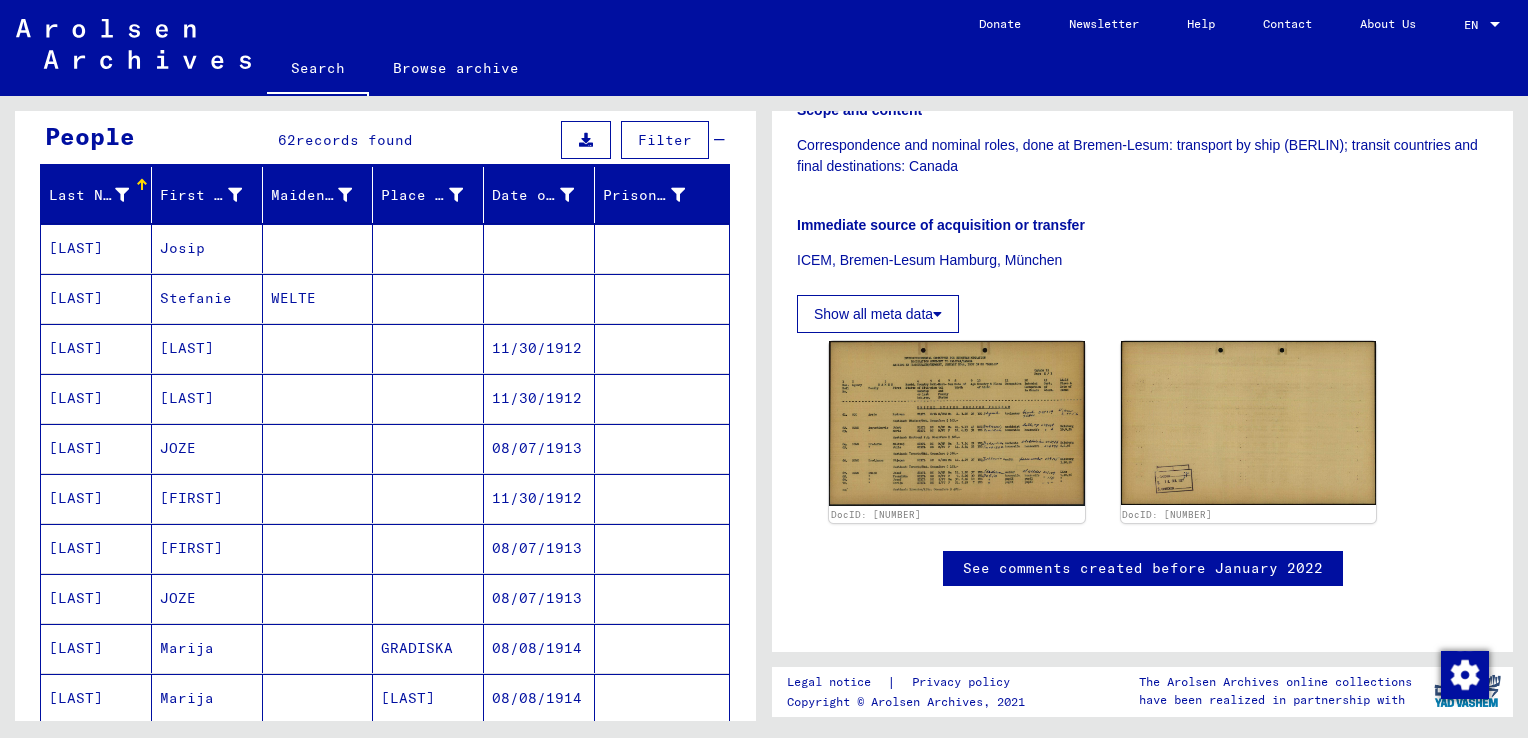 scroll, scrollTop: 0, scrollLeft: 0, axis: both 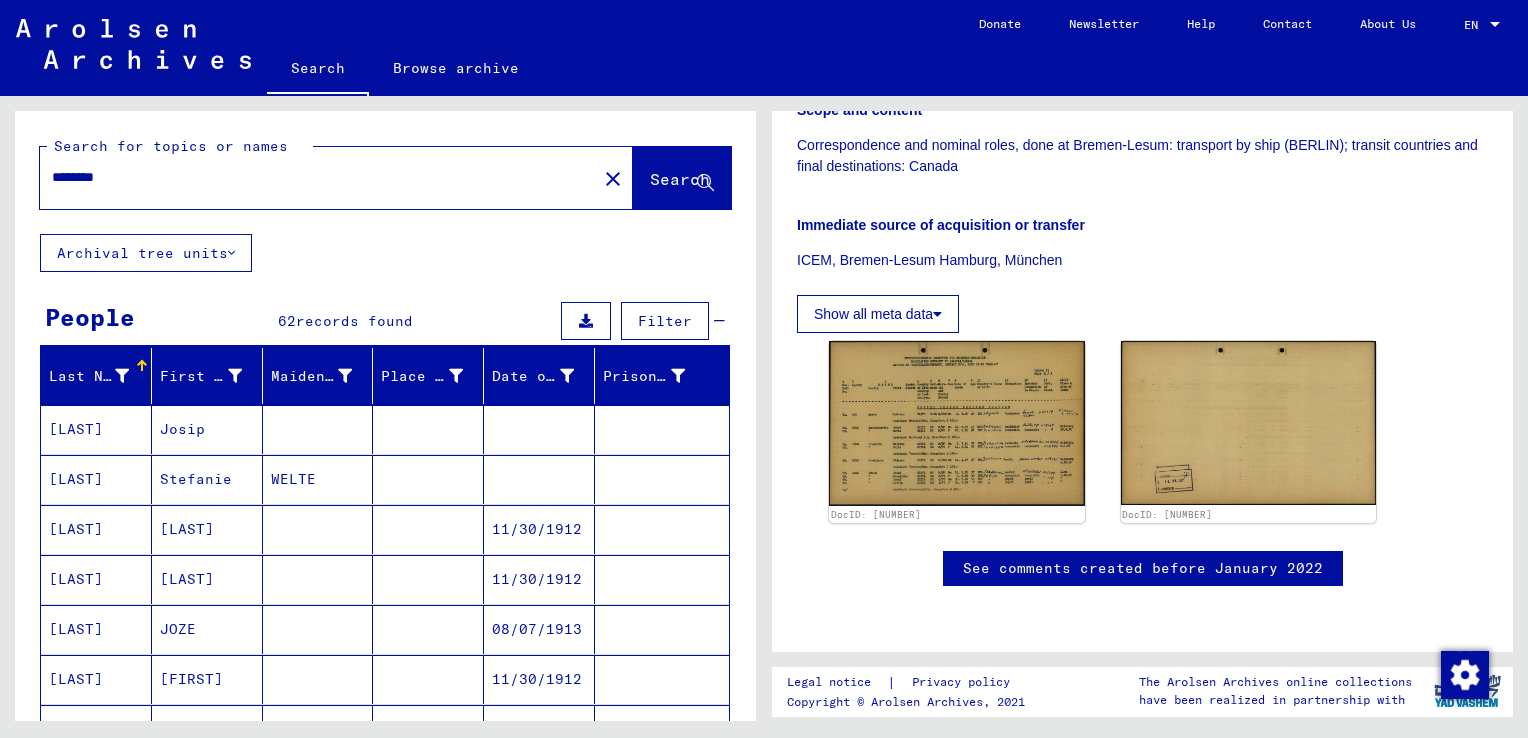 drag, startPoint x: 187, startPoint y: 178, endPoint x: 2, endPoint y: 213, distance: 188.28171 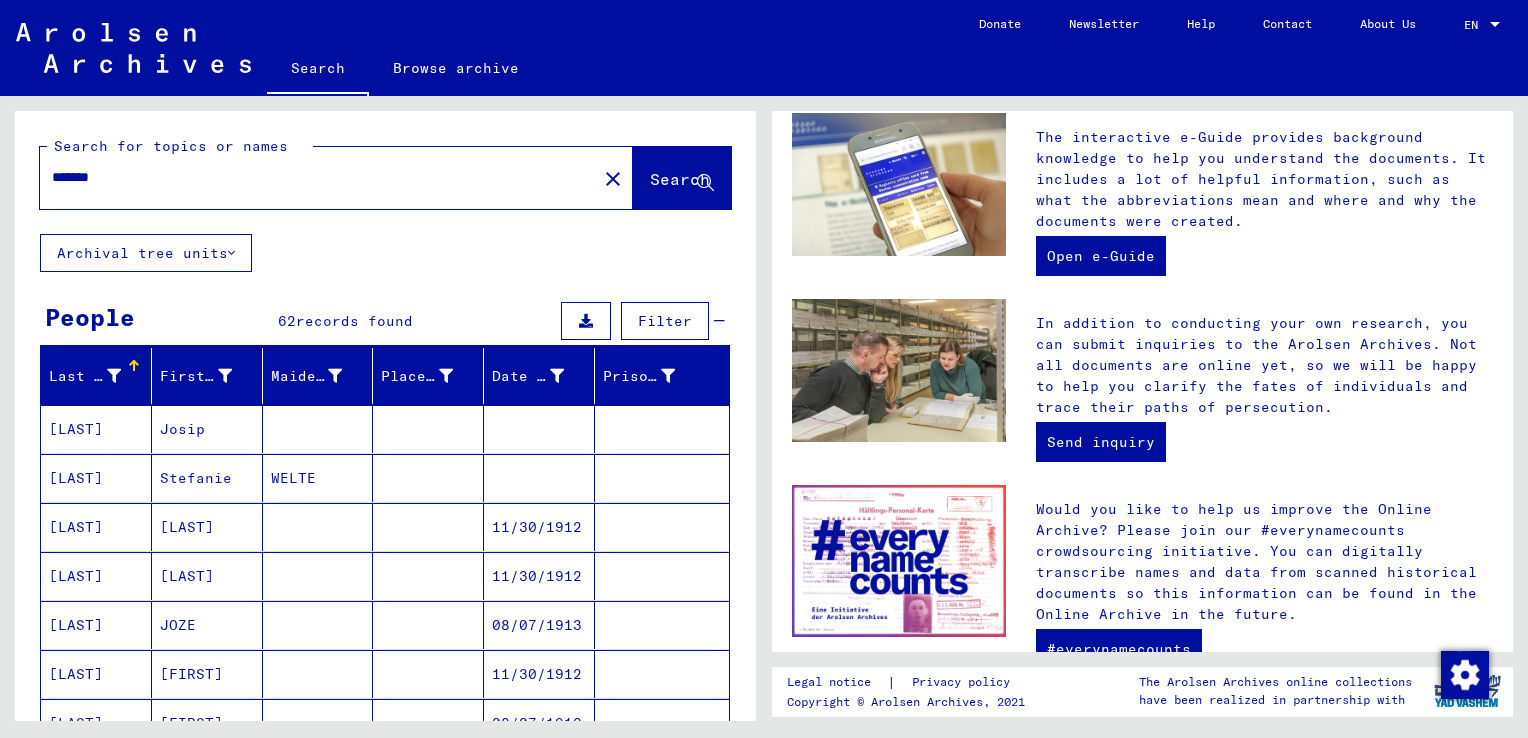 scroll, scrollTop: 0, scrollLeft: 0, axis: both 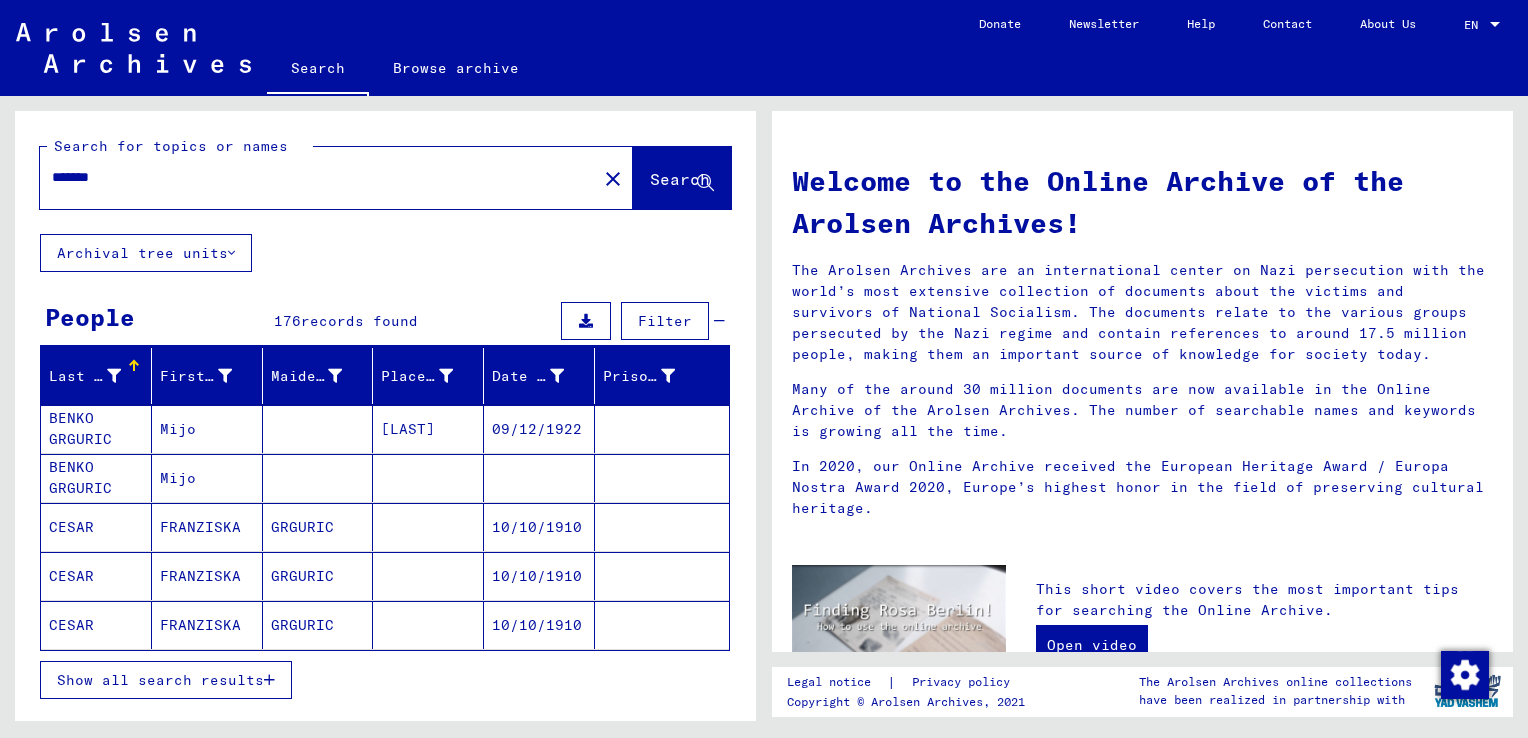 drag, startPoint x: 118, startPoint y: 182, endPoint x: -4, endPoint y: 184, distance: 122.016396 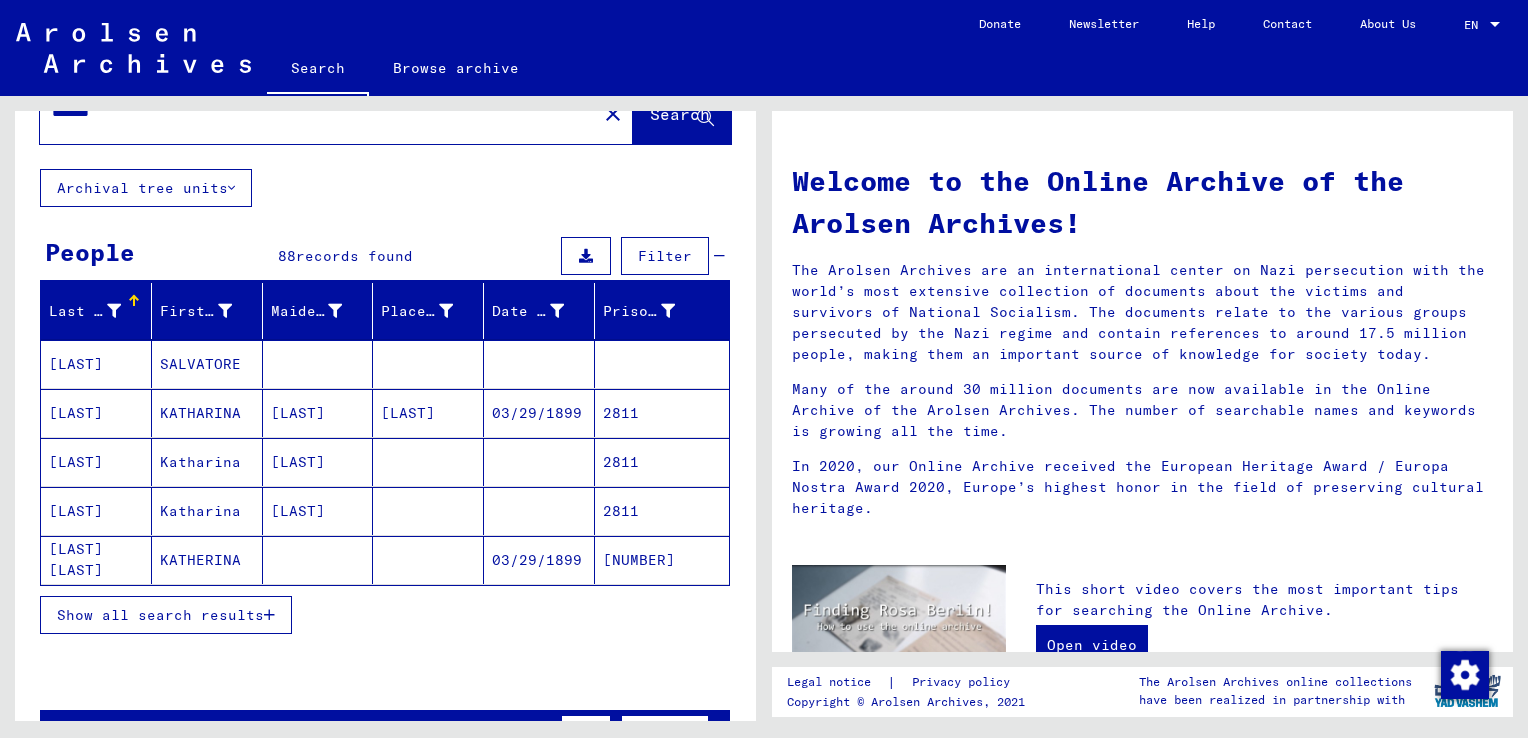 scroll, scrollTop: 100, scrollLeft: 0, axis: vertical 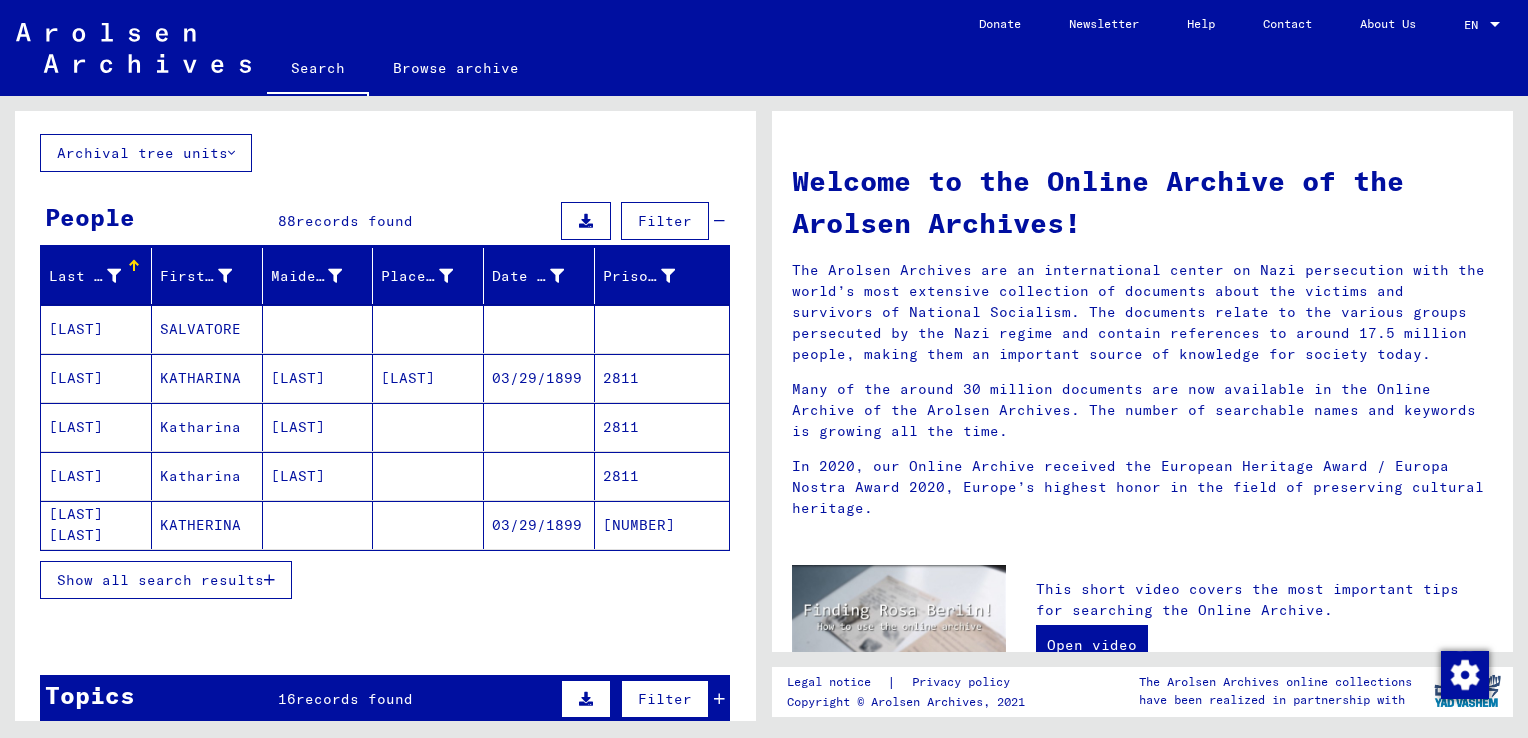 click on "Show all search results" at bounding box center [160, 580] 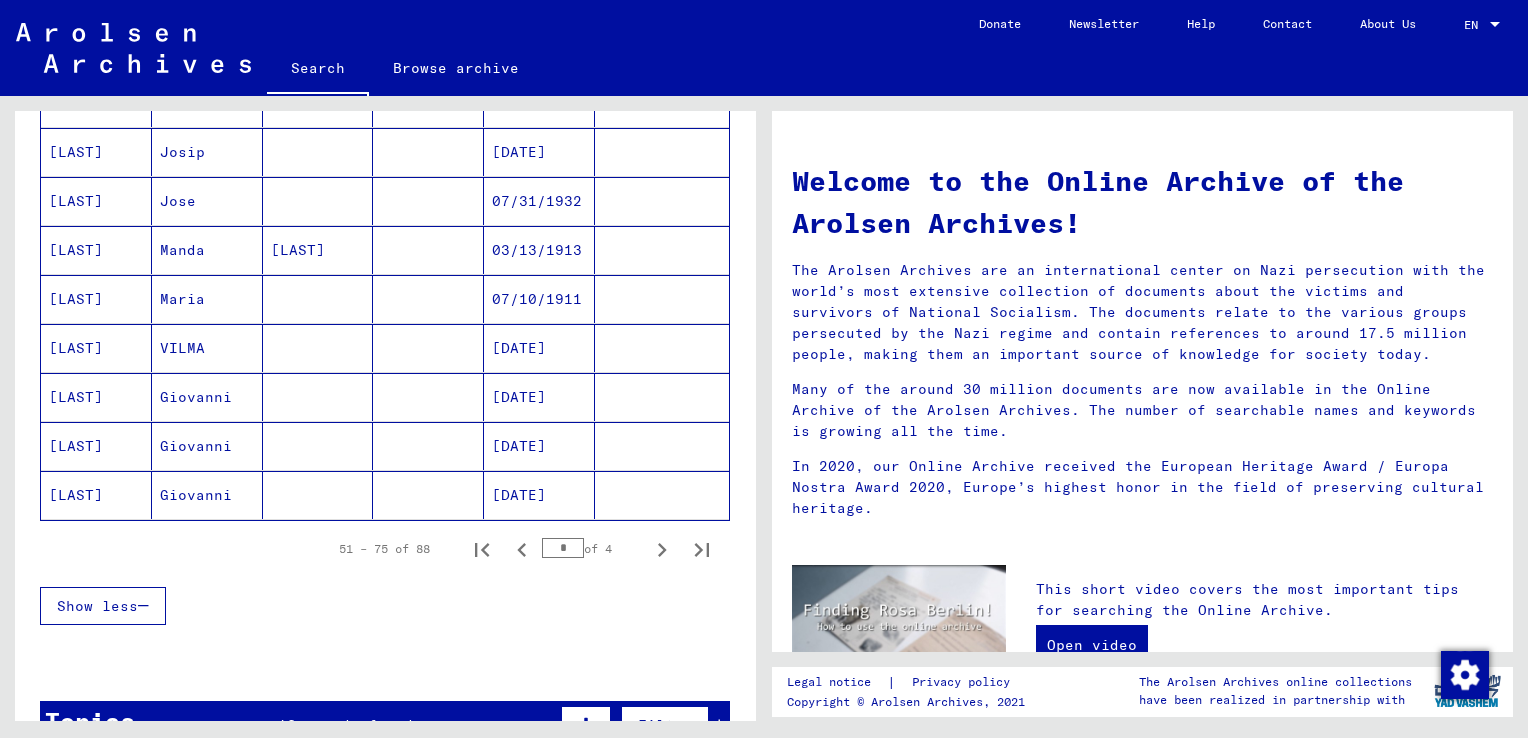 scroll, scrollTop: 1200, scrollLeft: 0, axis: vertical 